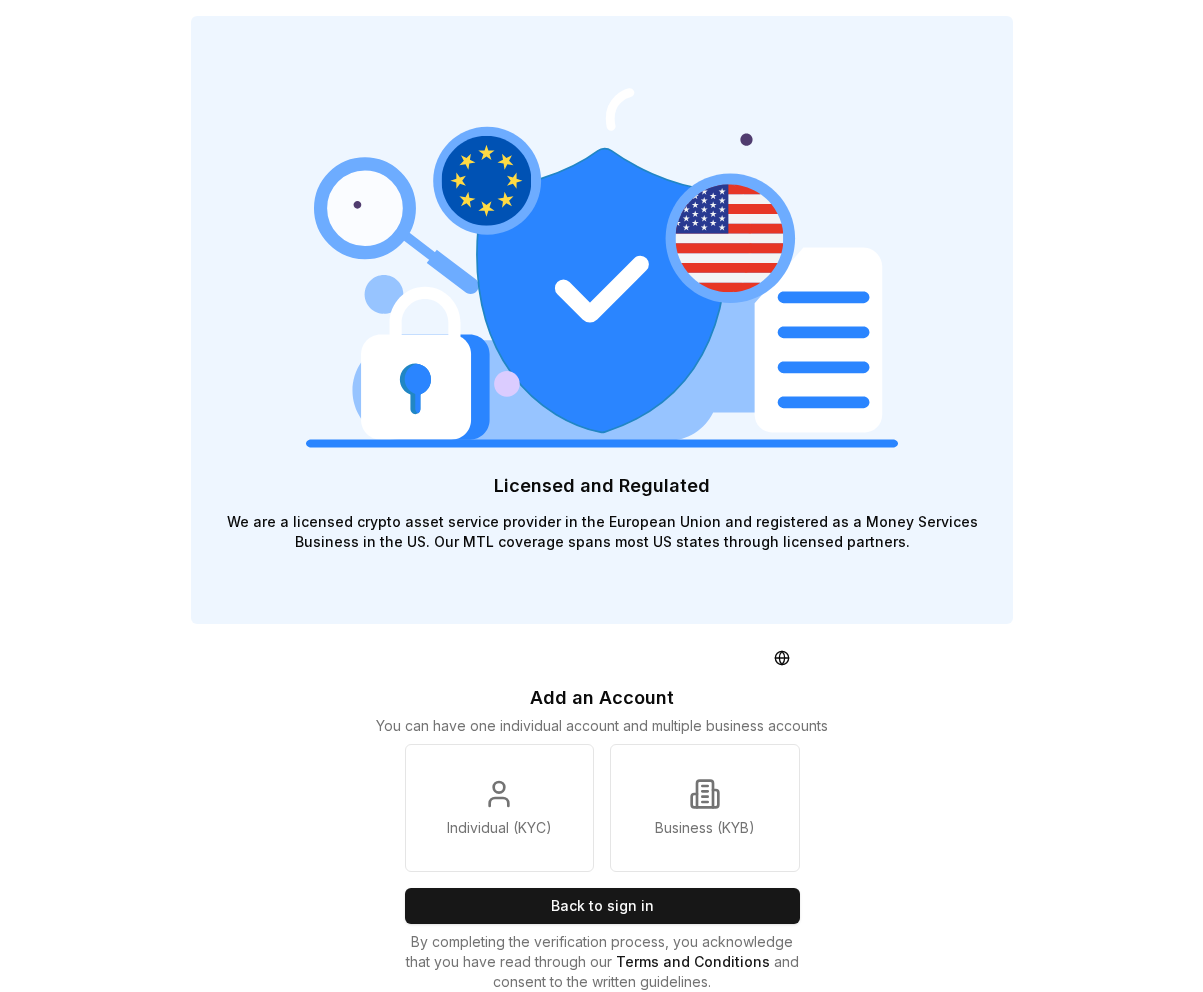 scroll, scrollTop: 0, scrollLeft: 0, axis: both 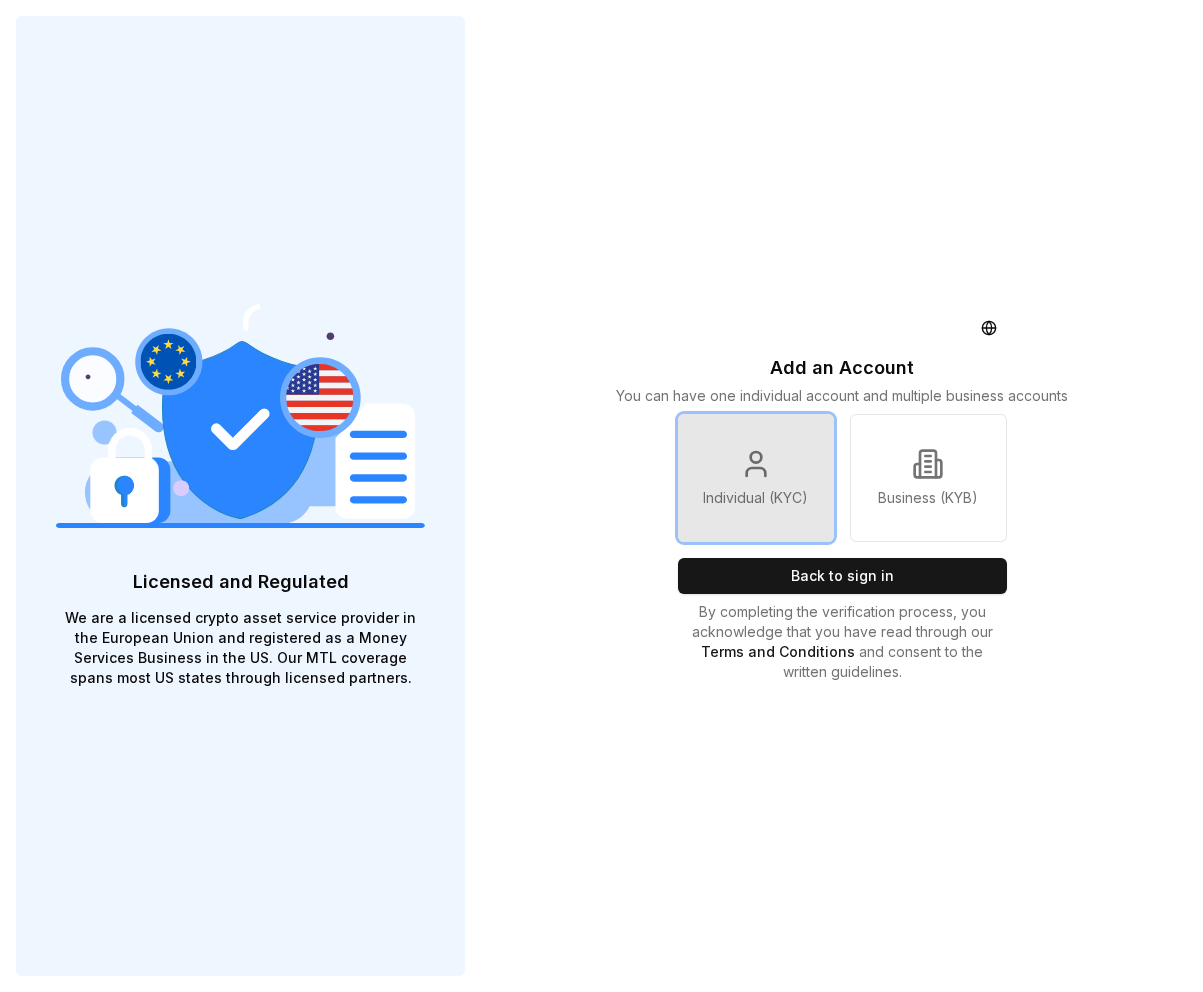 click on "Individual (KYC)" at bounding box center (756, 478) 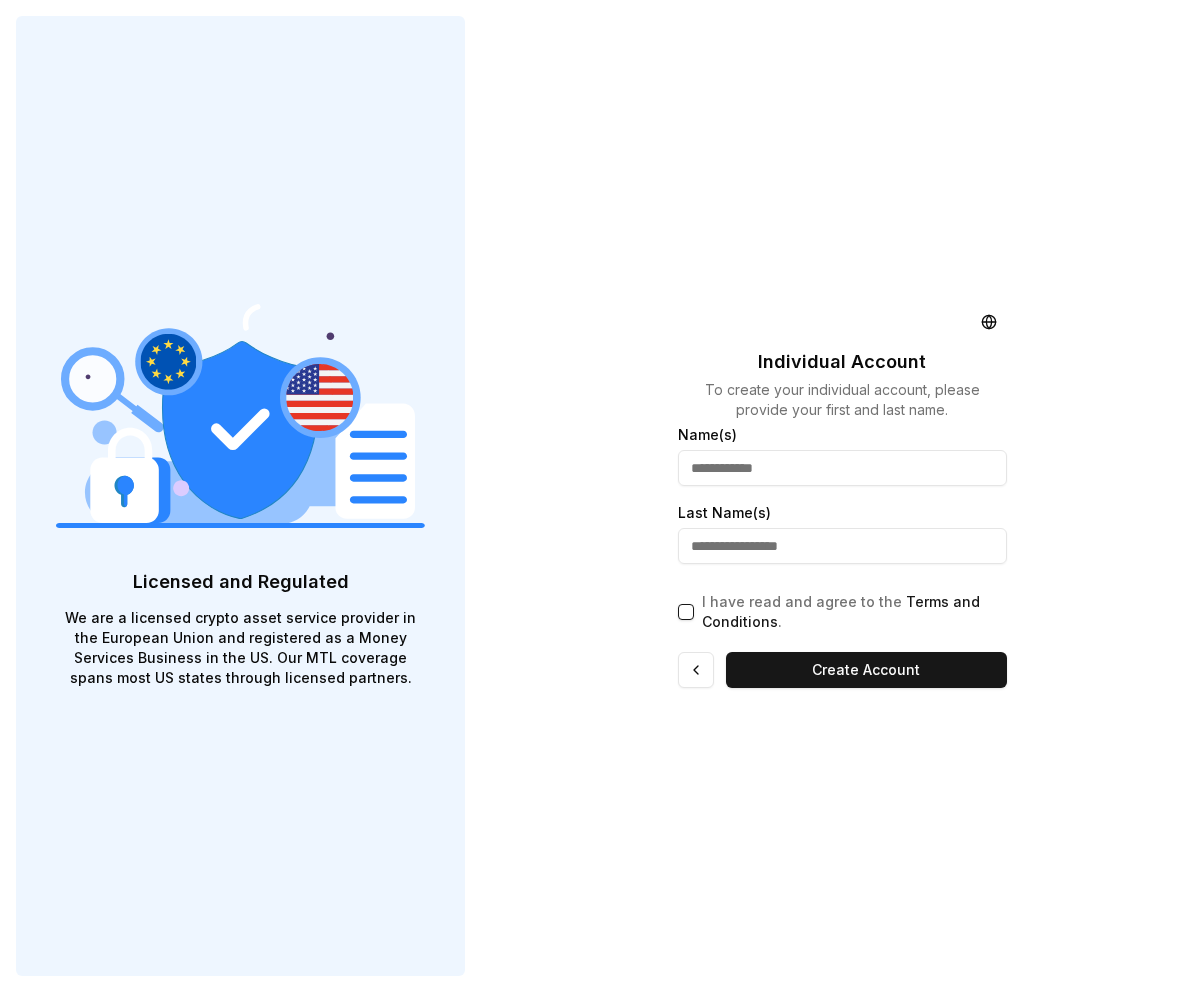 click at bounding box center [842, 468] 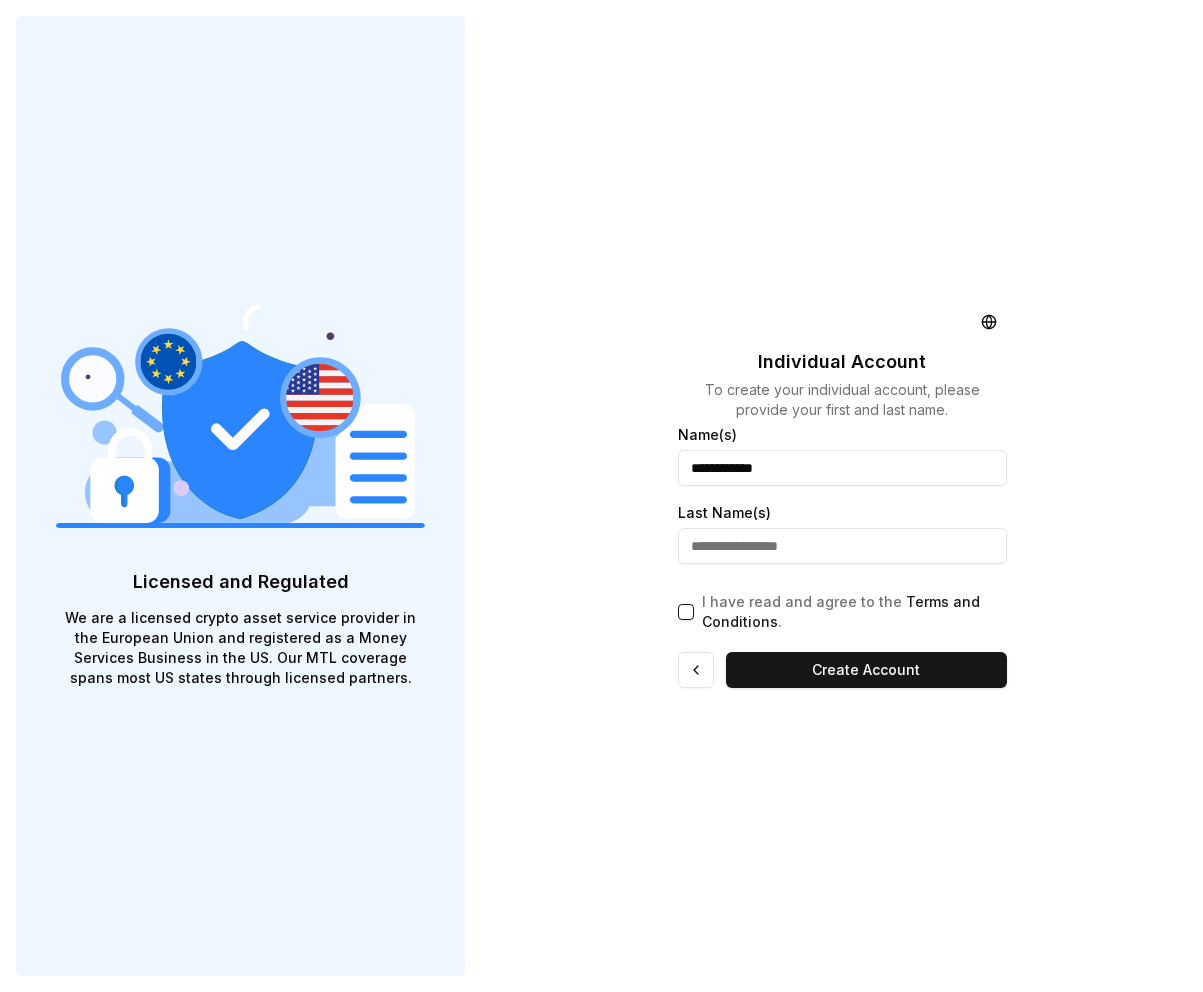 type on "**********" 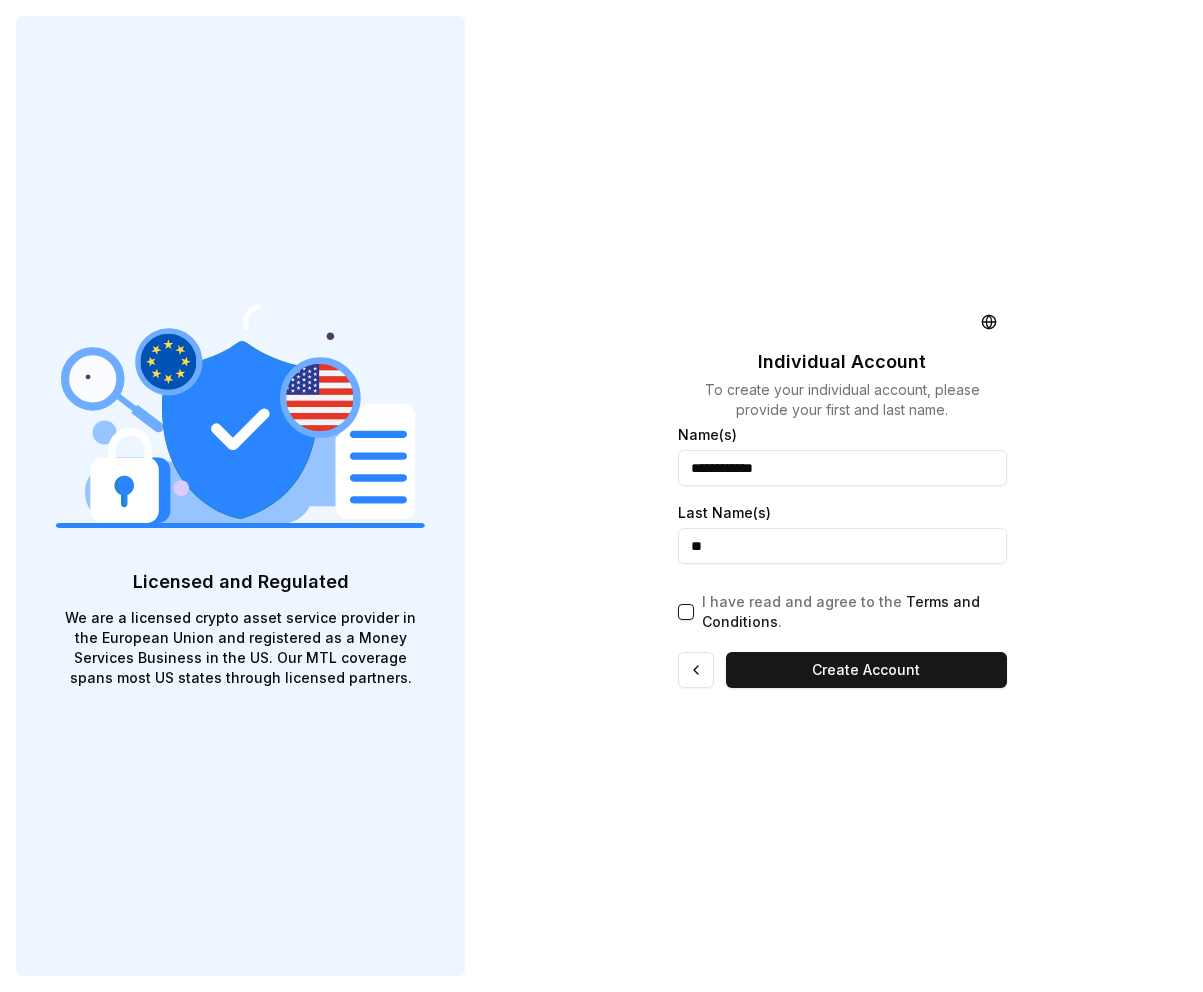type on "**" 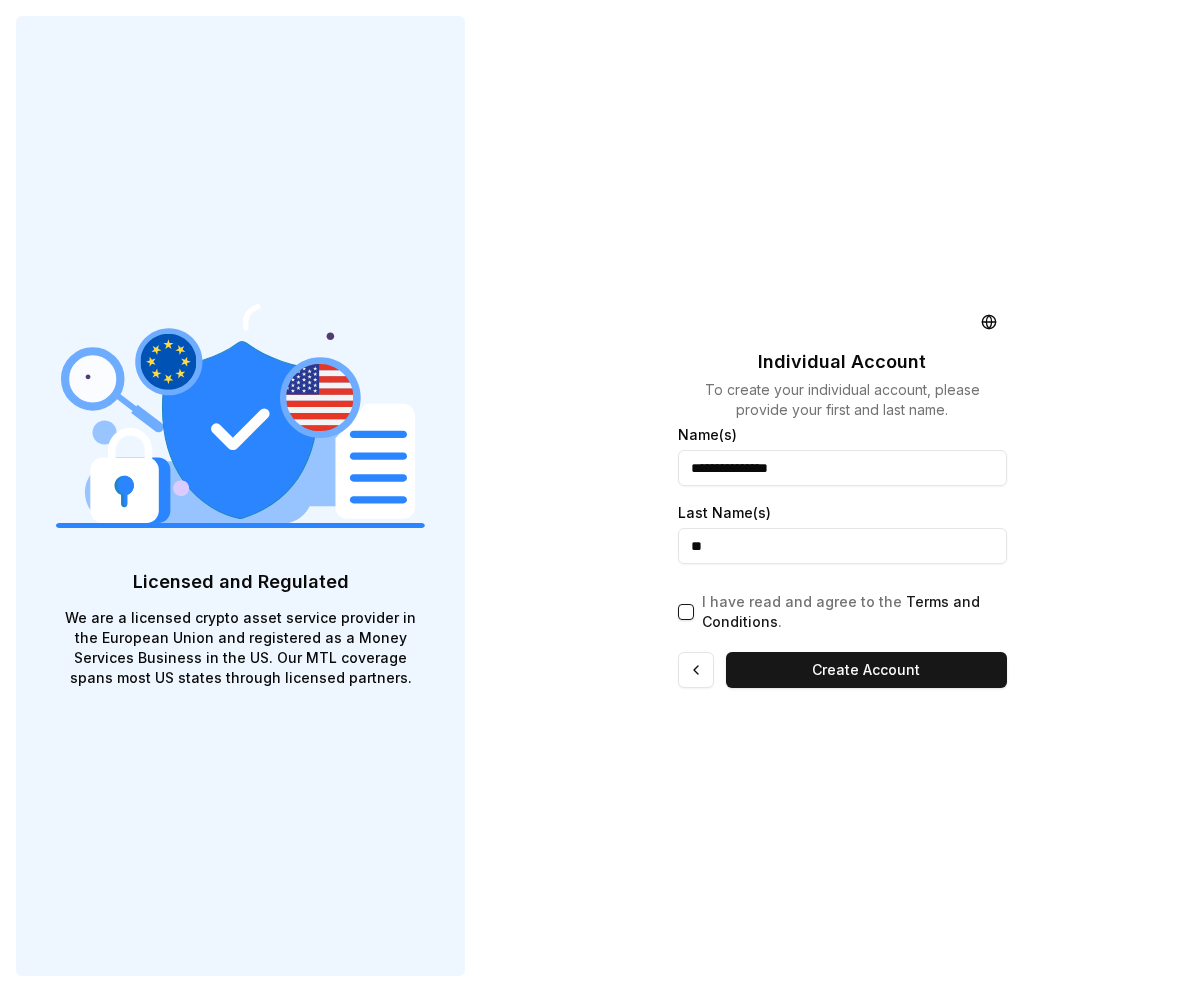 type on "**********" 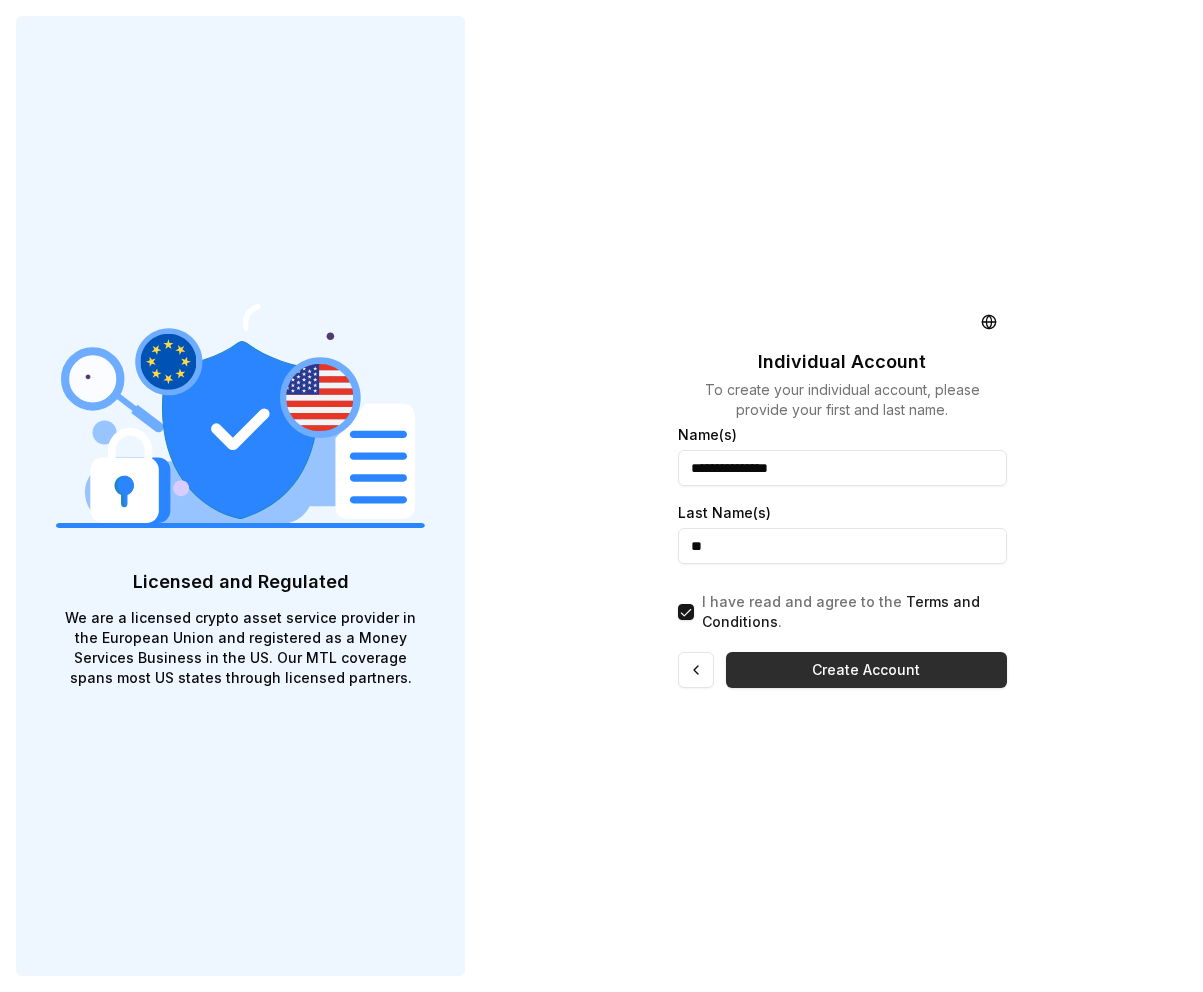 click on "Create Account" at bounding box center [866, 670] 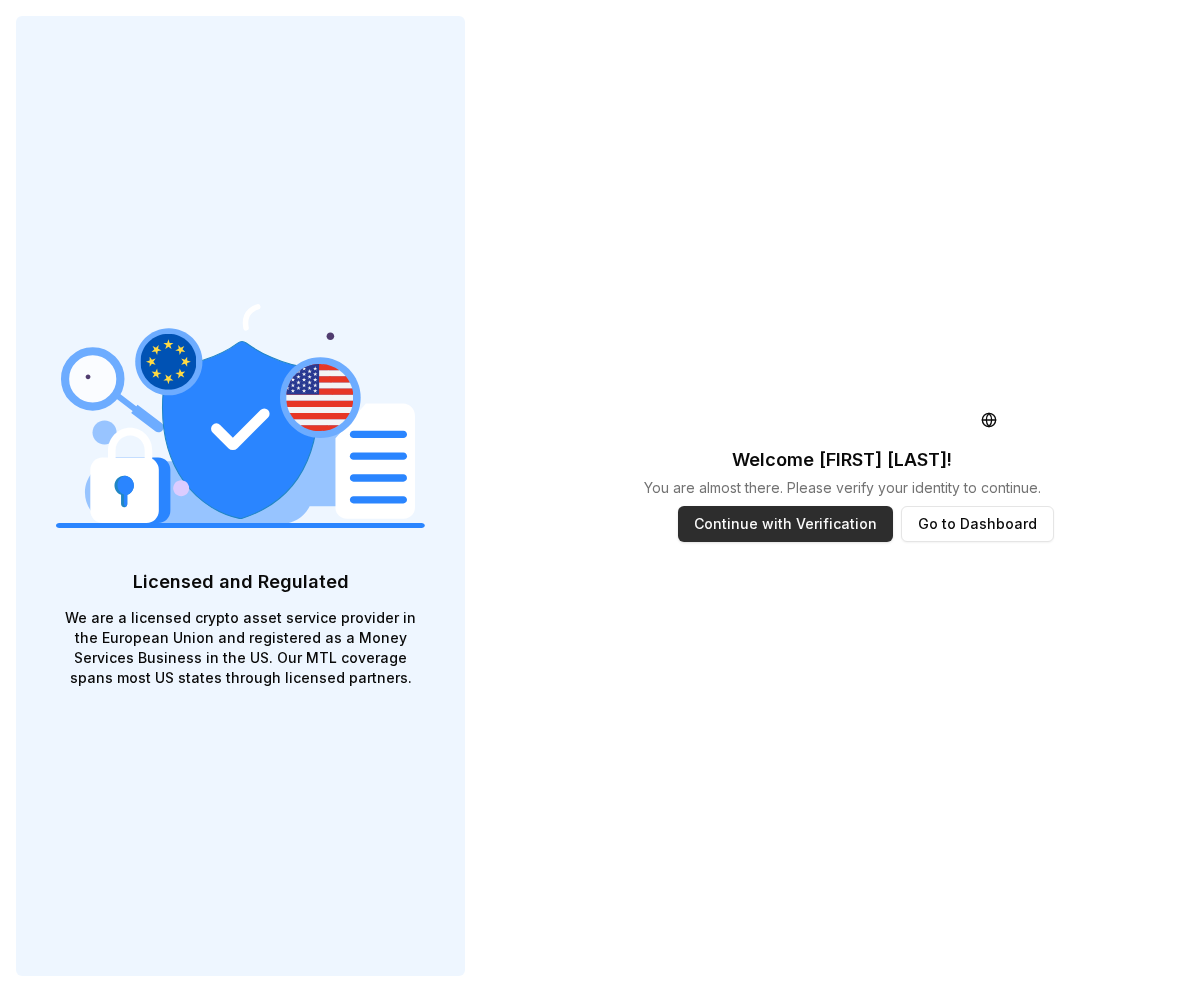 click on "Continue with Verification" at bounding box center (785, 524) 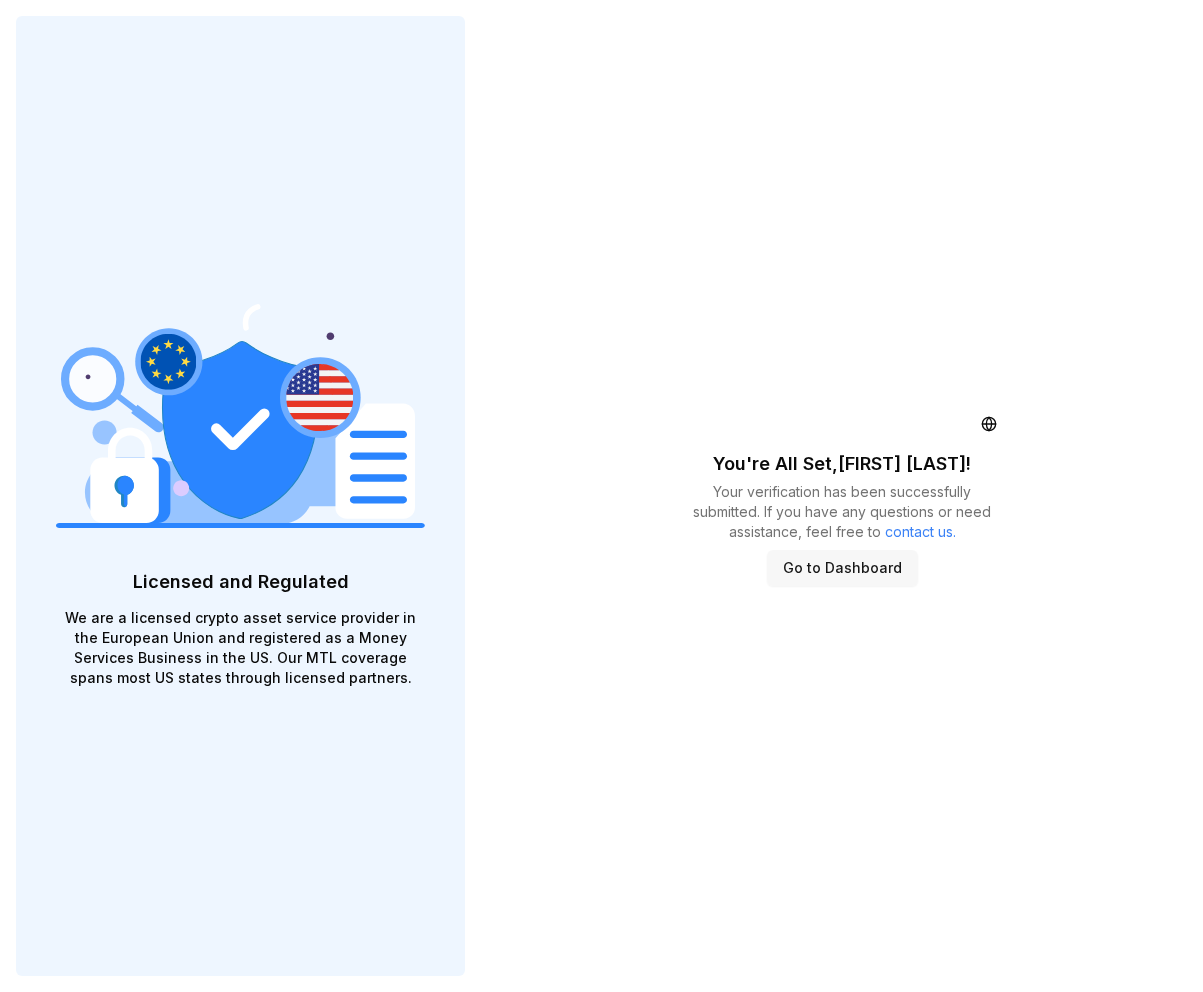 click on "Go to Dashboard" at bounding box center (842, 568) 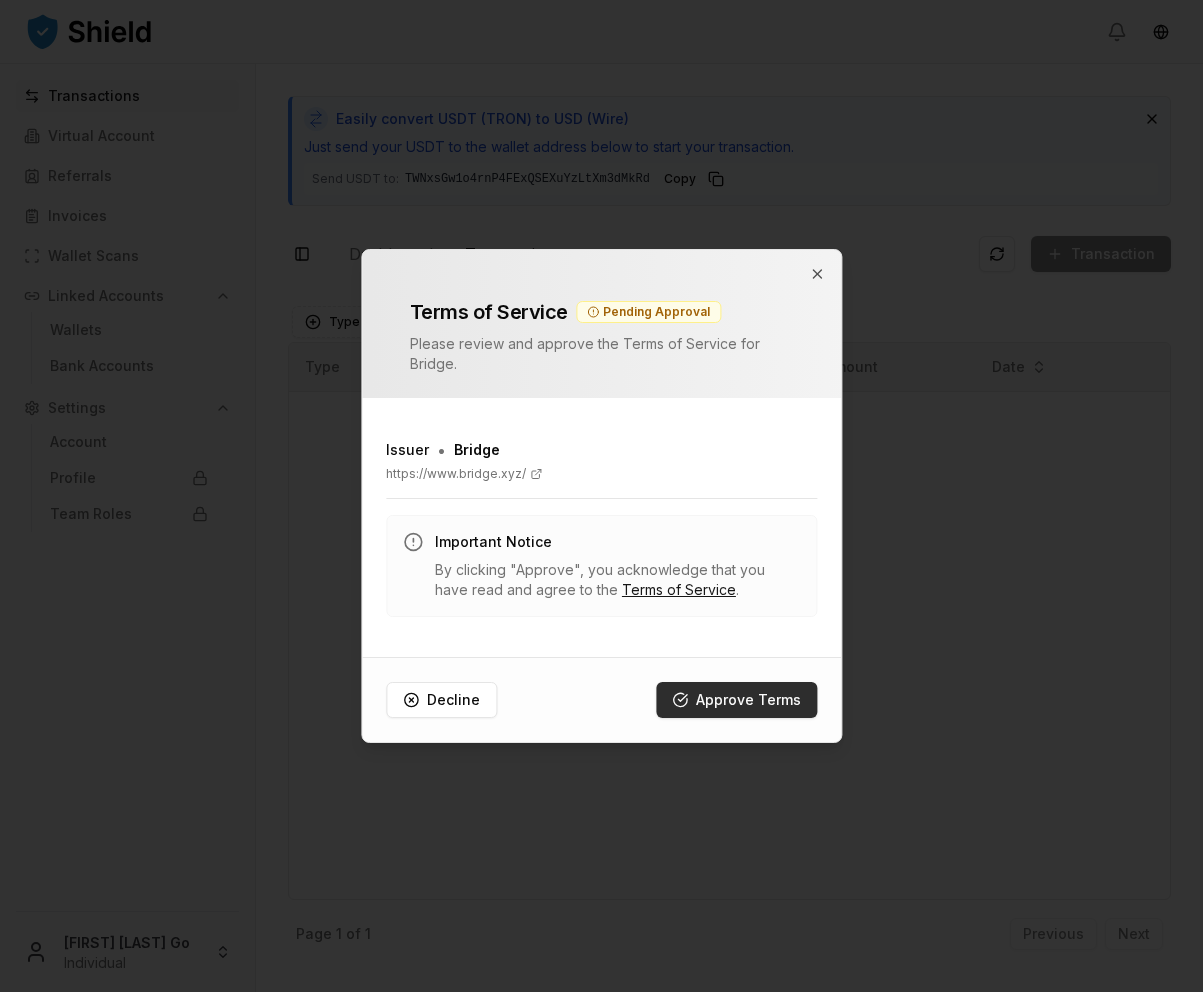 click on "Approve Terms" at bounding box center [736, 700] 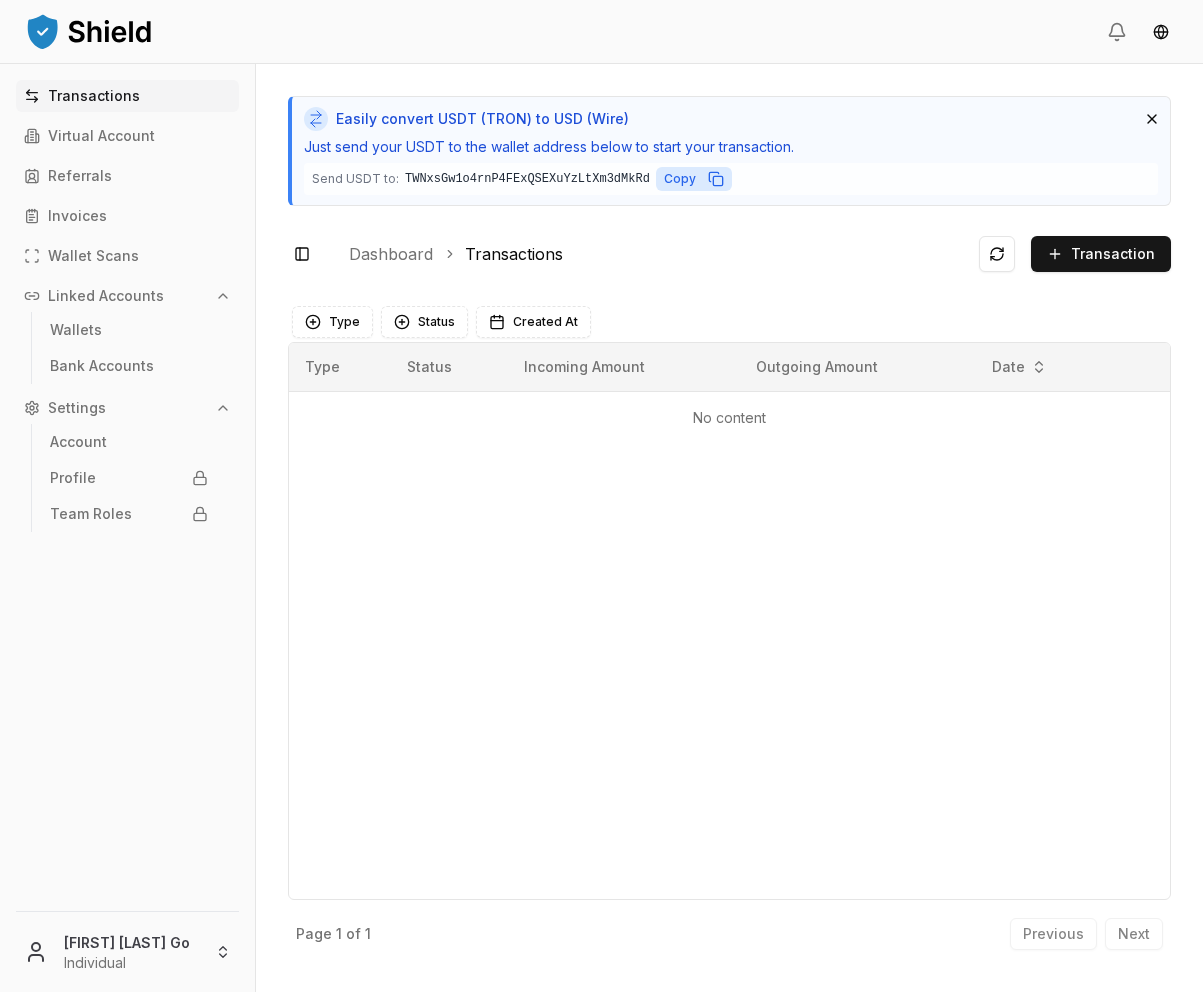 click on "Copy" at bounding box center [680, 179] 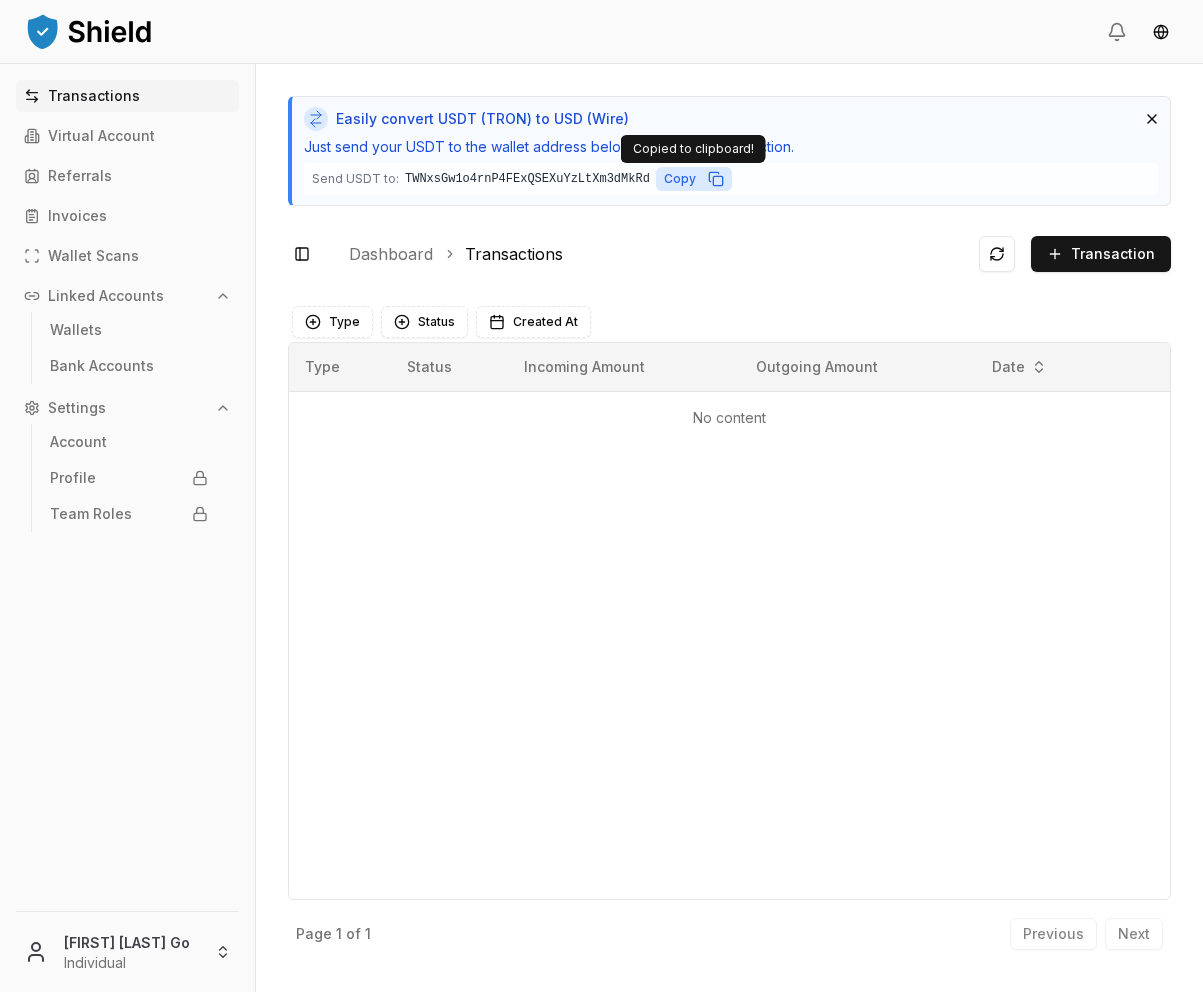 type 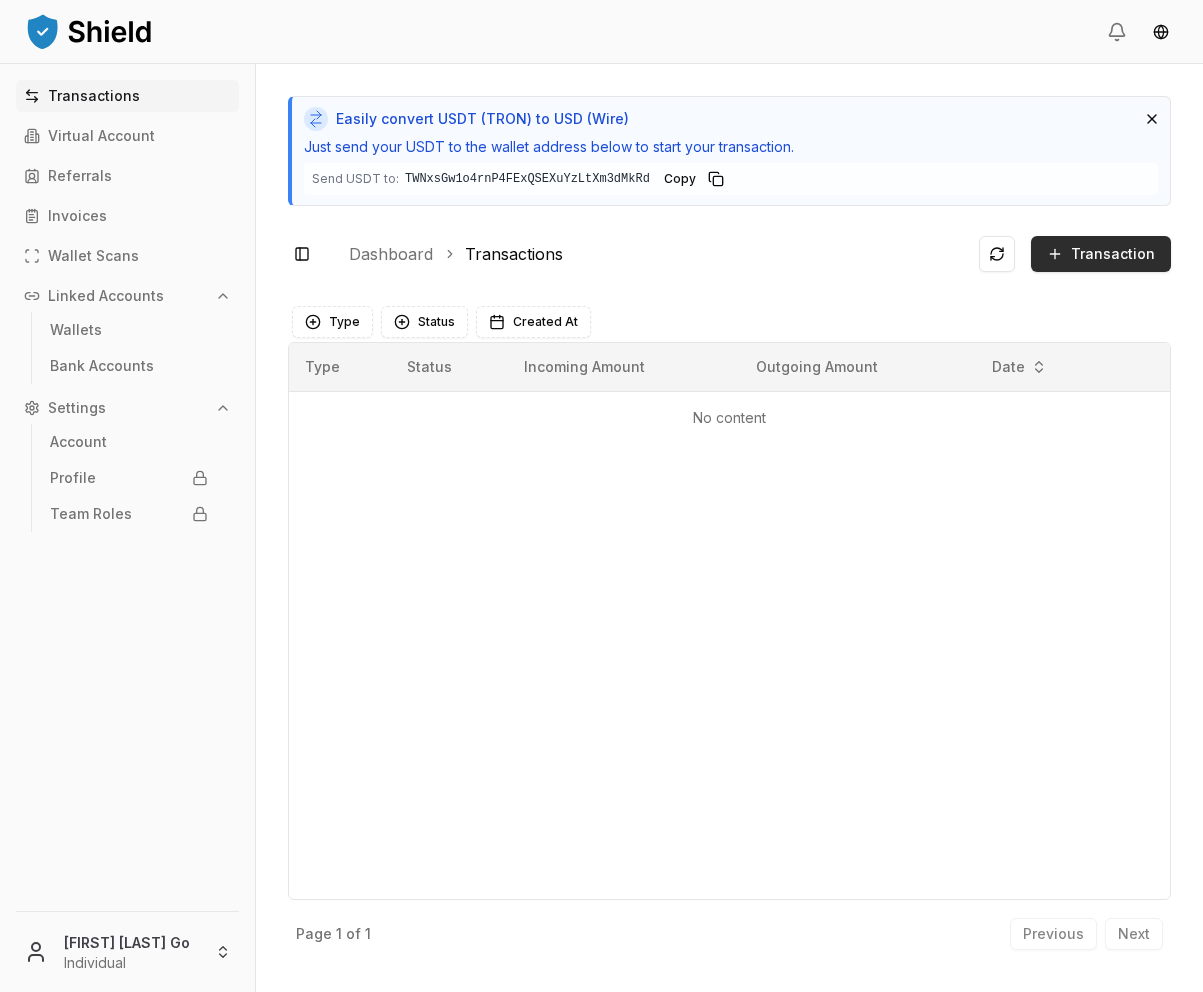 click on "Transaction" at bounding box center (1101, 254) 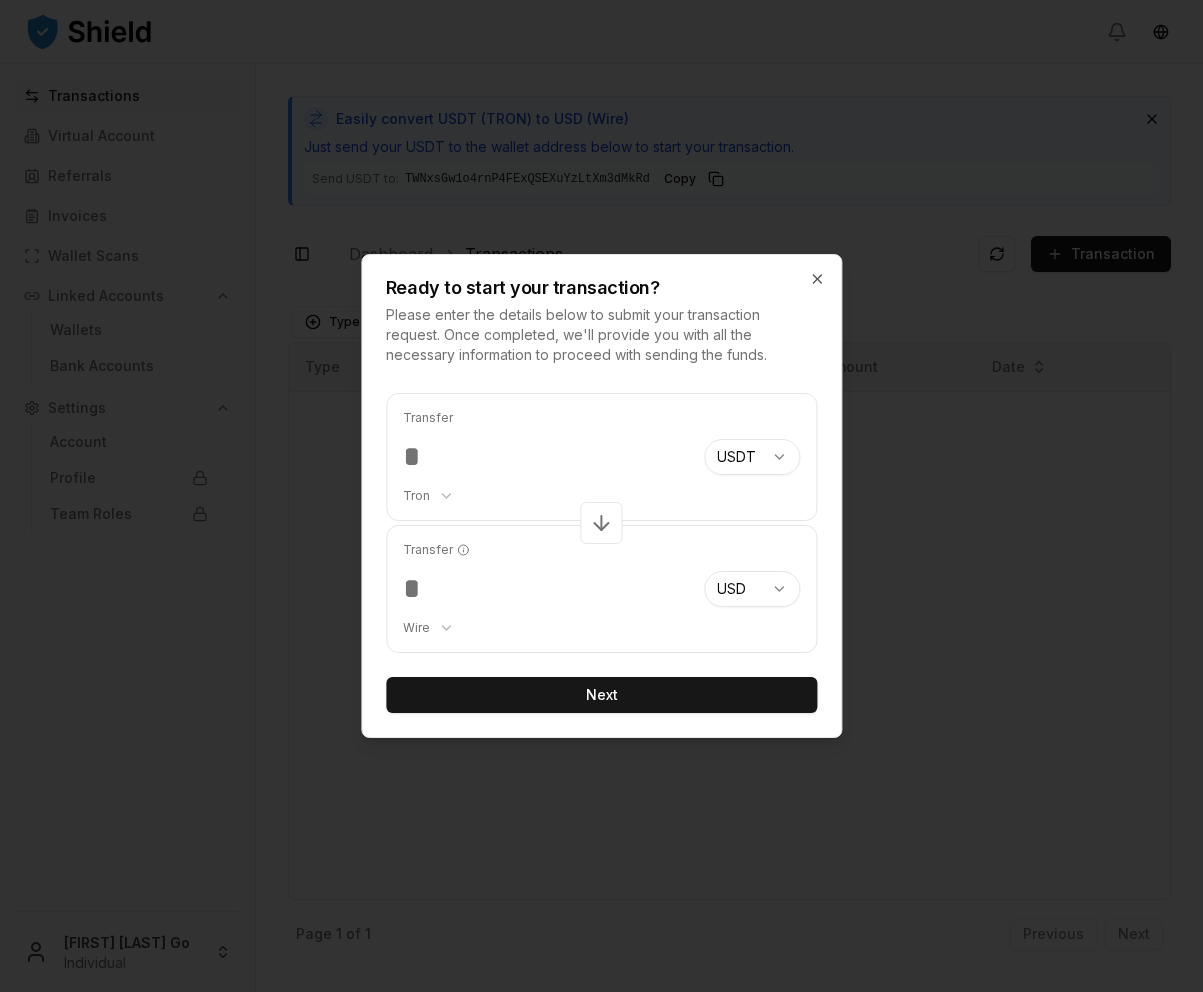 click on "****" at bounding box center (545, 589) 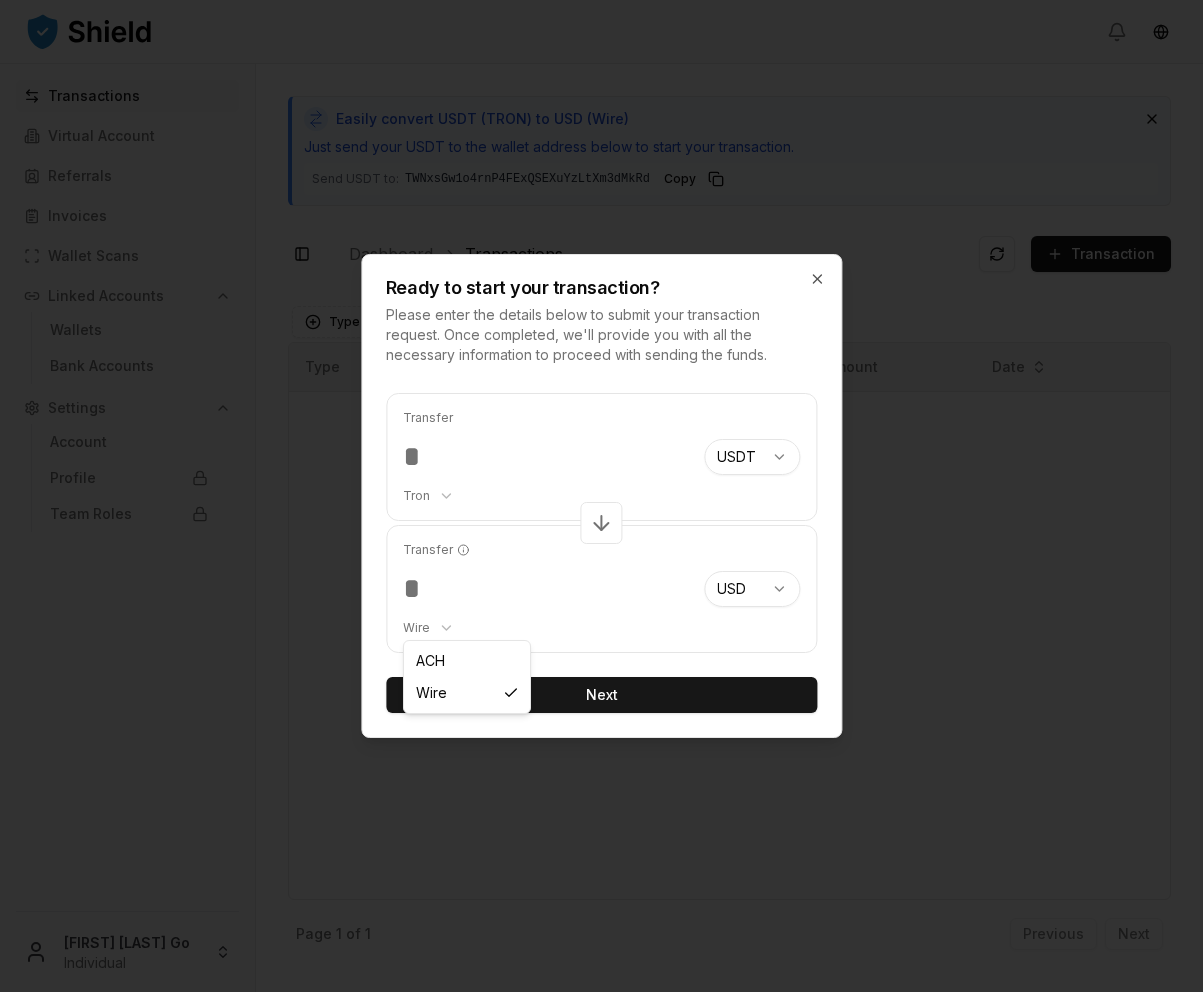 click on "Transactions Virtual Account Referrals Invoices Wallet Scans Linked Accounts Wallets Bank Accounts Settings Account Profile Team Roles [FIRST] [LAST] Go Individual Easily convert USDT (TRON) to USD (Wire) Just send your USDT to the wallet address below to start your transaction. Send USDT to: [WALLET_ADDRESS] [WALLET_ADDRESS] Copy Toggle Sidebar Dashboard Transactions   Transaction No content Type Status Created At Type Status Incoming Amount Outgoing Amount Date No content Page 1 of 1 Previous Next Ready to start your transaction? Please enter the details below to submit your transaction request. Once completed, we'll provide you with all the necessary information to proceed with sending the funds. Transfer ***** Tron ******** ******** **** ******* USDT *** *** *** *** **** **** Transfer **** Wire *** **** USD *** Next   Close ACH Wire" at bounding box center (601, 496) 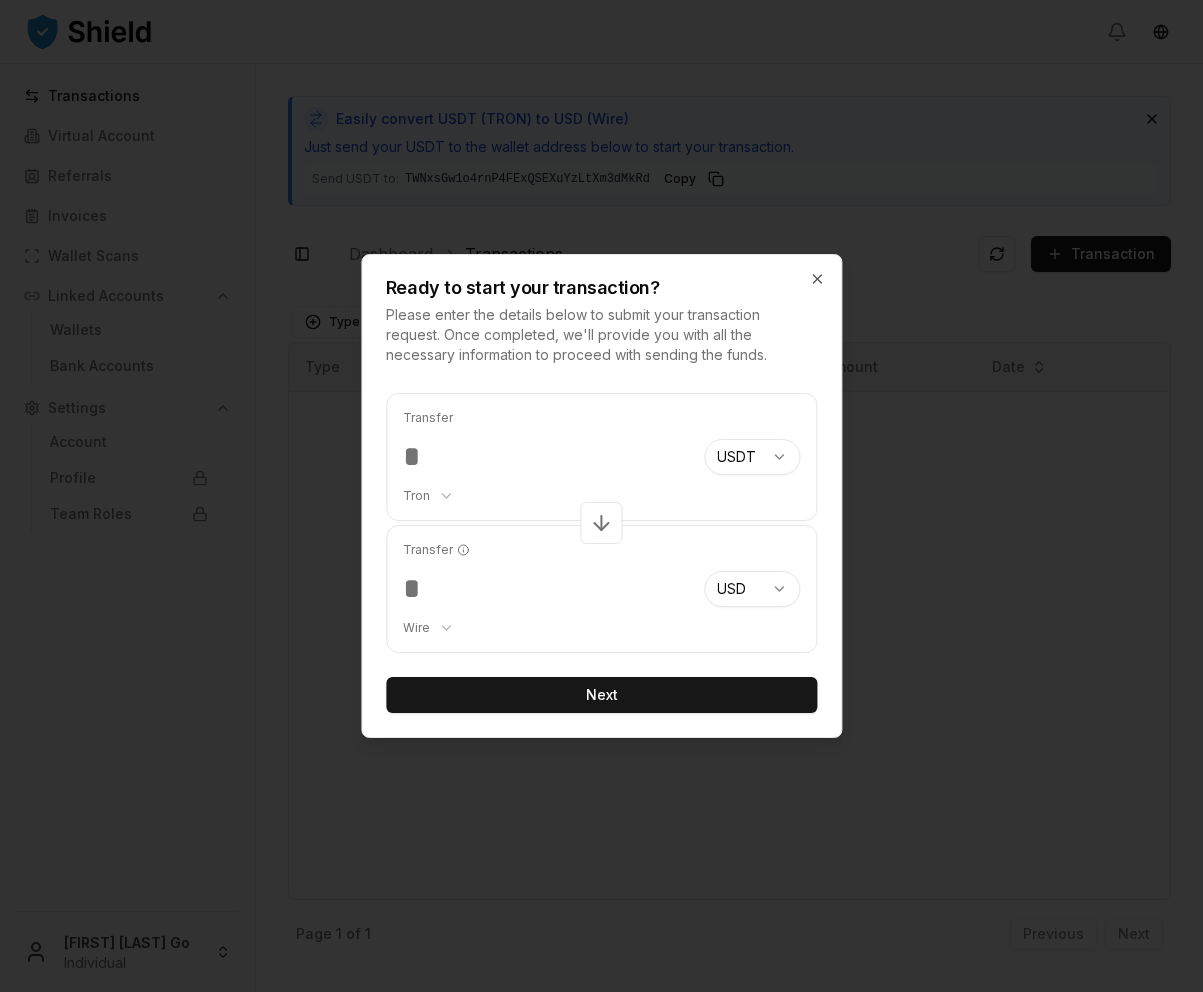 click on "*****" at bounding box center [545, 457] 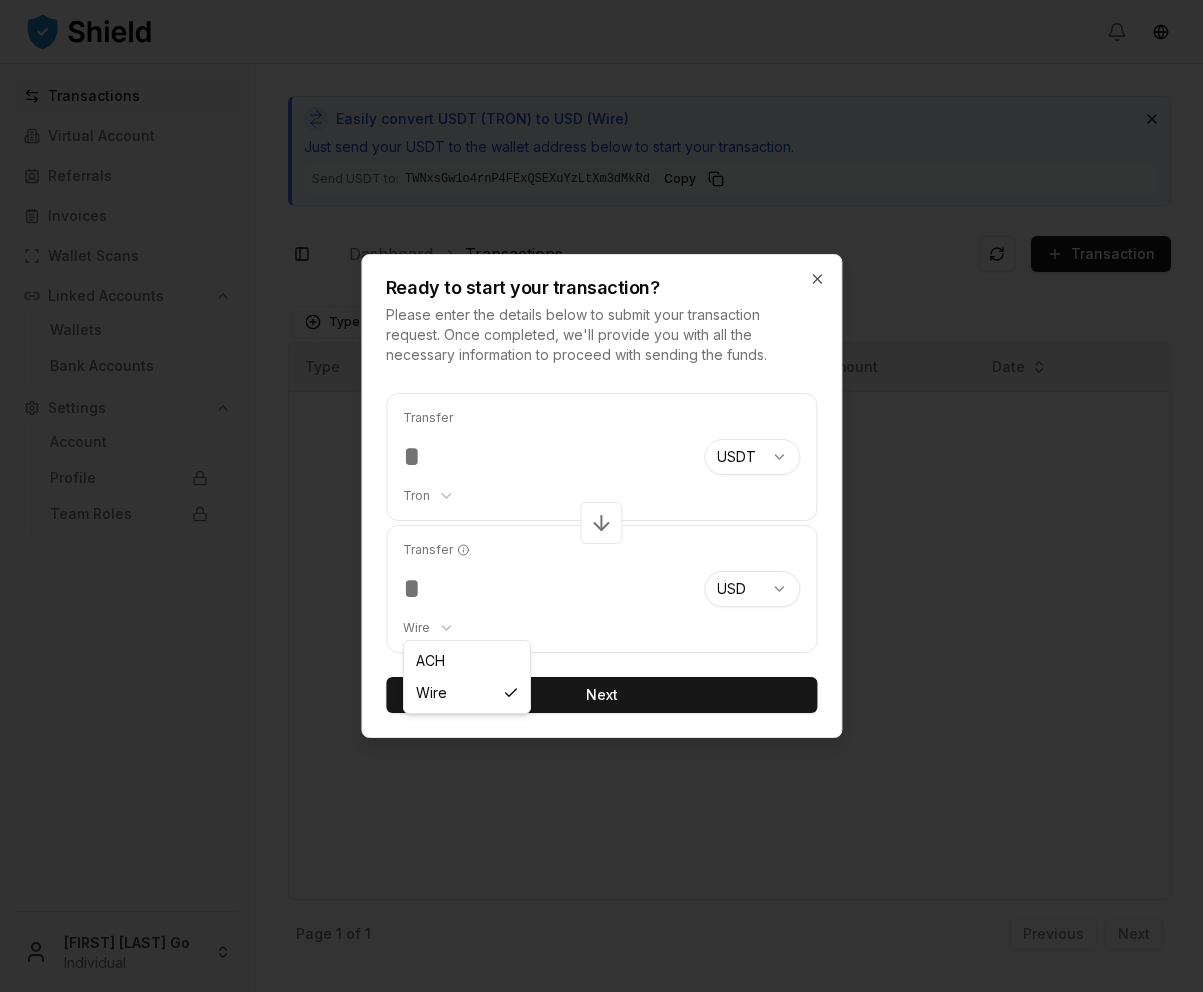click on "Transactions Virtual Account Referrals Invoices Wallet Scans Linked Accounts Wallets Bank Accounts Settings Account Profile Team Roles [FIRST] [LAST] Go Individual Easily convert USDT (TRON) to USD (Wire) Just send your USDT to the wallet address below to start your transaction. Send USDT to: [WALLET_ADDRESS] [WALLET_ADDRESS] Copy Toggle Sidebar Dashboard Transactions   Transaction No content Type Status Created At Type Status Incoming Amount Outgoing Amount Date No content Page 1 of 1 Previous Next Ready to start your transaction? Please enter the details below to submit your transaction request. Once completed, we'll provide you with all the necessary information to proceed with sending the funds. Transfer ***** Tron ******** ******** **** ******* USDT *** *** *** *** **** **** Transfer ******** Wire *** **** USD *** Next   Close ACH Wire" at bounding box center [601, 496] 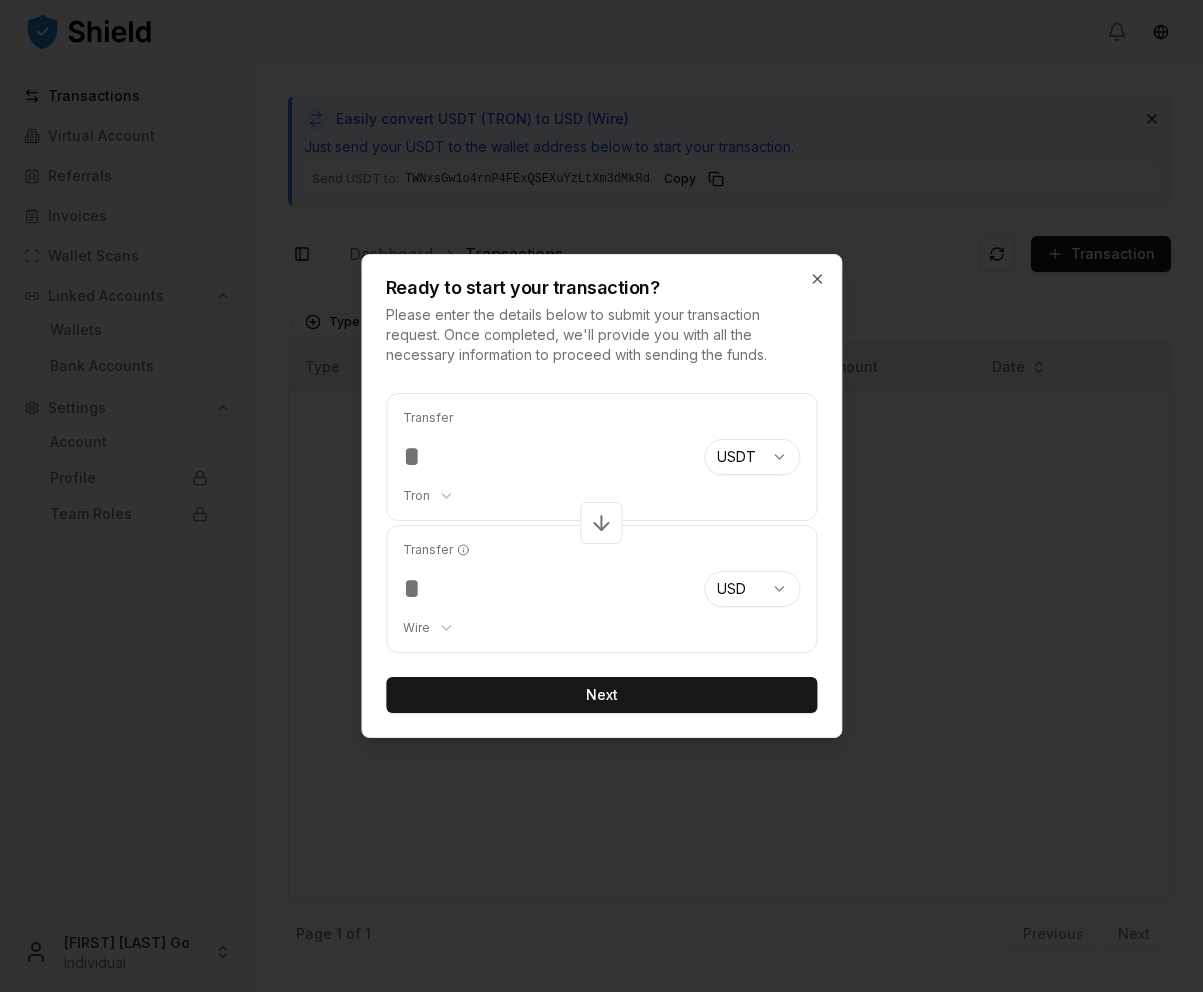 click on "Transactions Virtual Account Referrals Invoices Wallet Scans Linked Accounts Wallets Bank Accounts Settings Account Profile Team Roles [FIRST] [LAST] Go Individual Easily convert USDT (TRON) to USD (Wire) Just send your USDT to the wallet address below to start your transaction. Send USDT to: [WALLET_ADDRESS] [WALLET_ADDRESS] Copy Toggle Sidebar Dashboard Transactions   Transaction No content Type Status Created At Type Status Incoming Amount Outgoing Amount Date No content Page 1 of 1 Previous Next Ready to start your transaction? Please enter the details below to submit your transaction request. Once completed, we'll provide you with all the necessary information to proceed with sending the funds. Transfer ***** Tron ******** ******** **** ******* USDT *** *** *** *** **** **** Transfer ******** Wire *** **** USD *** Next   Close" at bounding box center [601, 496] 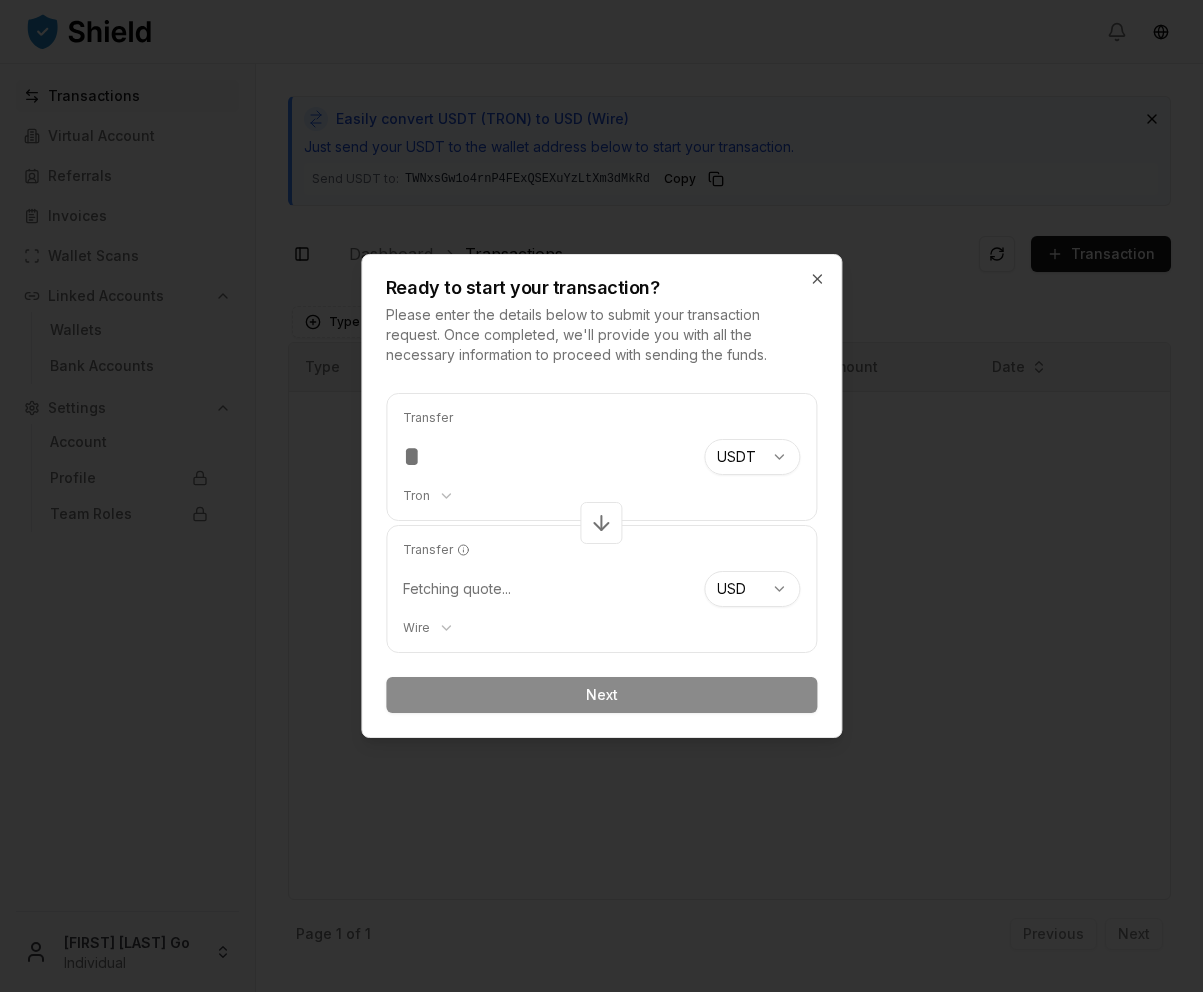 type on "*******" 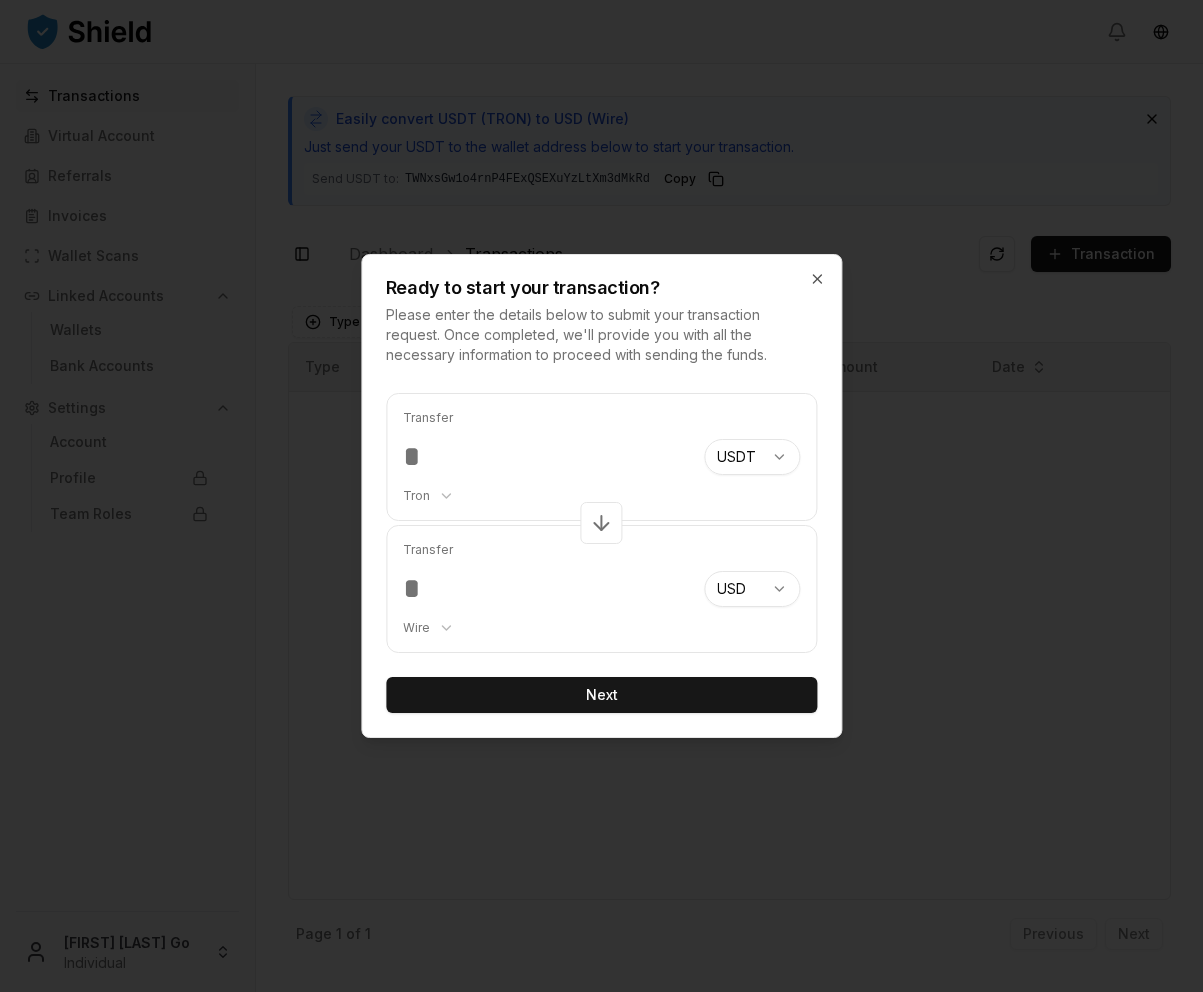 type on "*********" 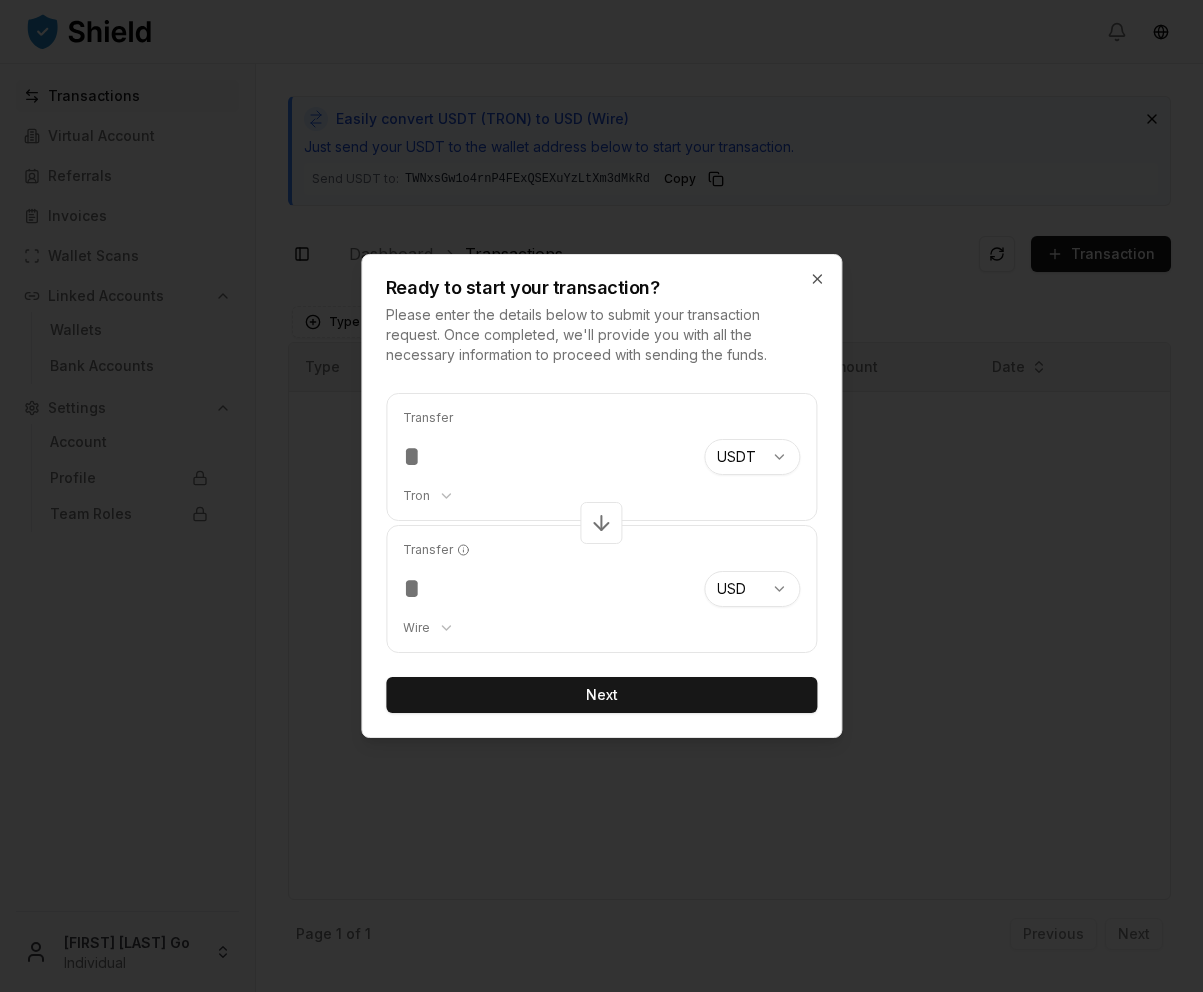 type on "**********" 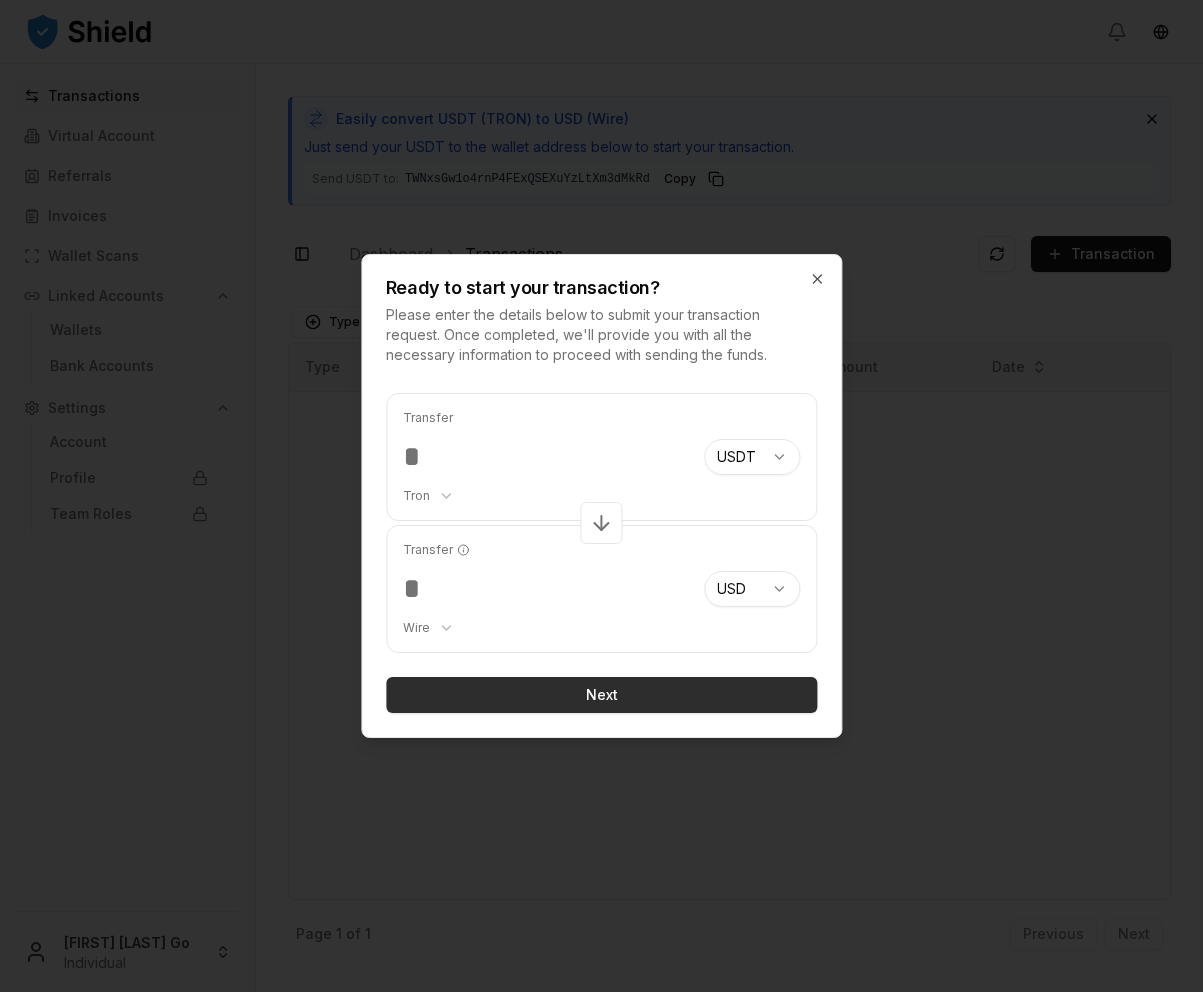 click on "Next" at bounding box center [601, 695] 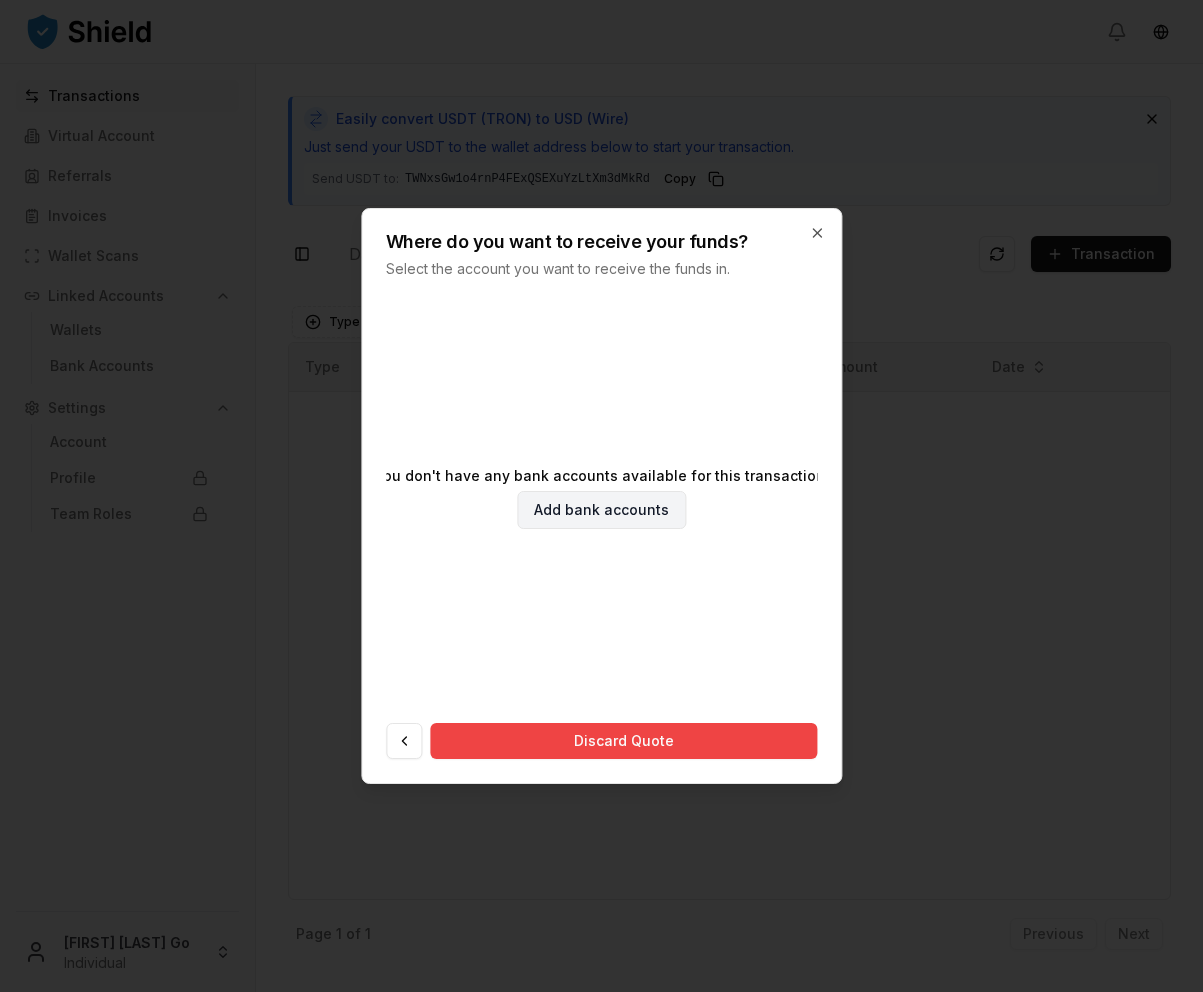 click on "Add bank accounts" at bounding box center [601, 510] 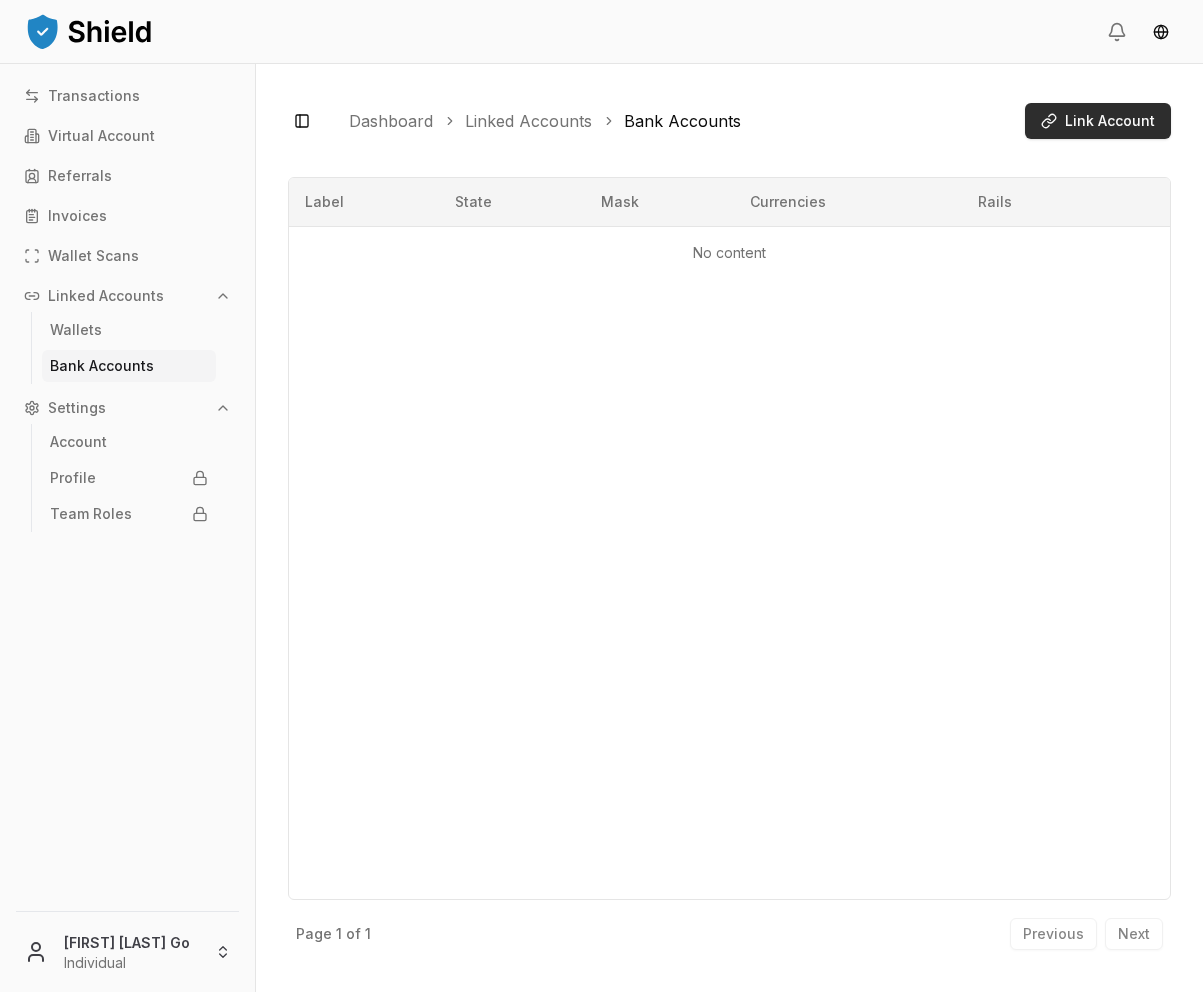 click on "Link Account" at bounding box center [1110, 121] 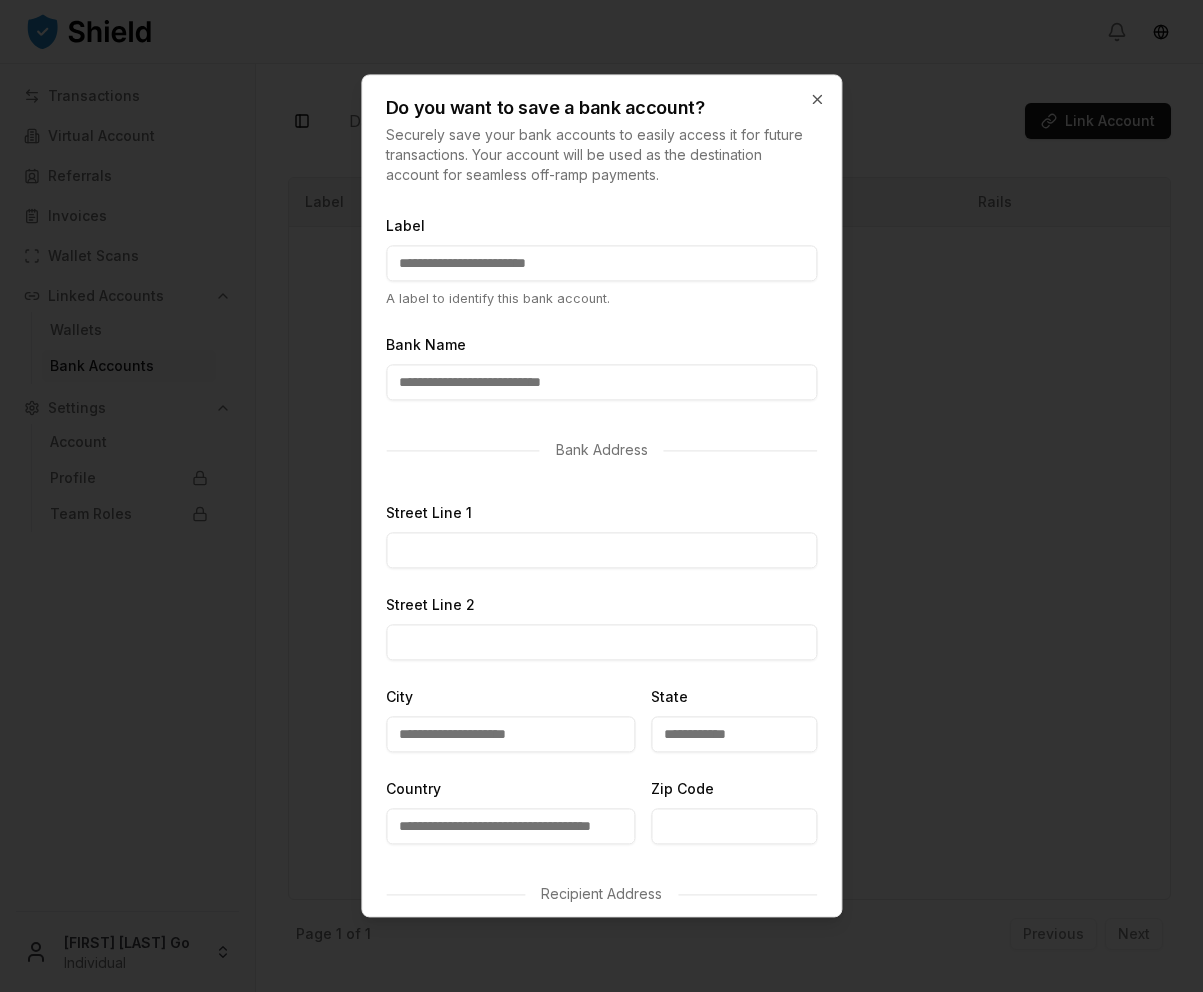 click on "Label" at bounding box center (601, 263) 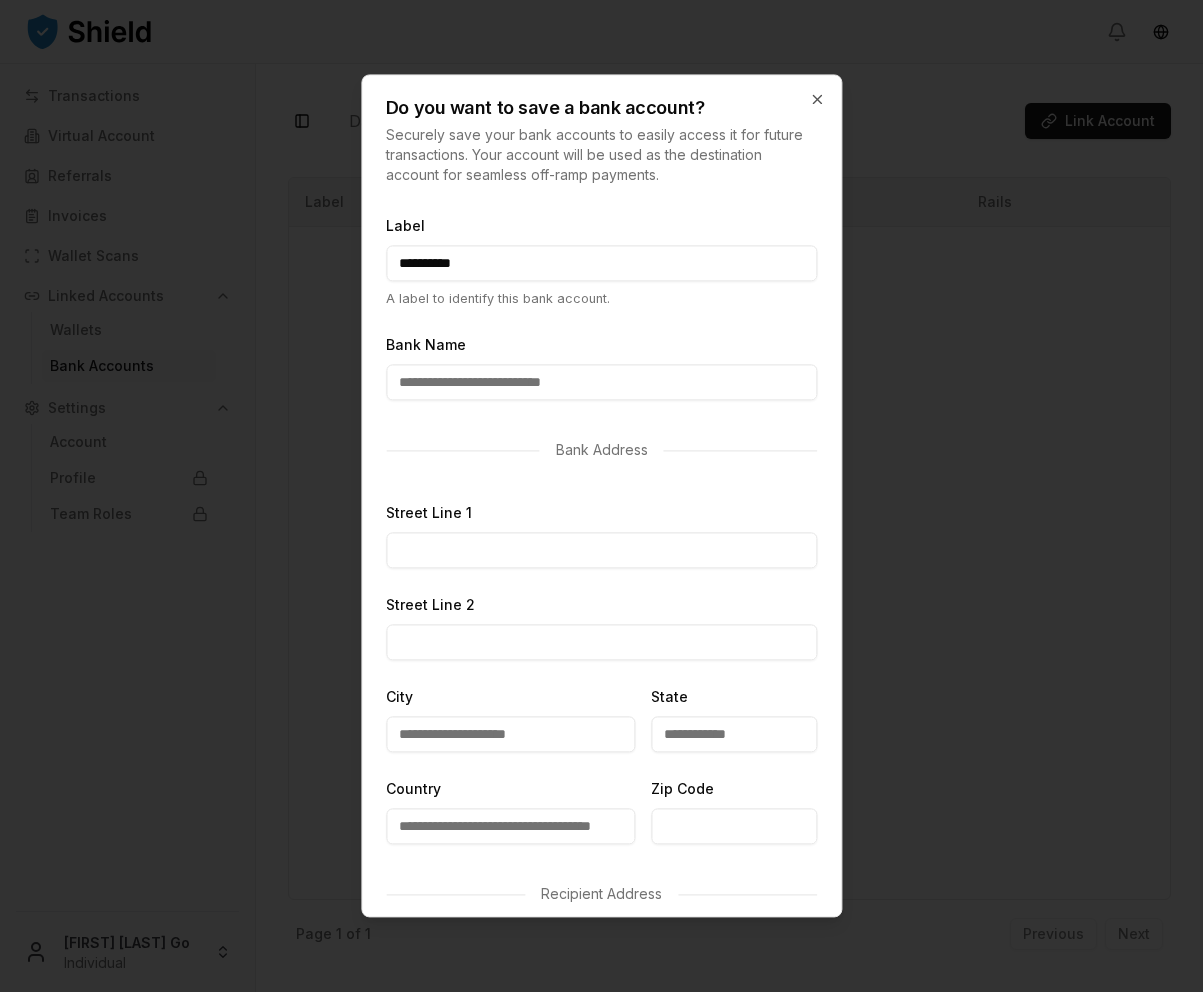 type on "**********" 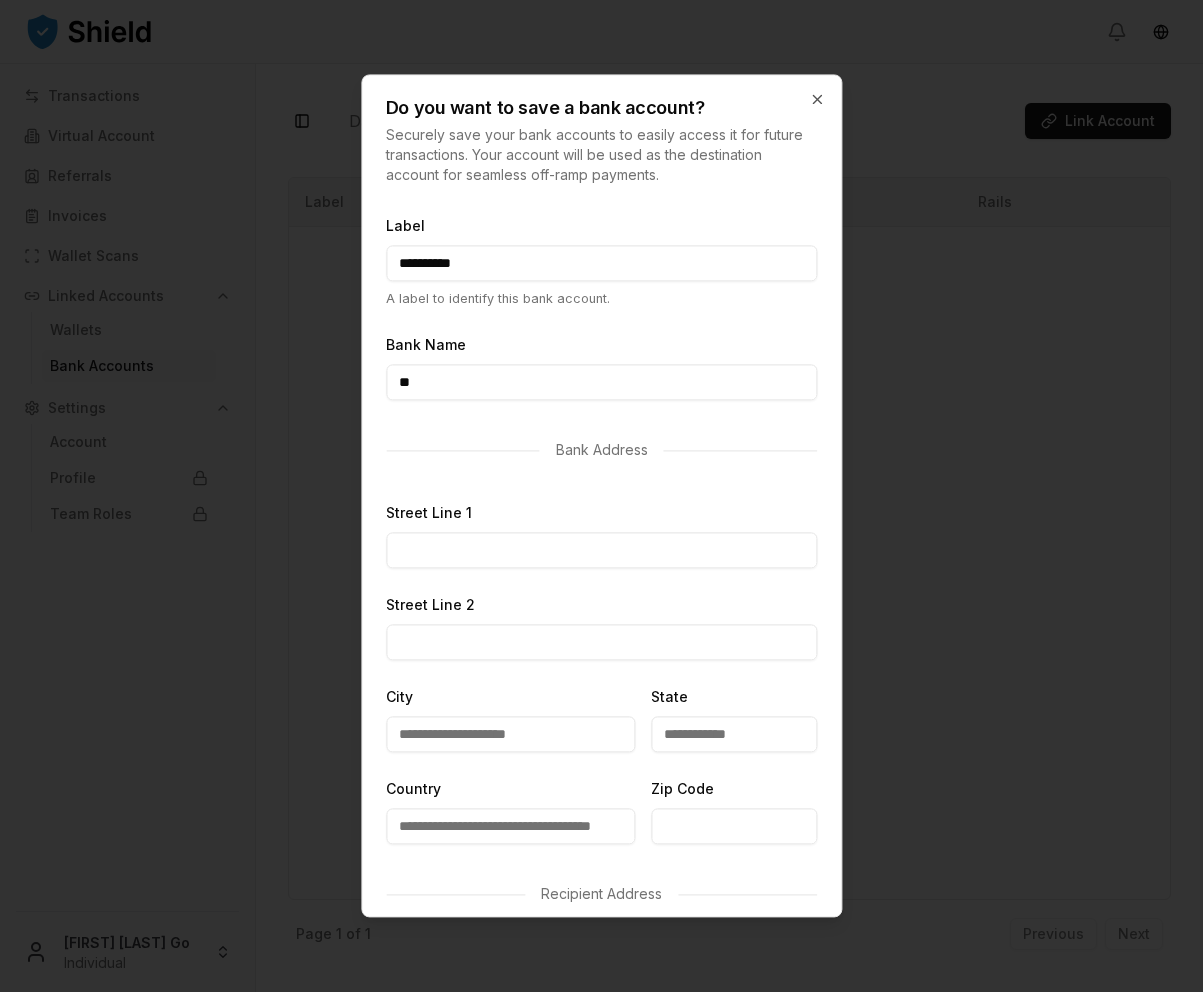 type on "*" 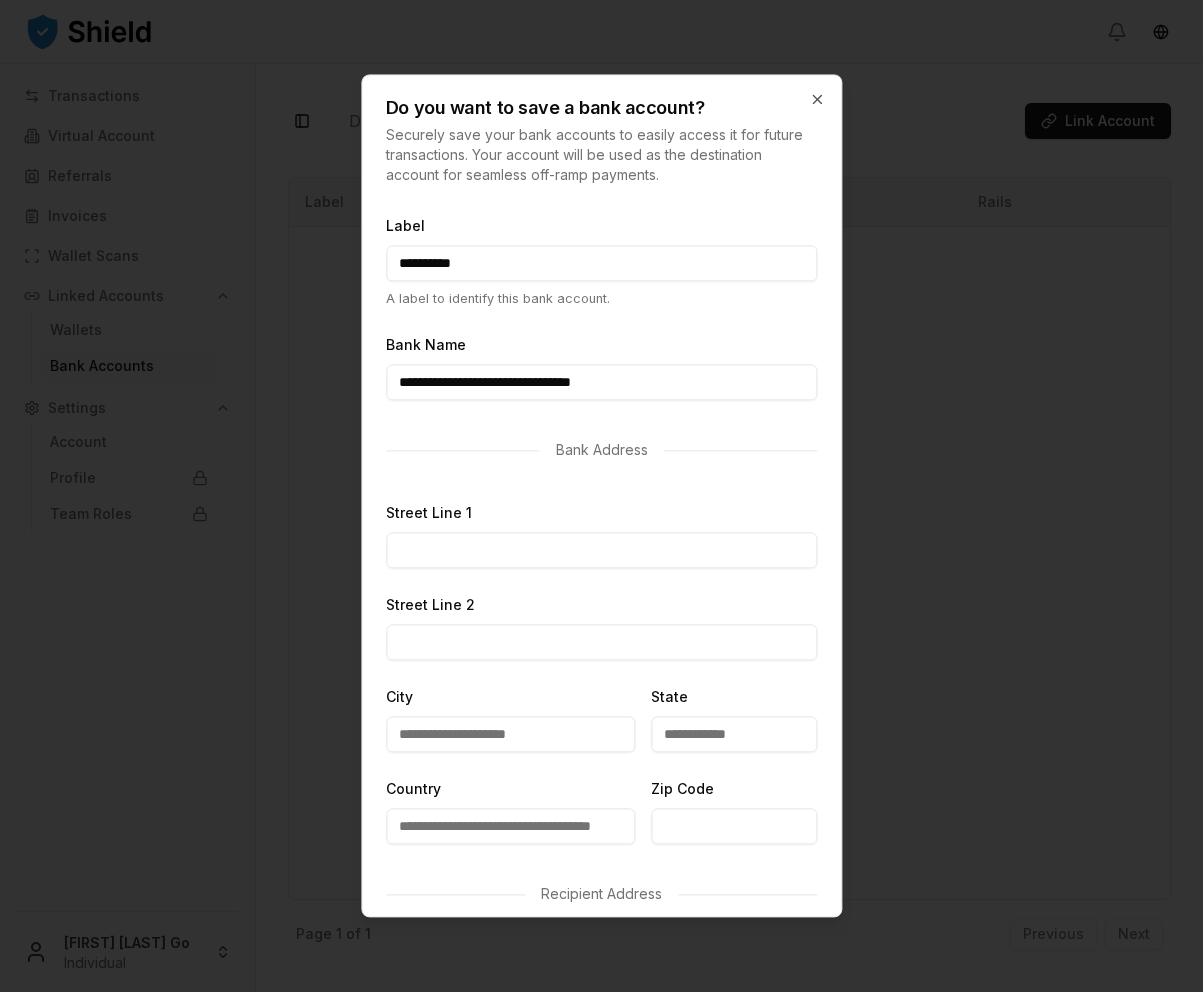 type on "**********" 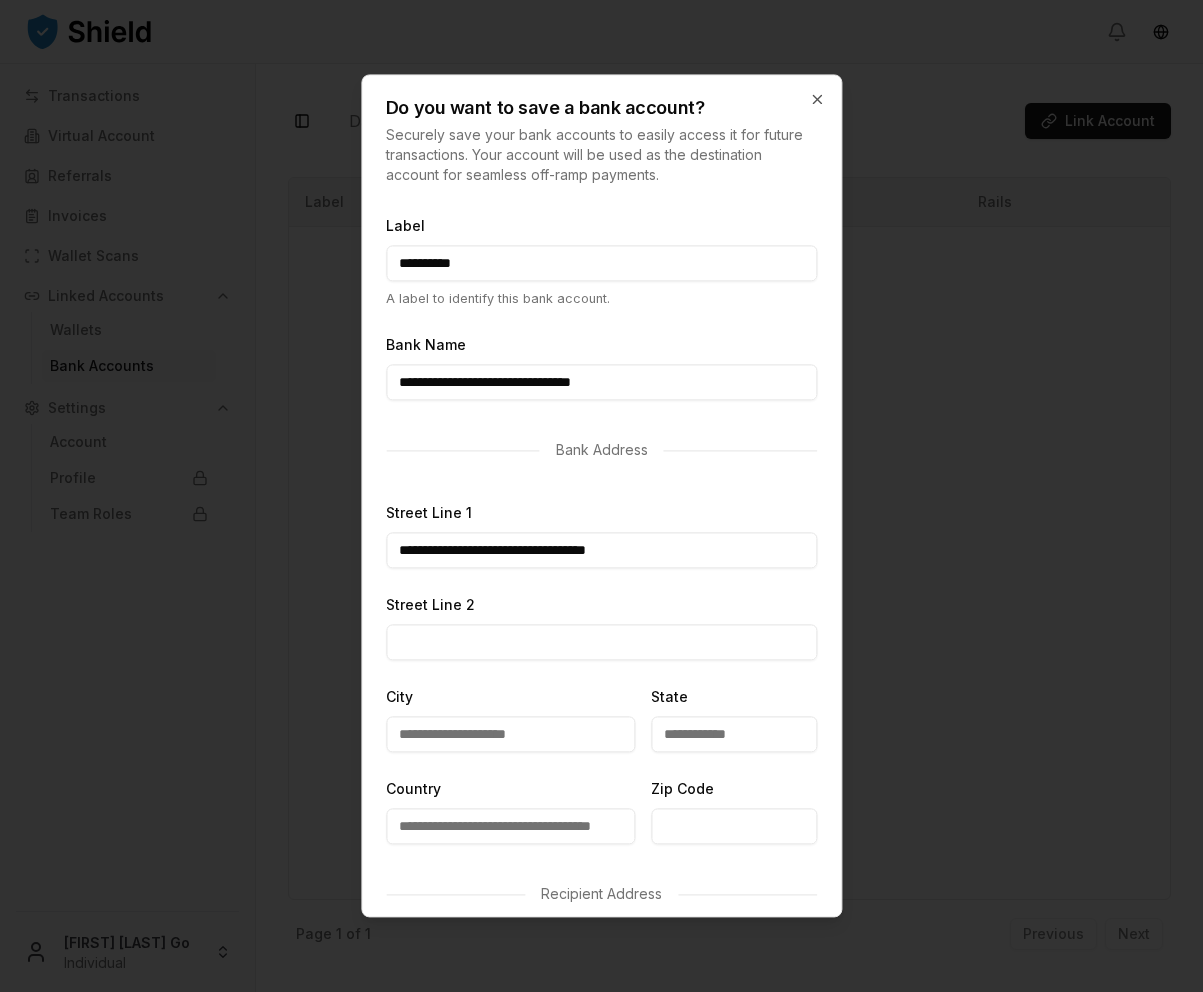 click on "**********" at bounding box center [601, 551] 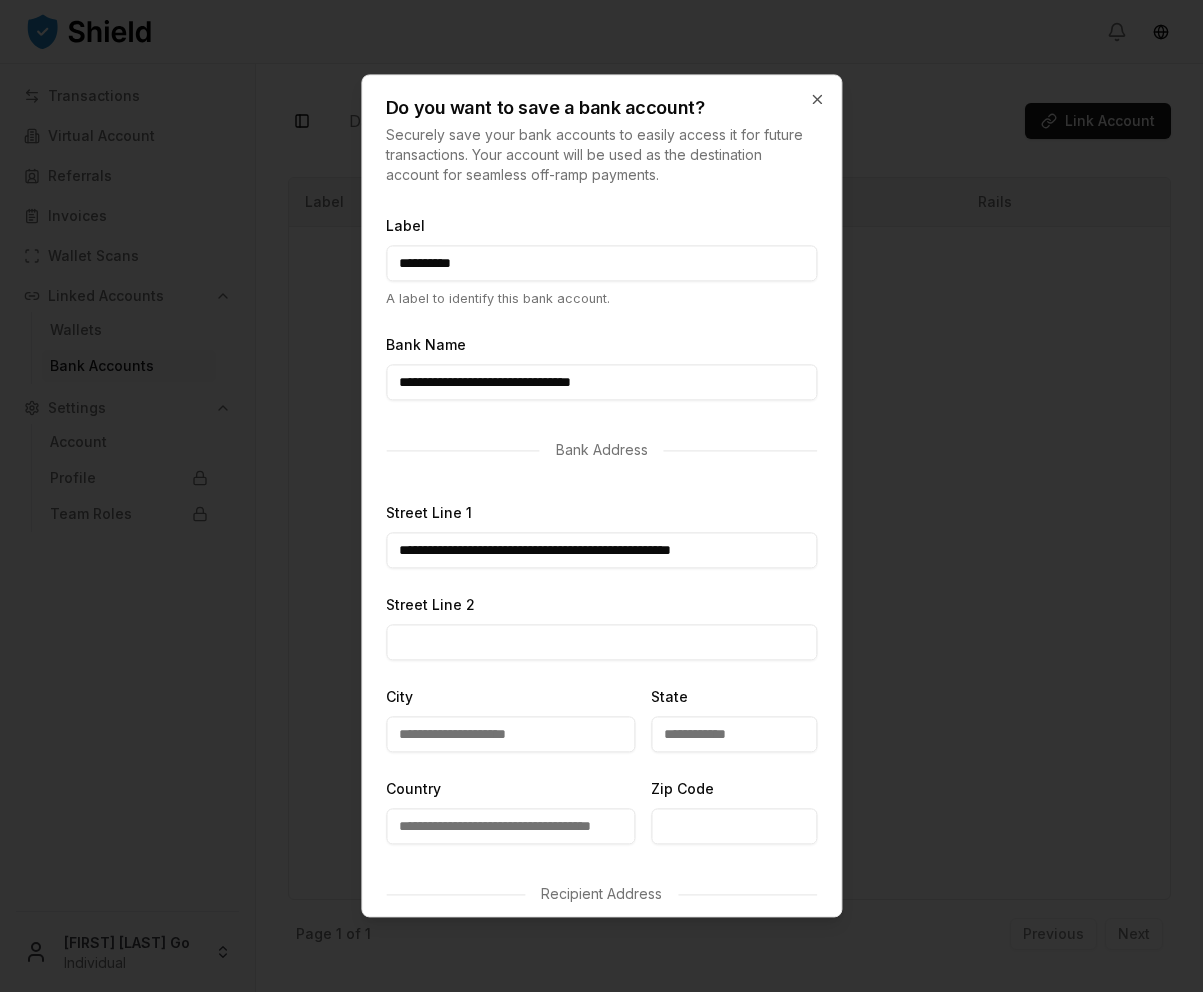 type on "**********" 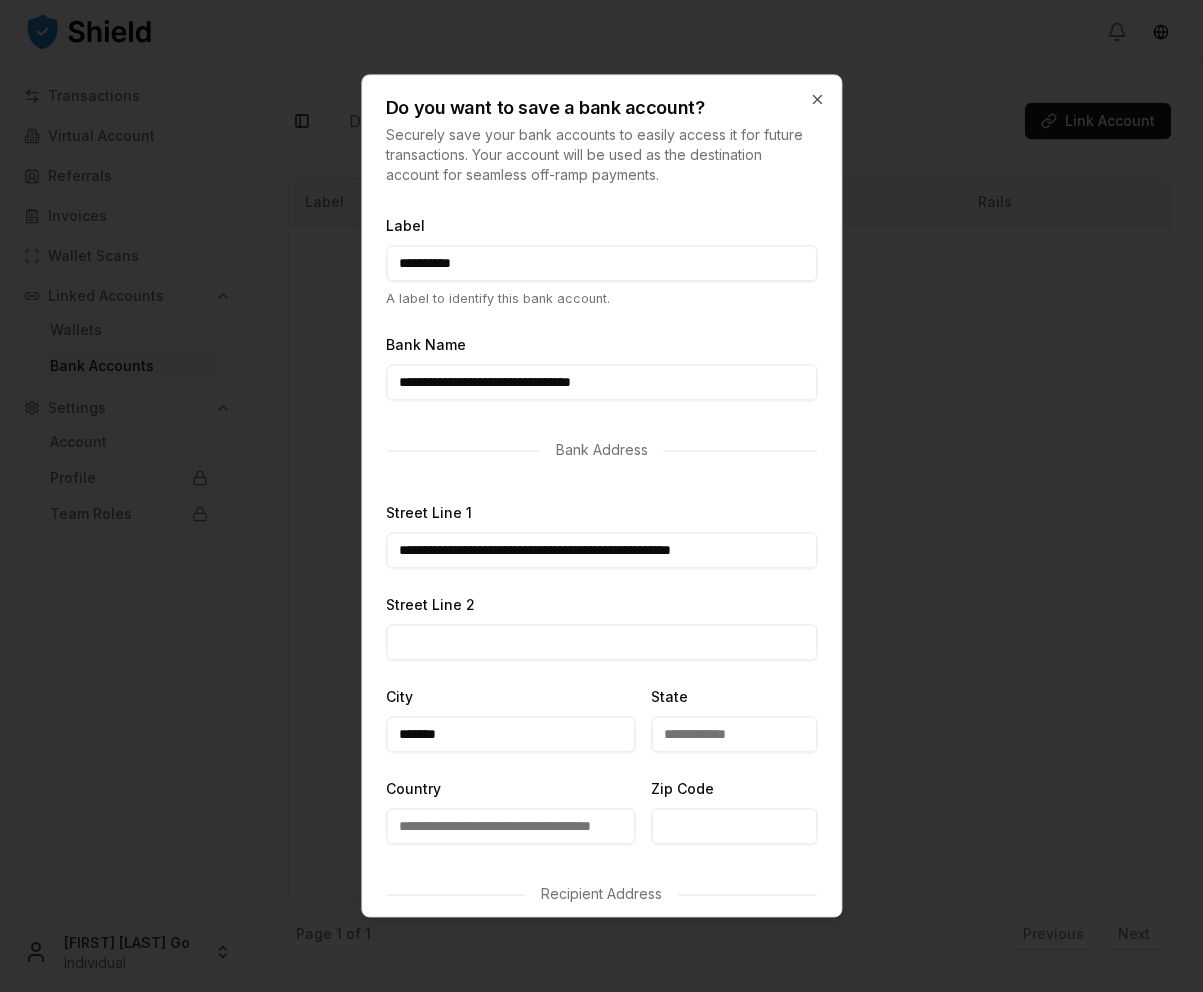 type on "*******" 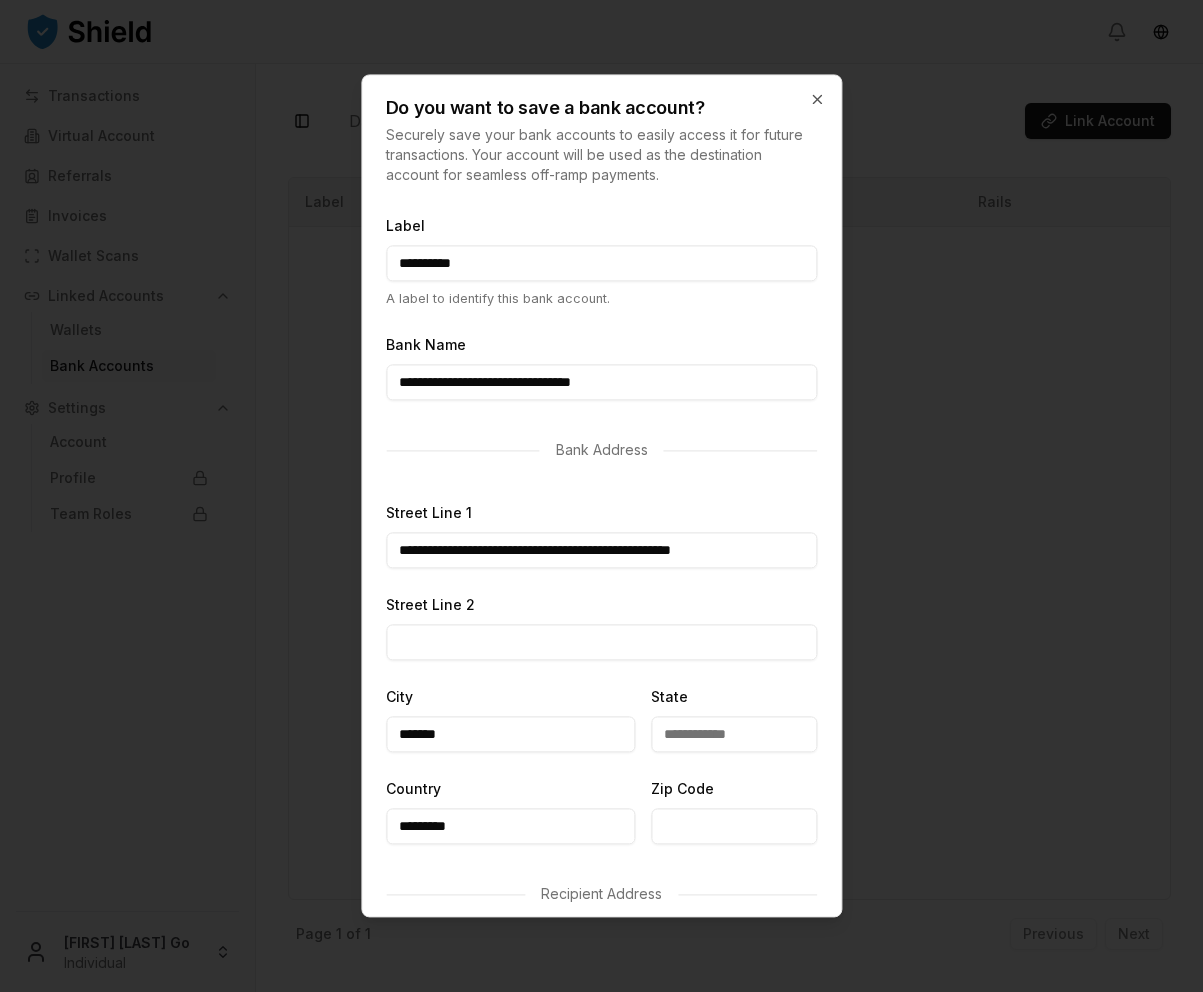 type on "*********" 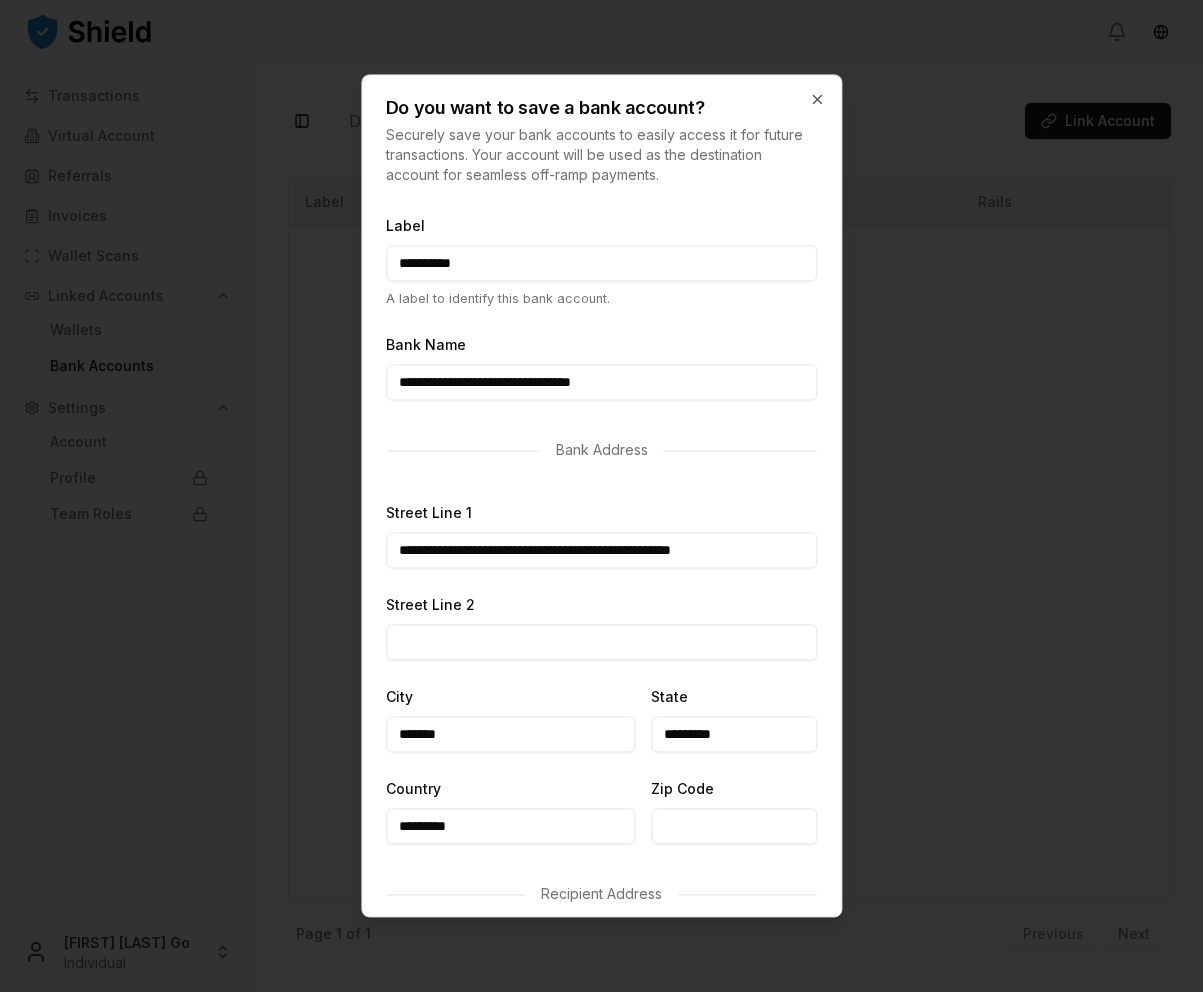 type on "*********" 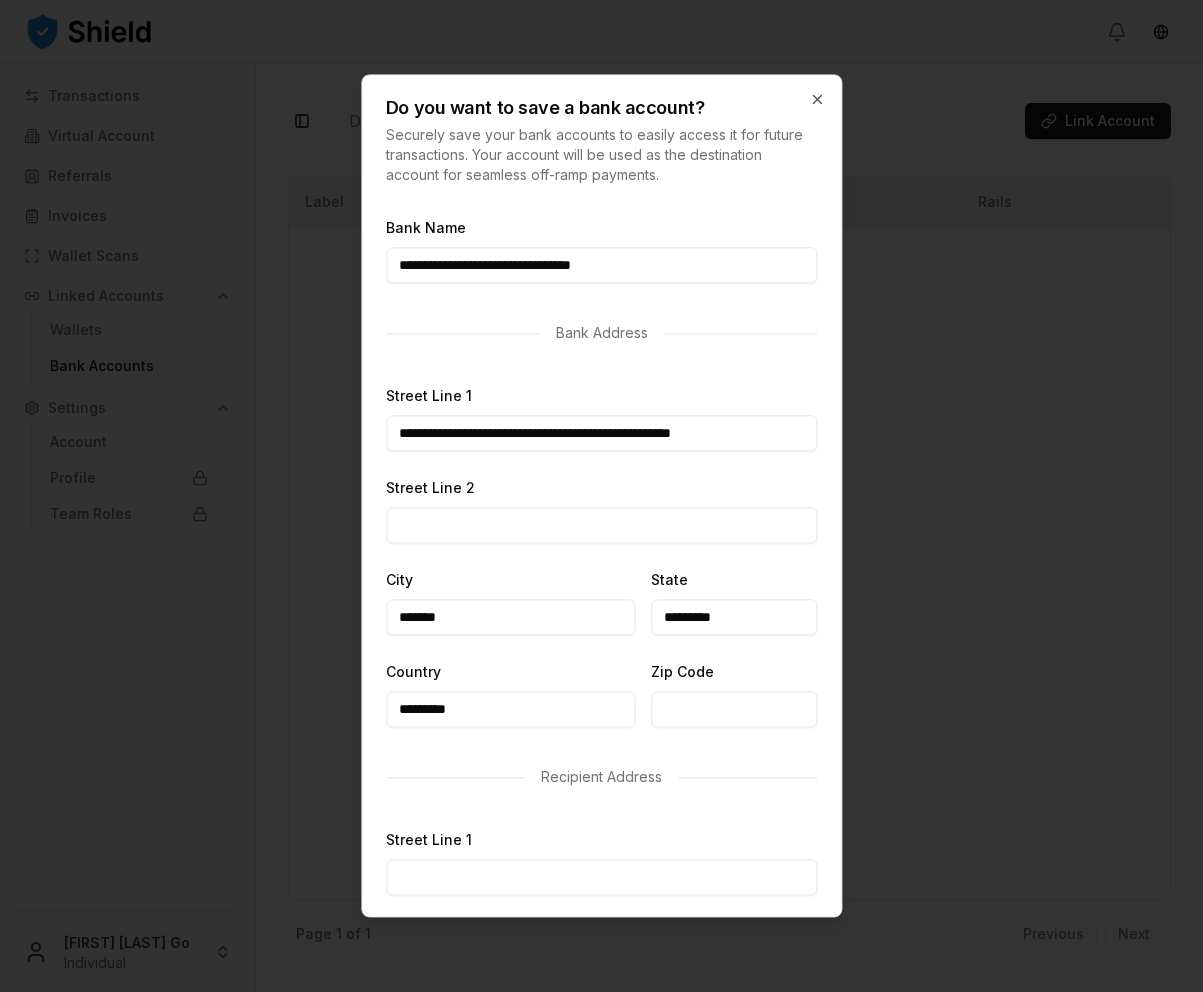 scroll, scrollTop: 120, scrollLeft: 0, axis: vertical 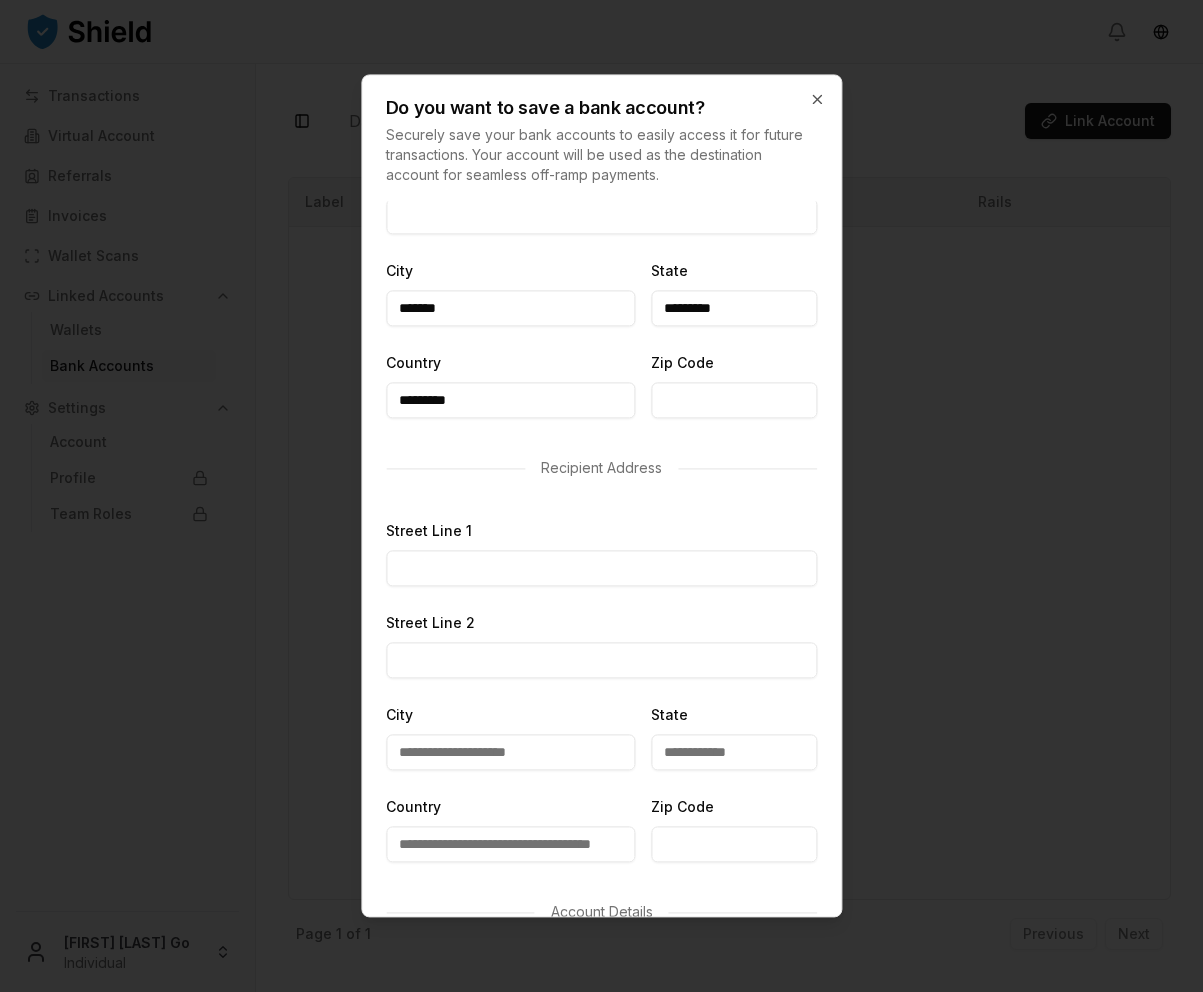 click on "Street Line 1" at bounding box center [601, 569] 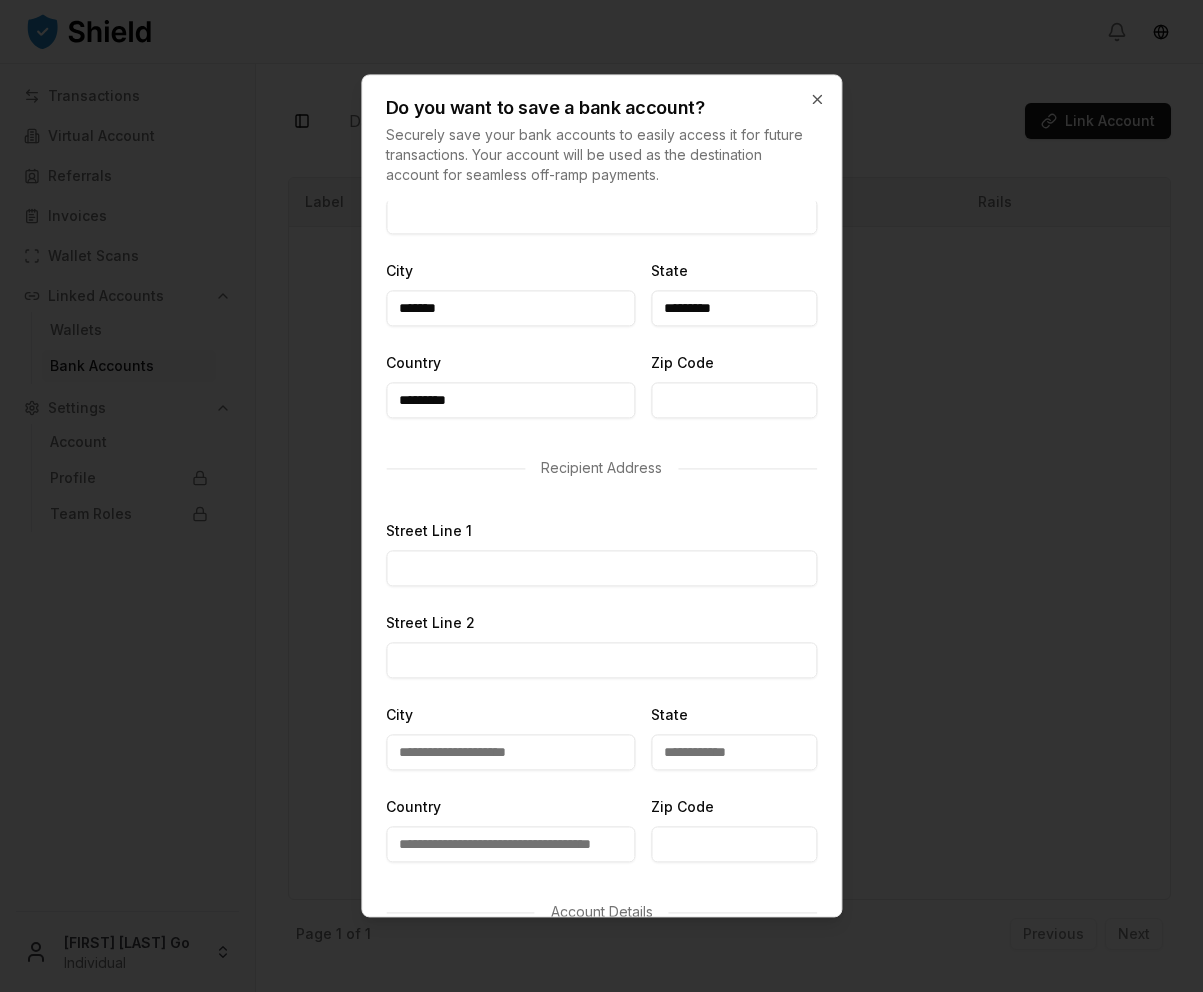 click on "Street Line 1" at bounding box center (601, 569) 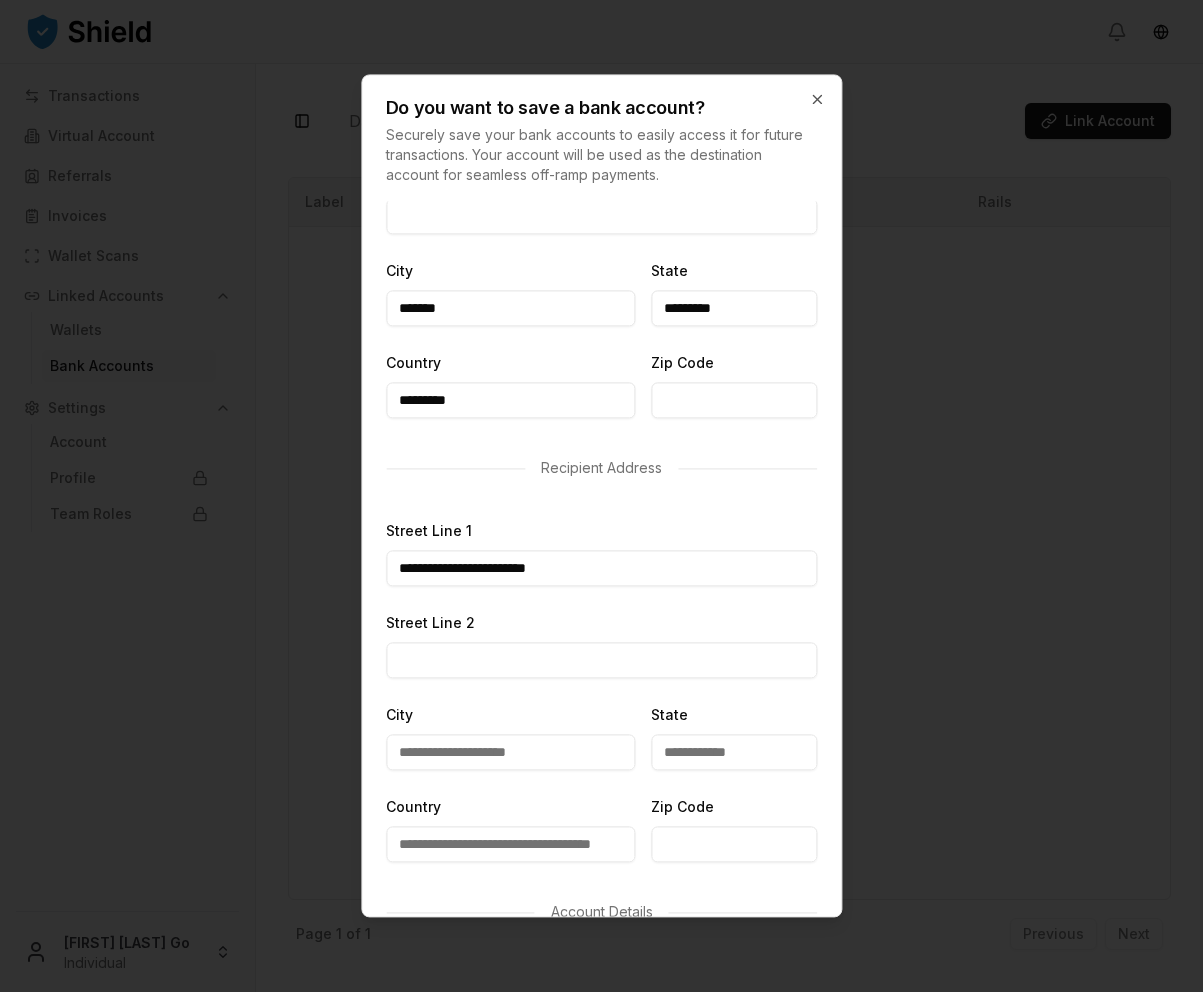 type on "**********" 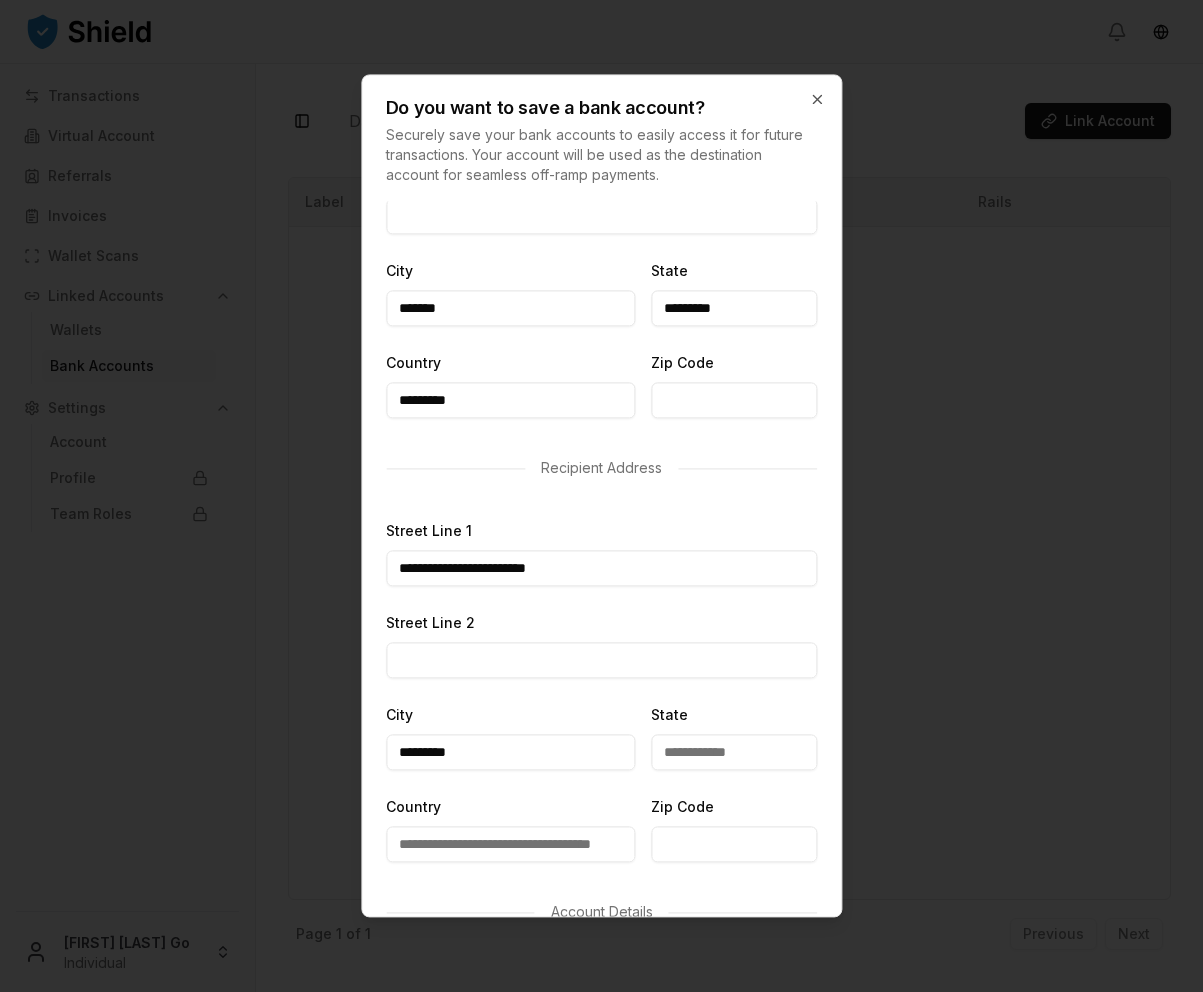 type on "*********" 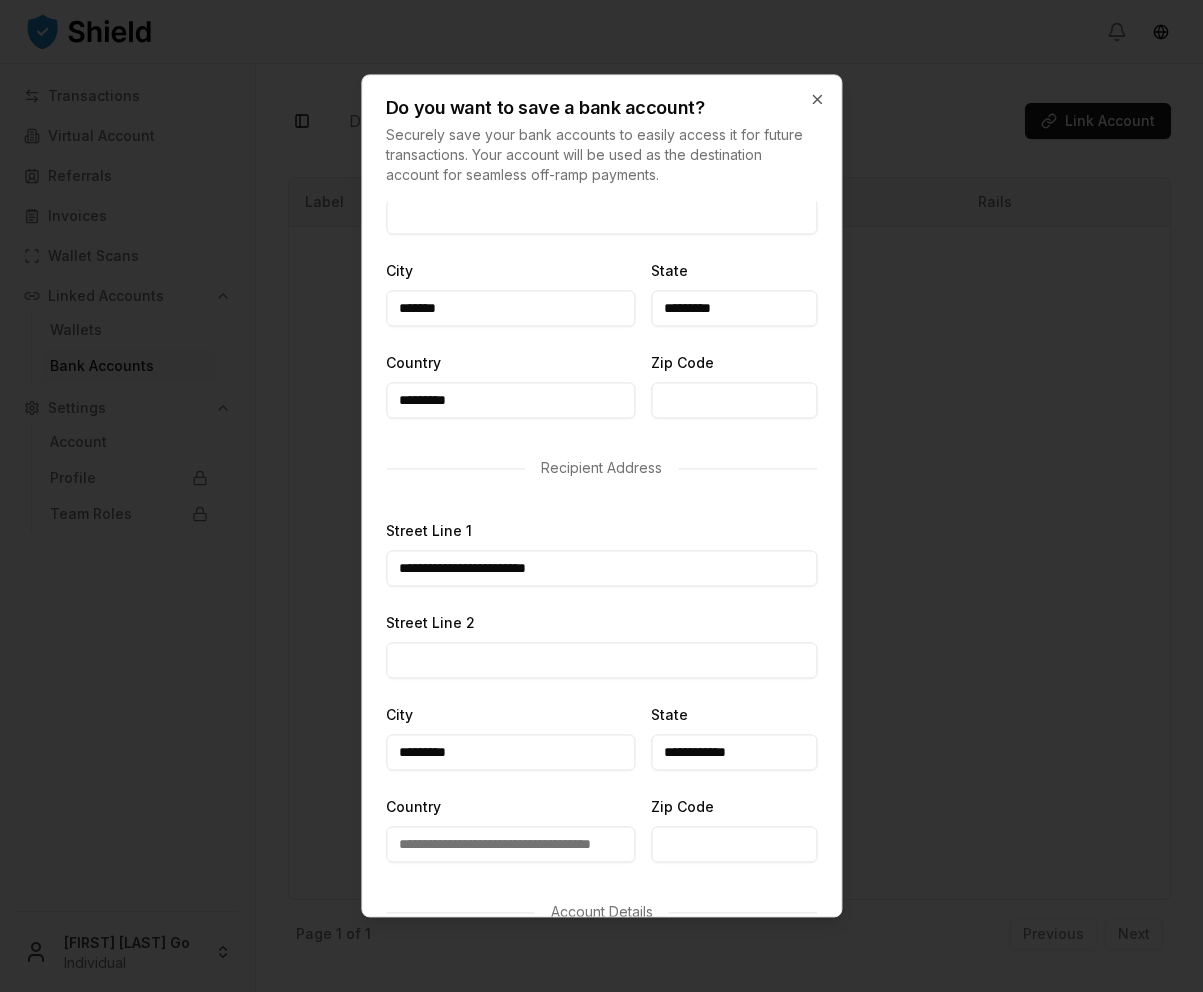 type on "**********" 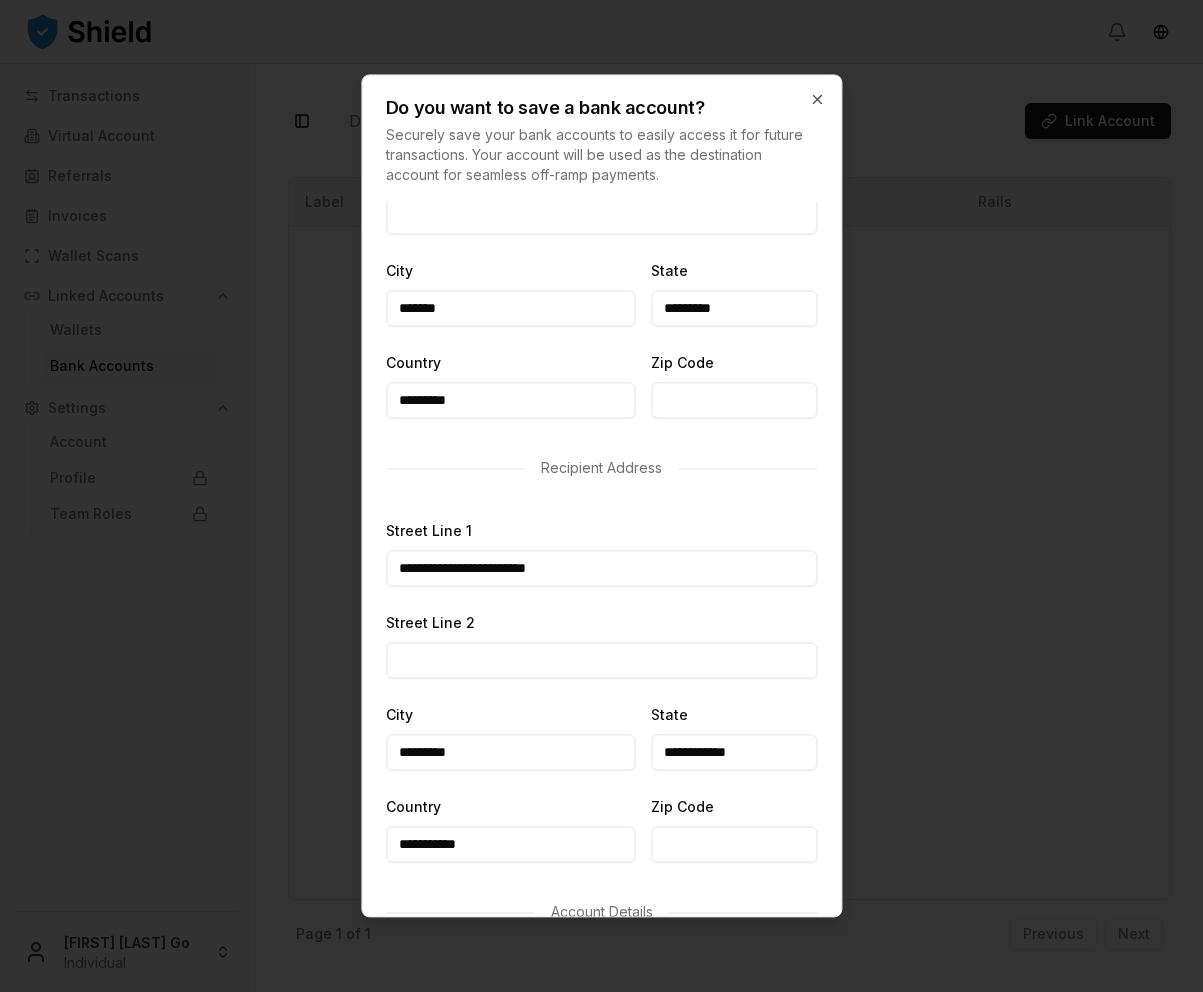 type on "**********" 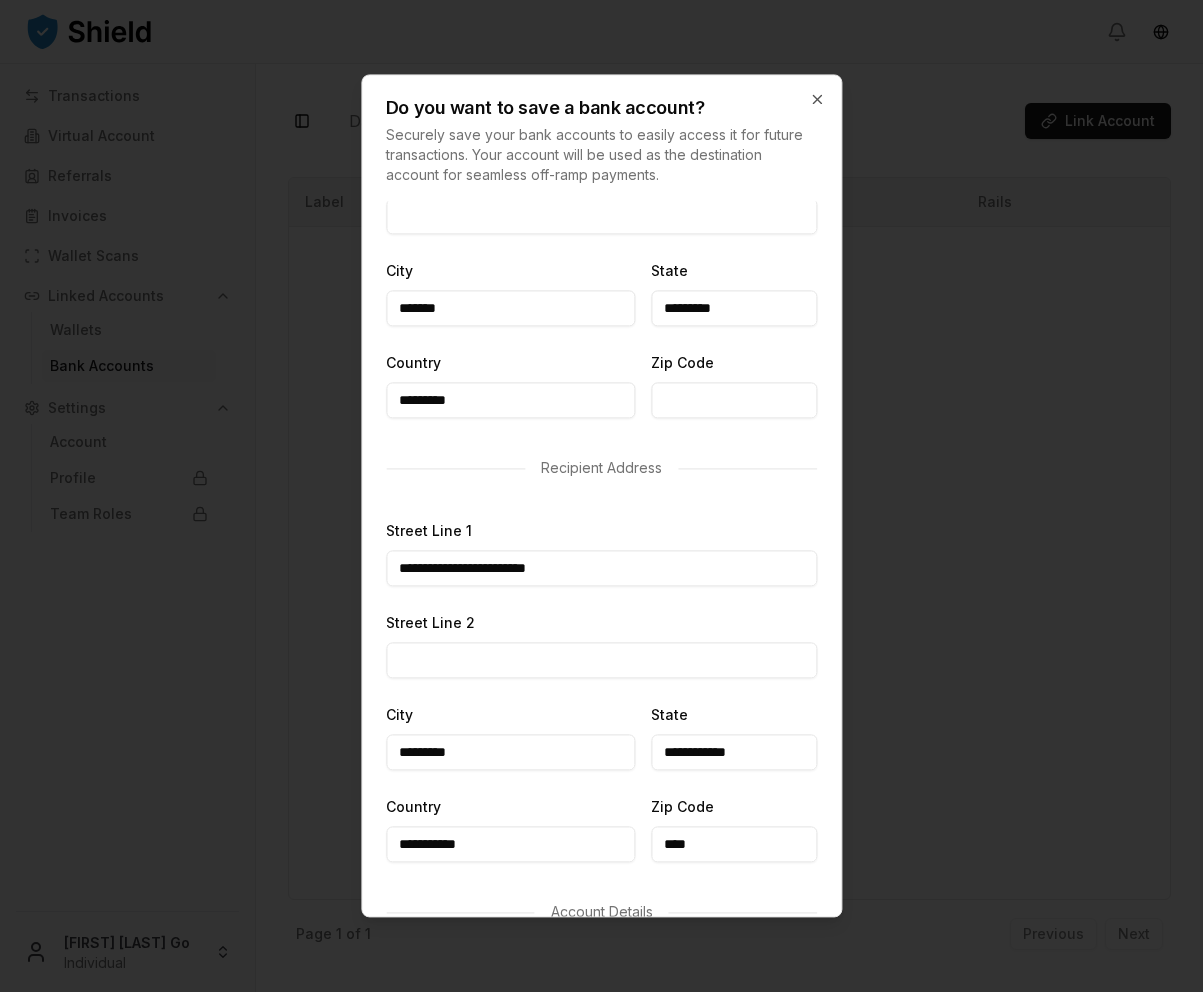 type on "****" 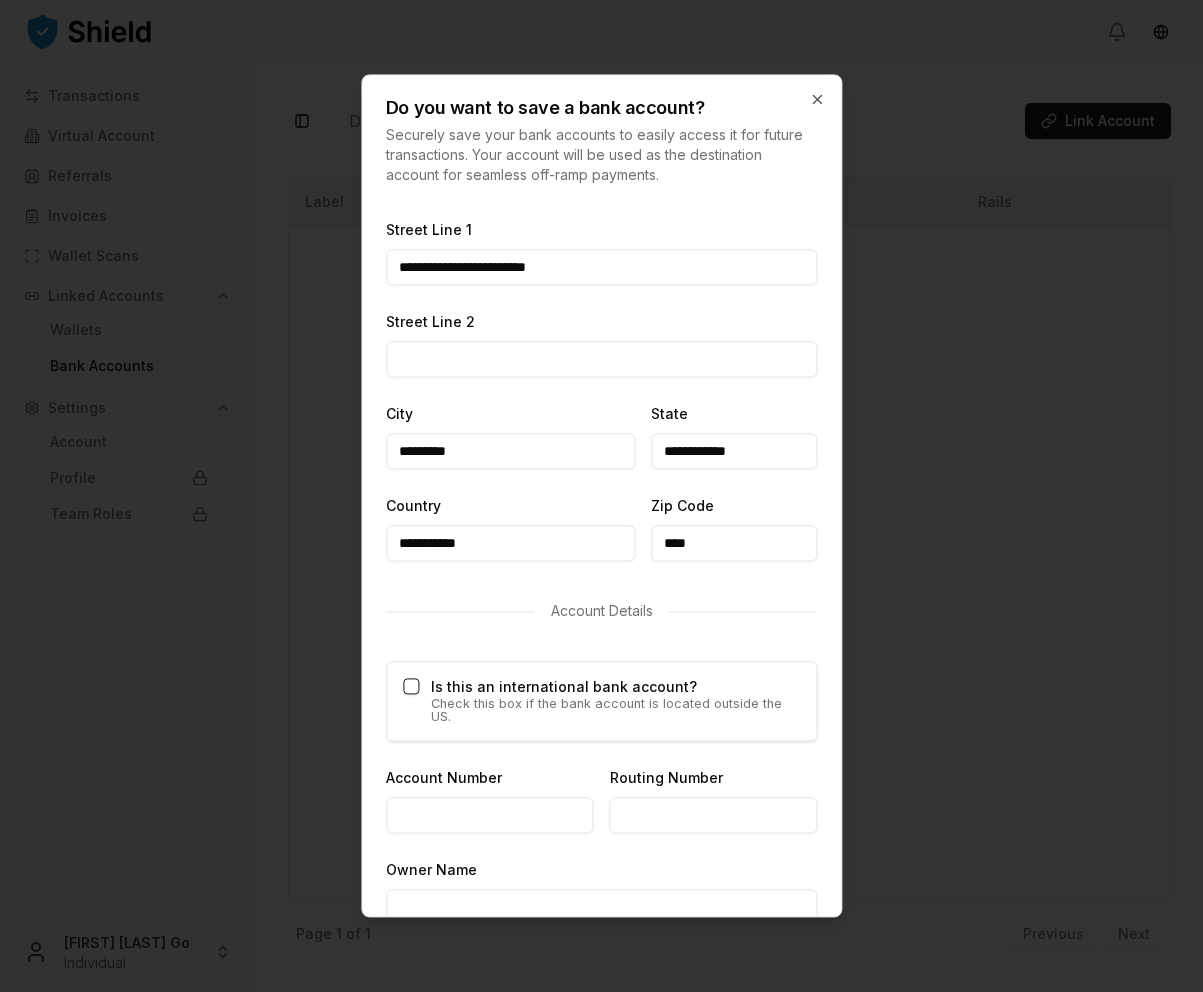 scroll, scrollTop: 745, scrollLeft: 0, axis: vertical 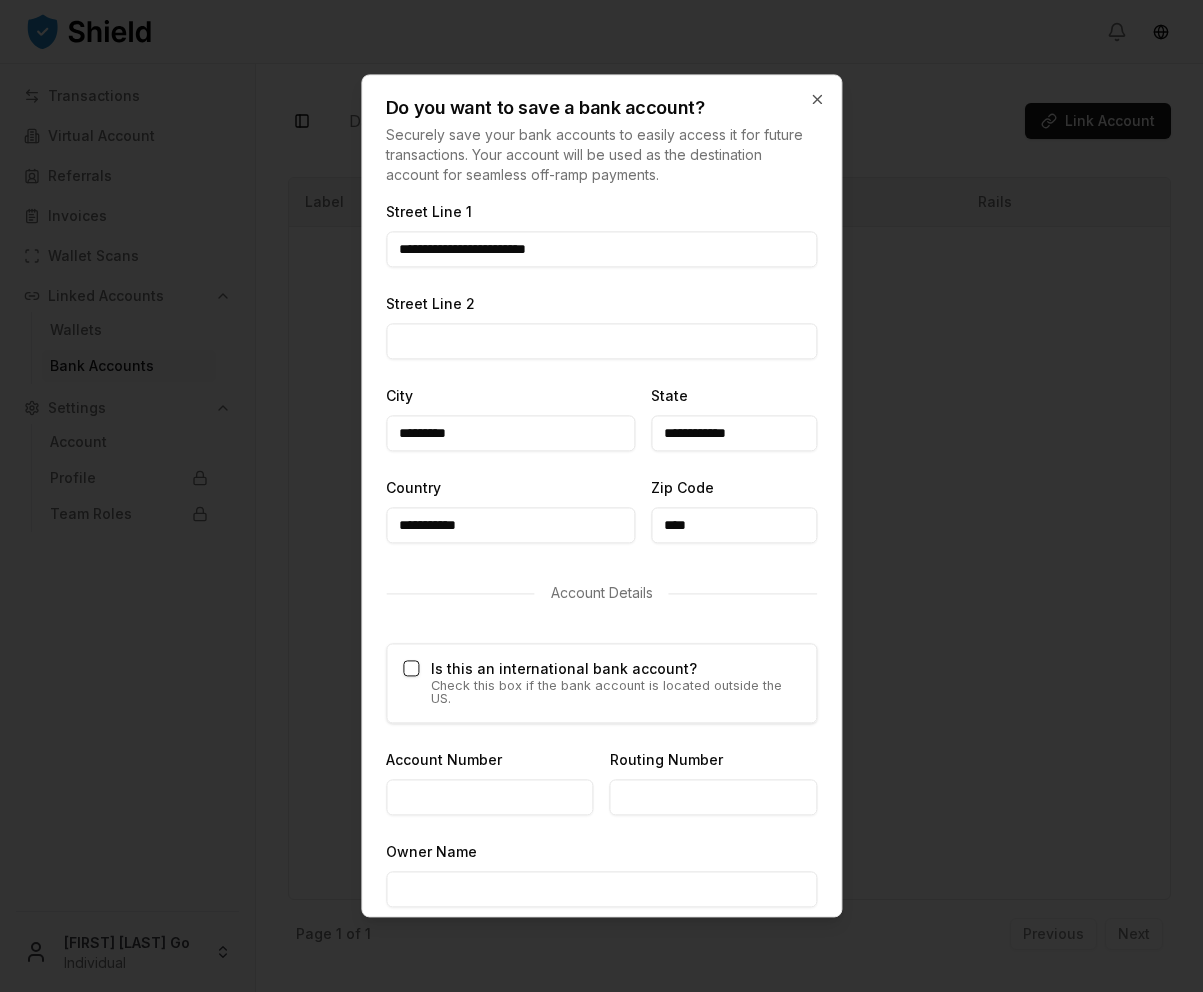 click on "Is this an international bank account?" at bounding box center [411, 669] 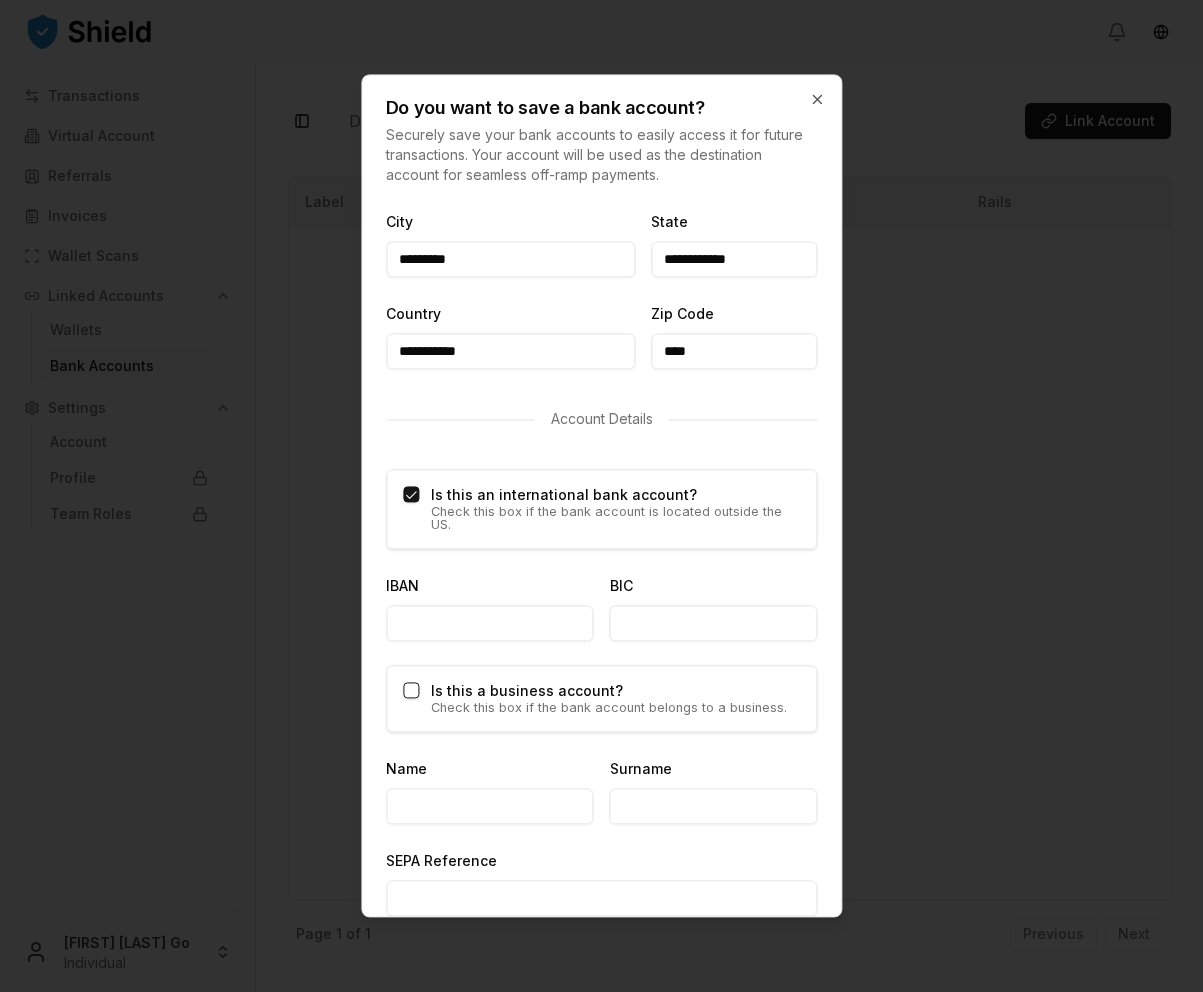 scroll, scrollTop: 933, scrollLeft: 0, axis: vertical 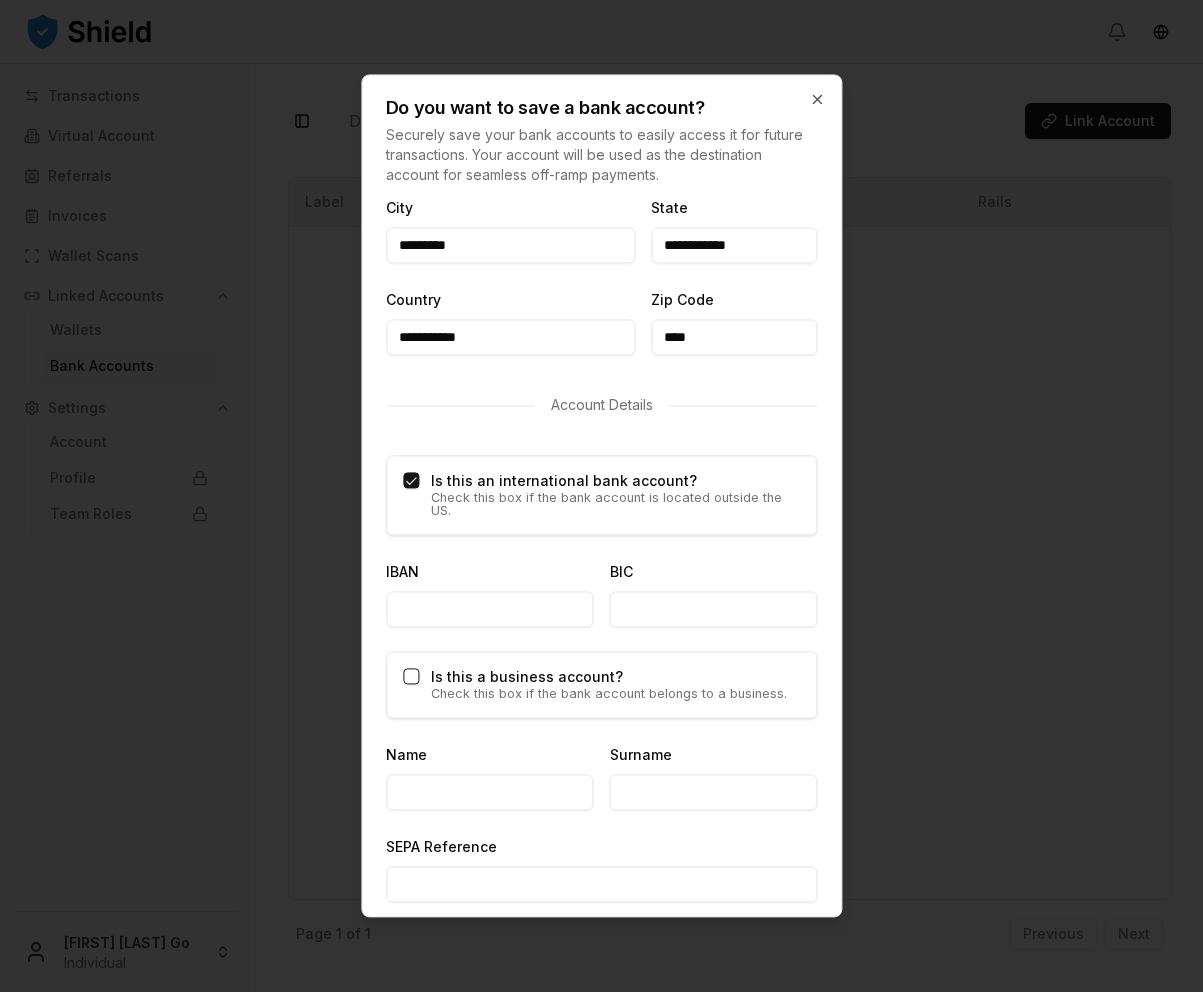 click on "IBAN" at bounding box center (490, 609) 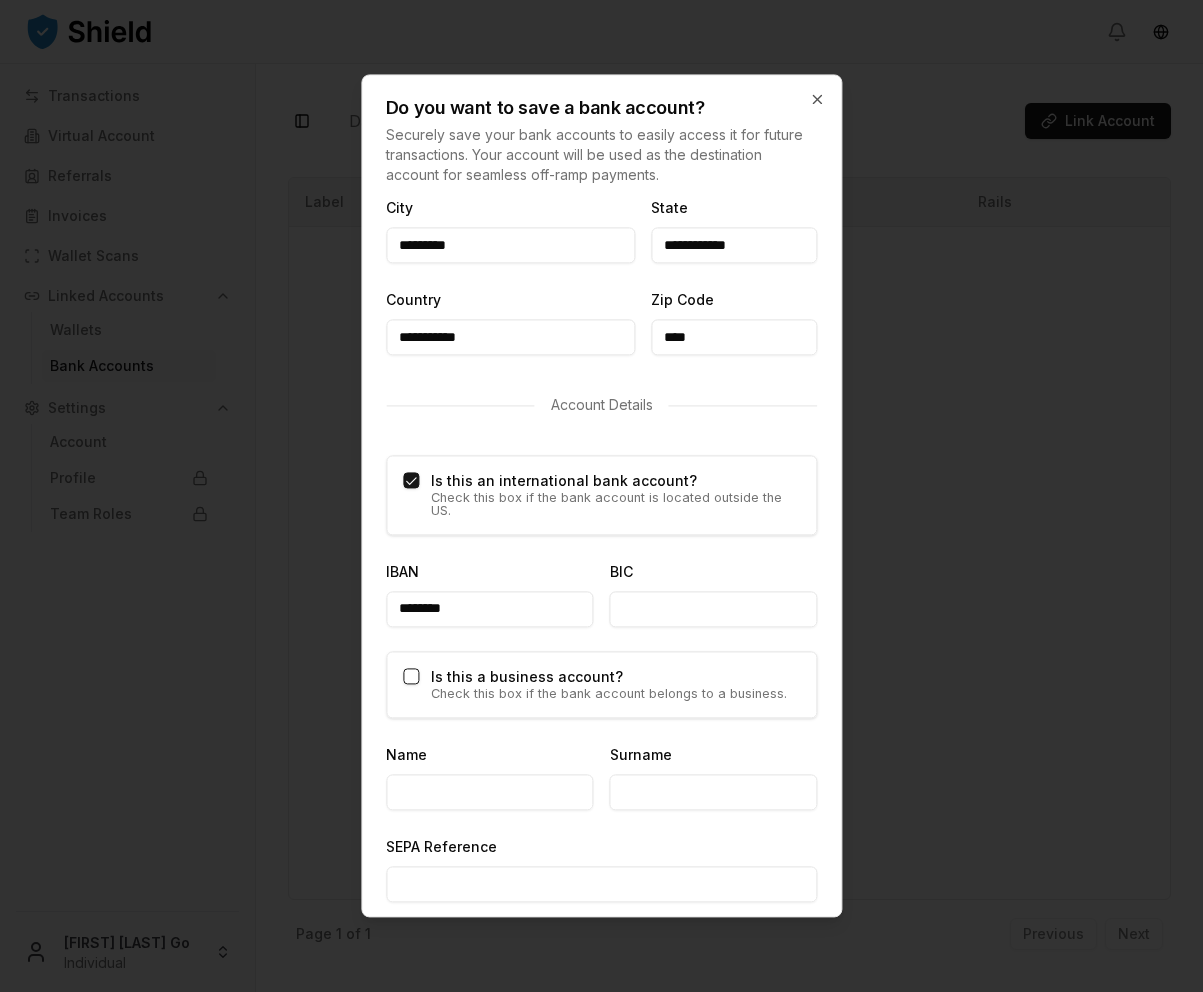 type on "********" 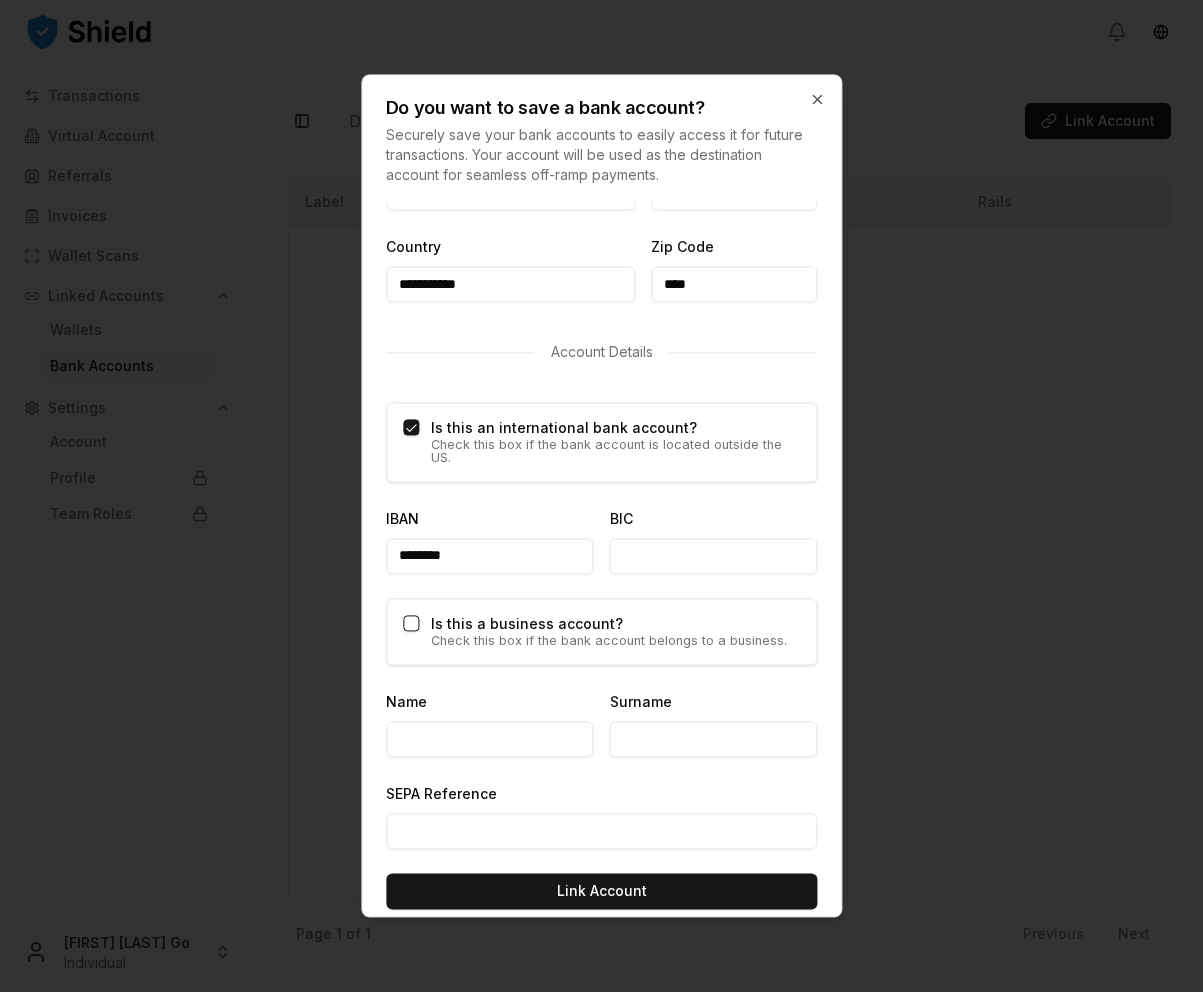 scroll, scrollTop: 990, scrollLeft: 0, axis: vertical 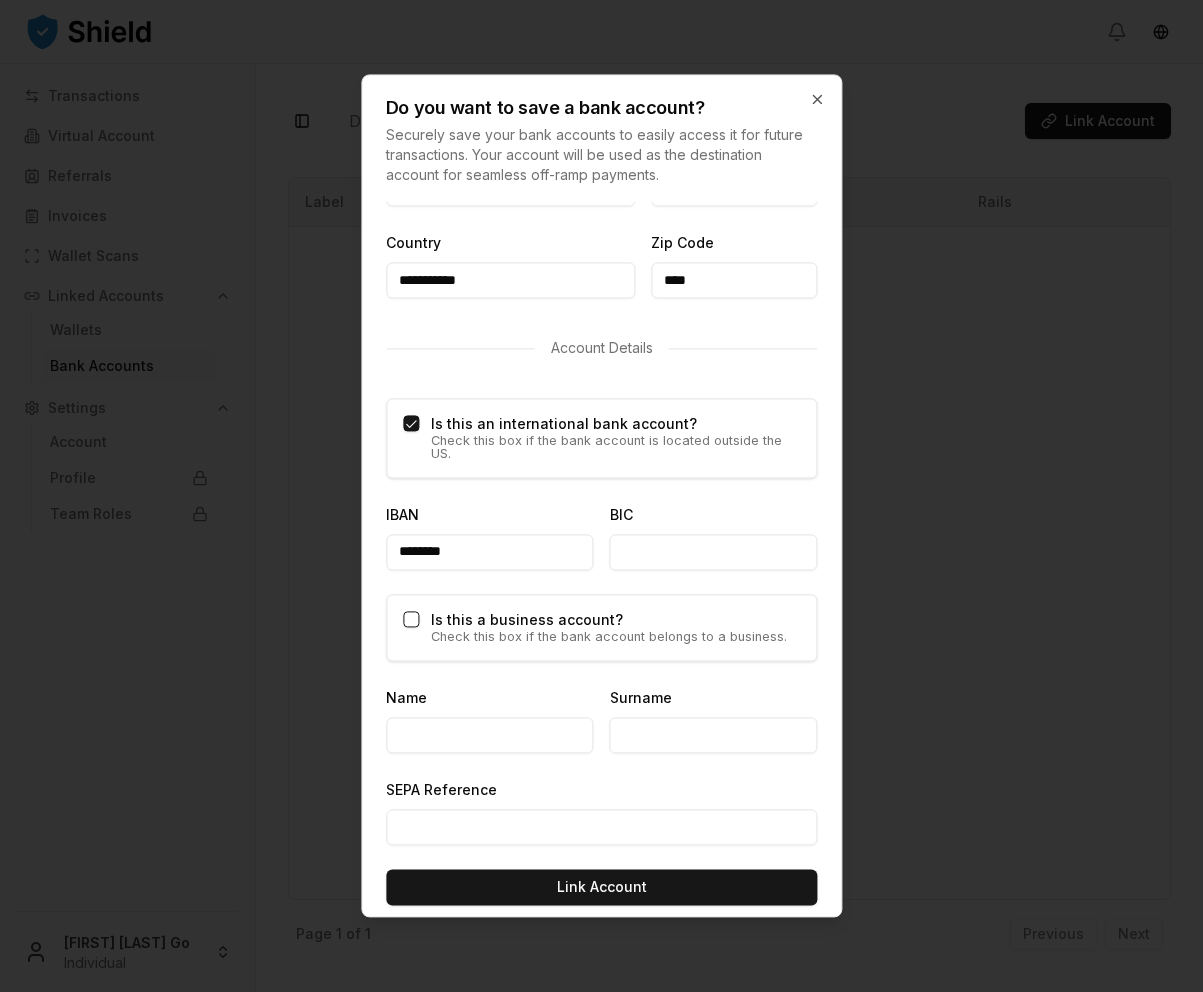 click on "Name" at bounding box center (490, 735) 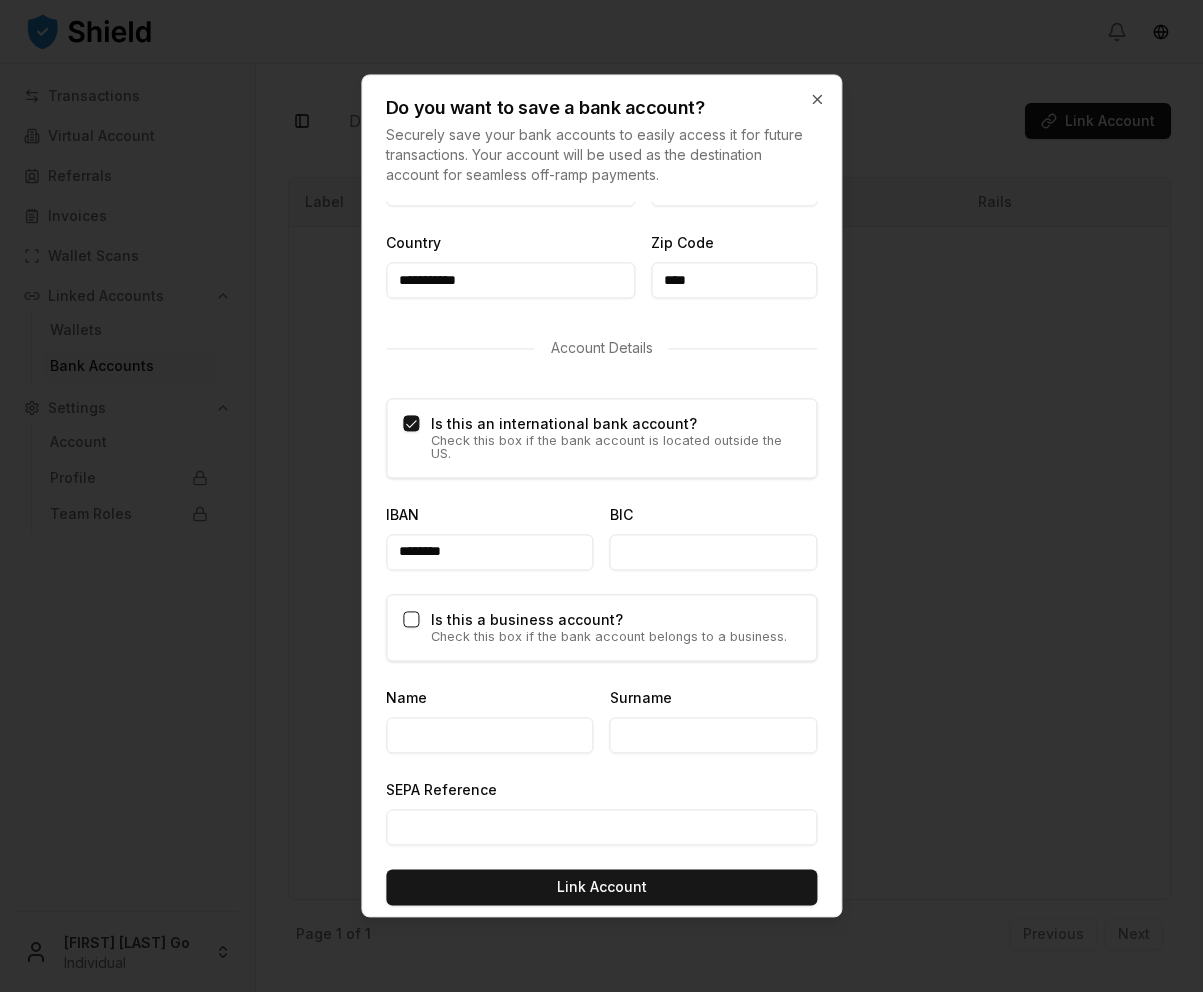 click on "Surname" at bounding box center [641, 697] 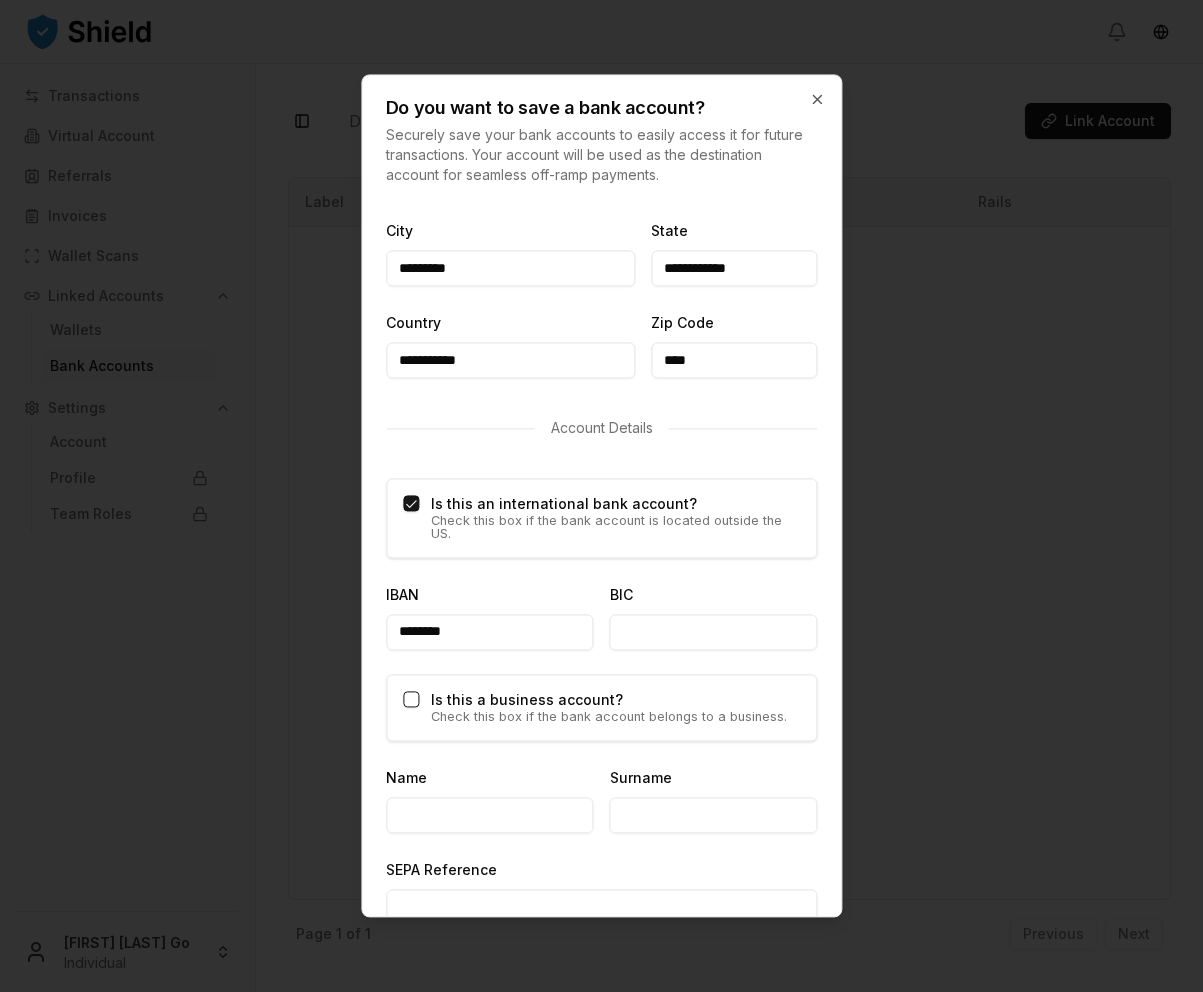 scroll, scrollTop: 990, scrollLeft: 0, axis: vertical 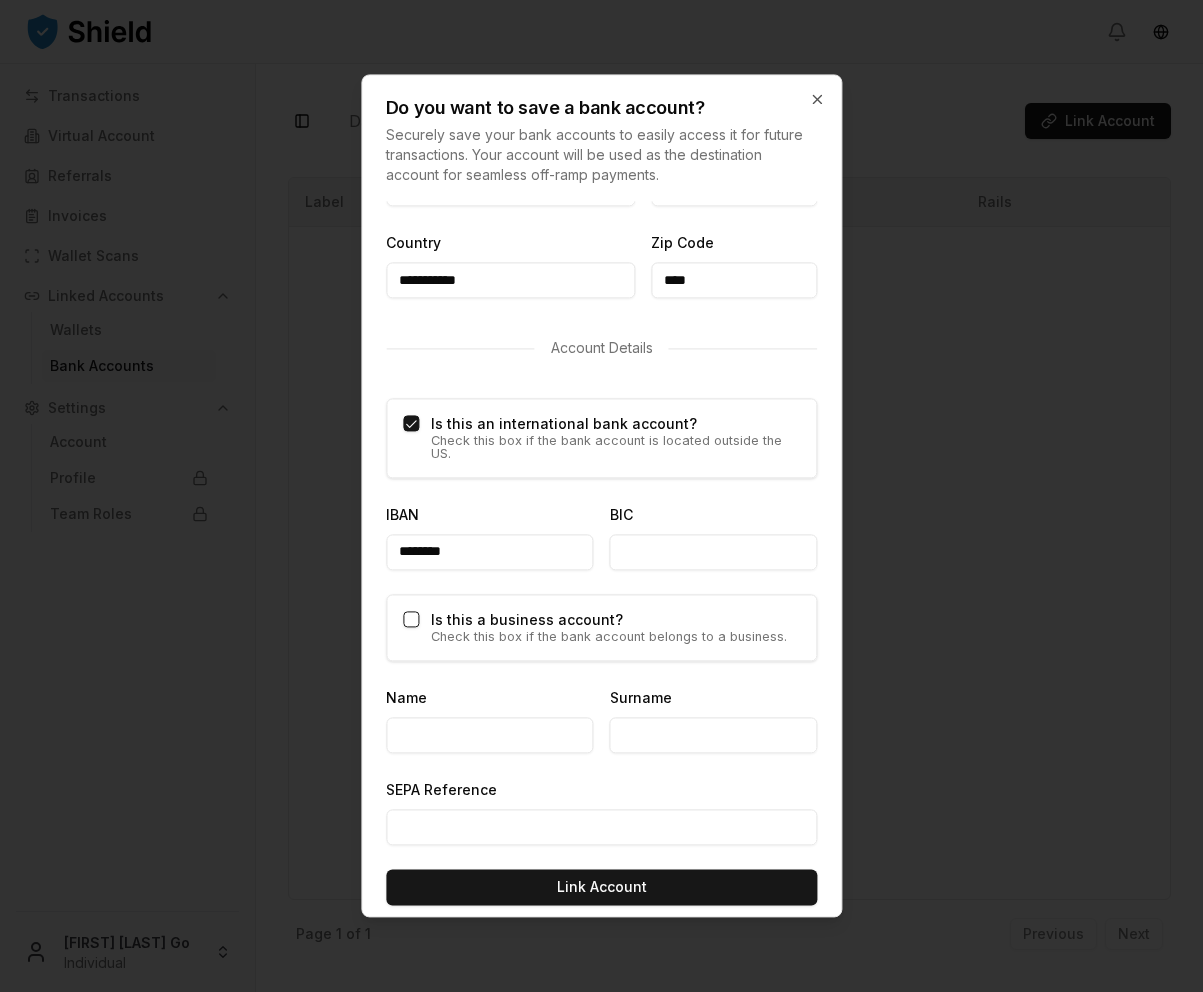 click on "********" at bounding box center [490, 552] 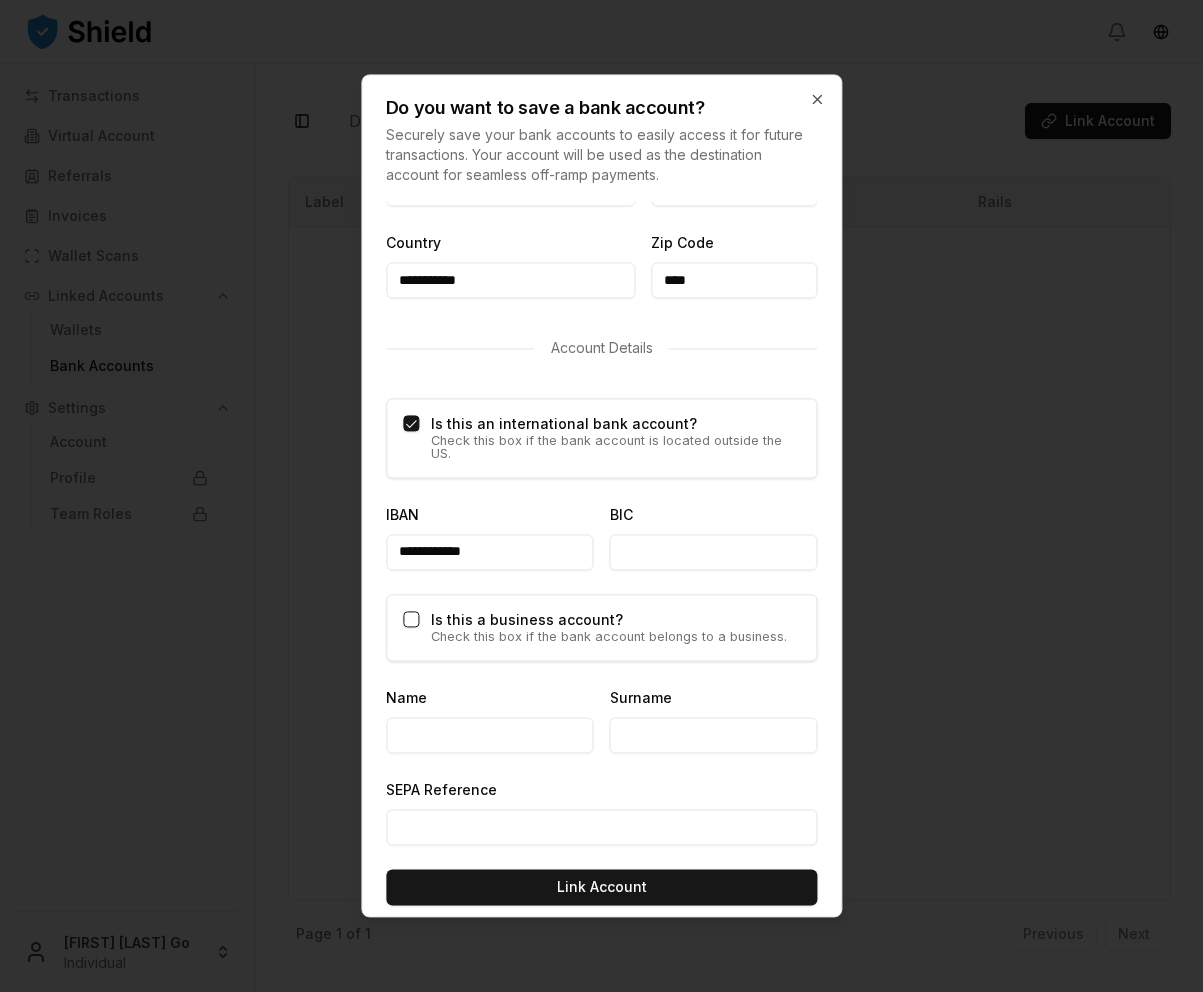 type on "**********" 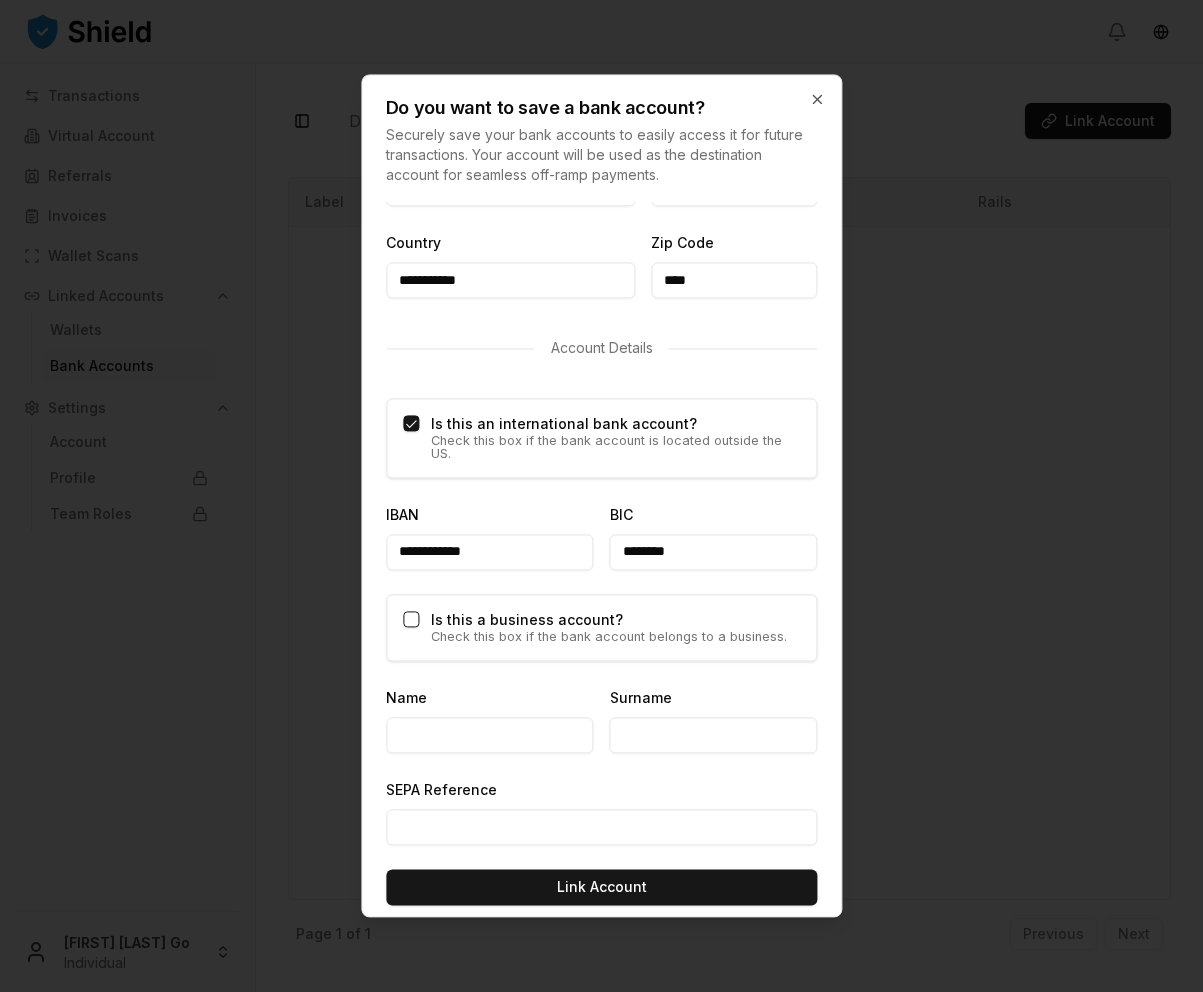 type on "********" 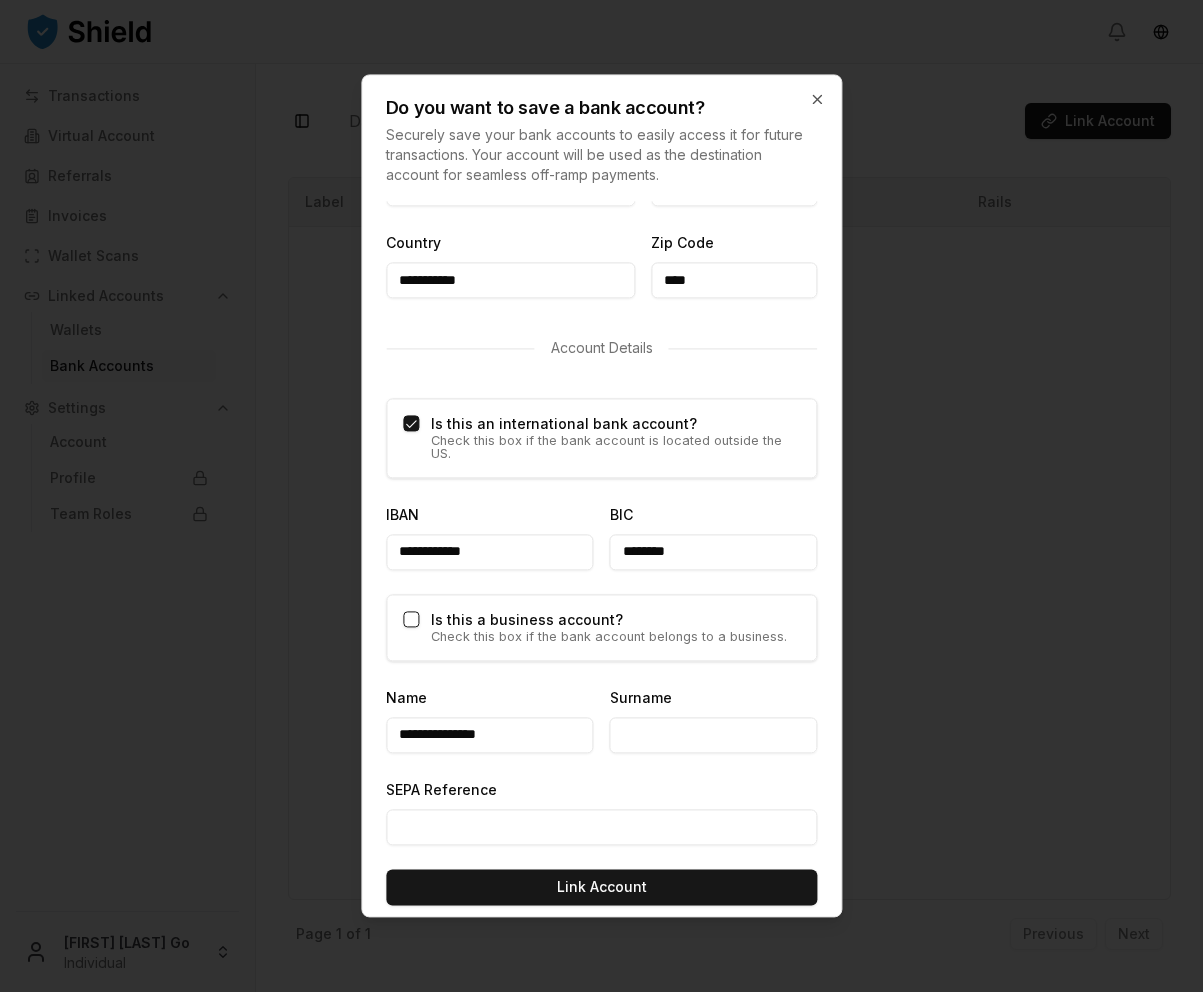 type on "**********" 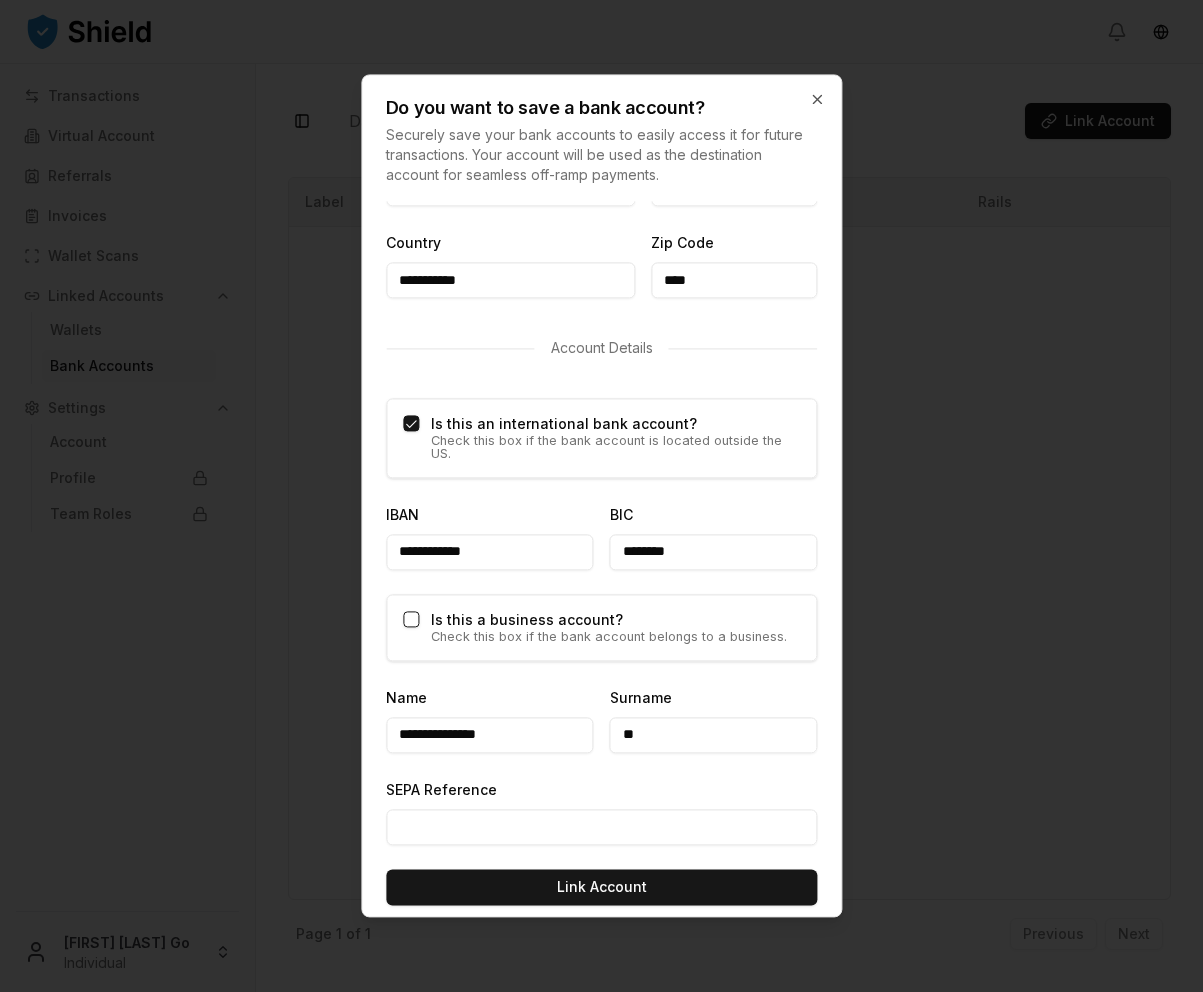 type on "**" 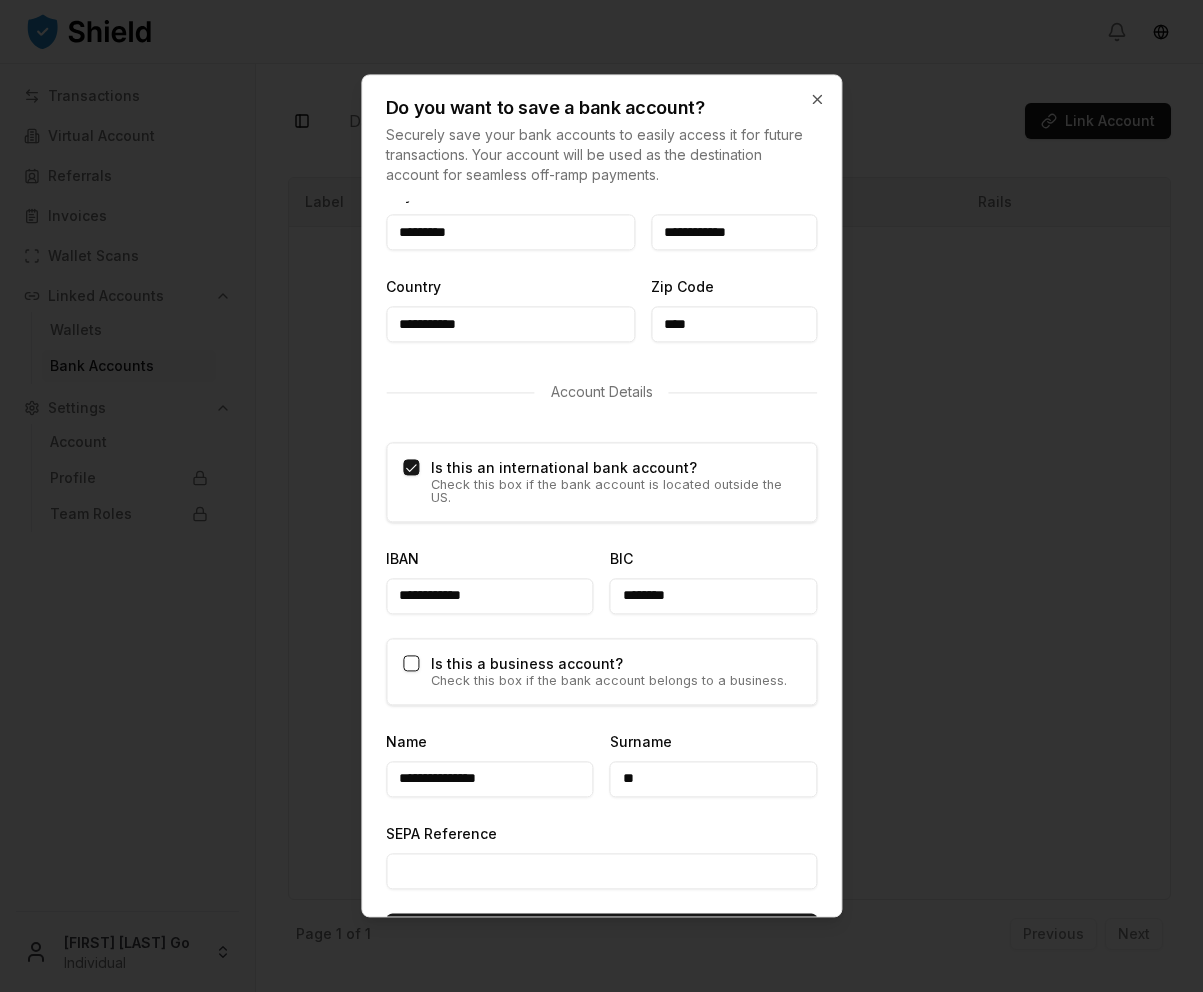 scroll, scrollTop: 990, scrollLeft: 0, axis: vertical 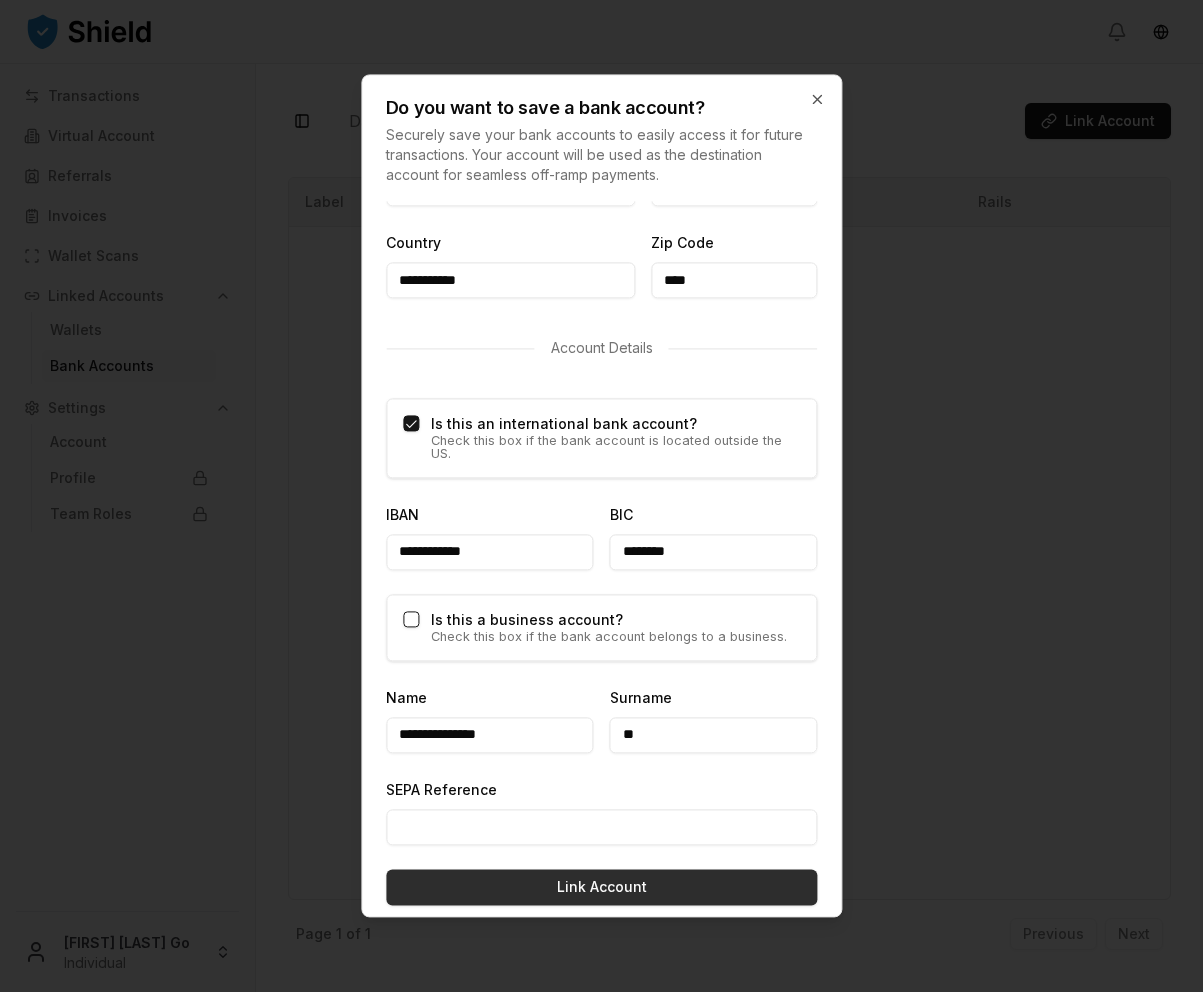 click on "Link Account" at bounding box center (601, 887) 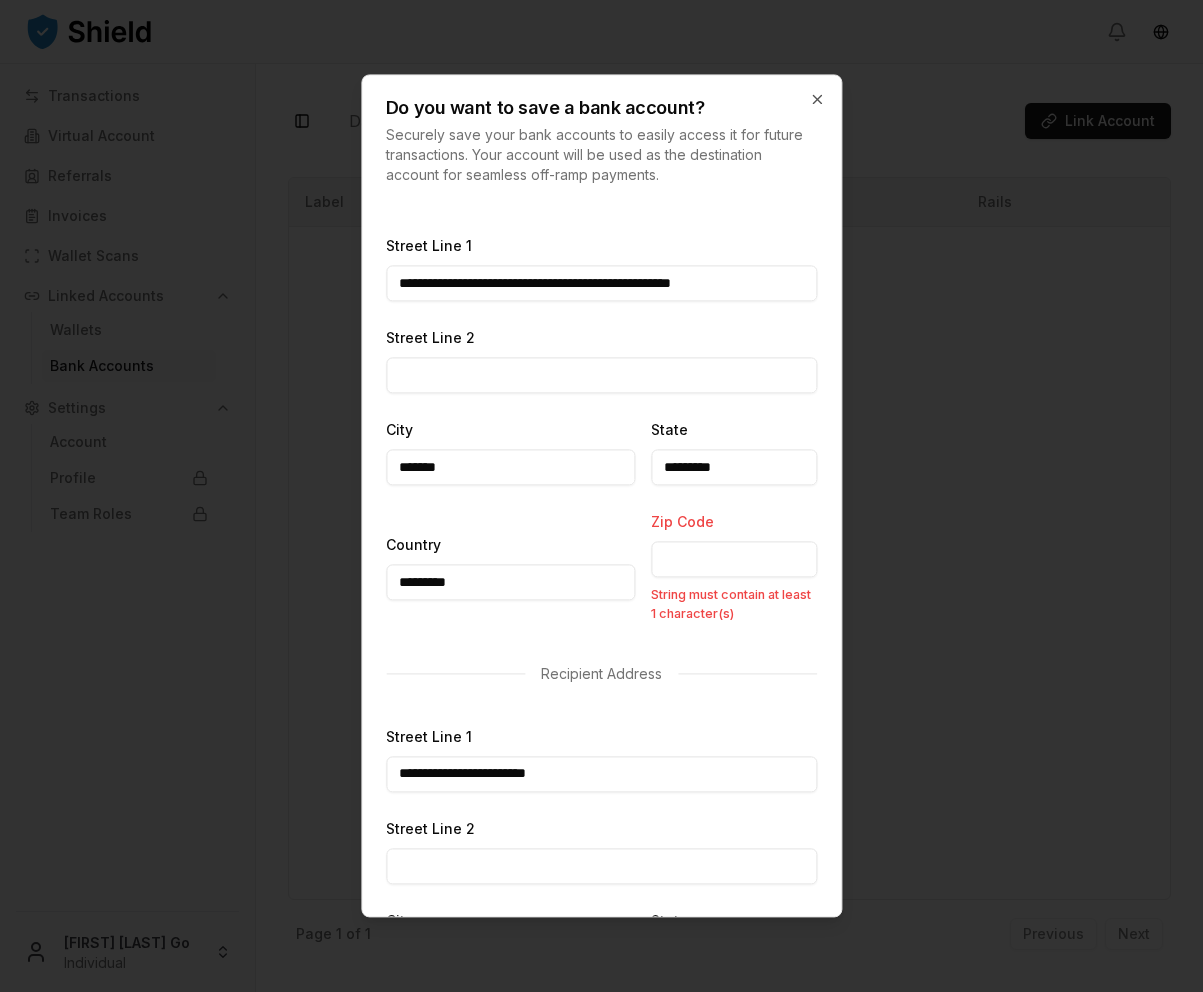 click on "Zip Code" at bounding box center [734, 560] 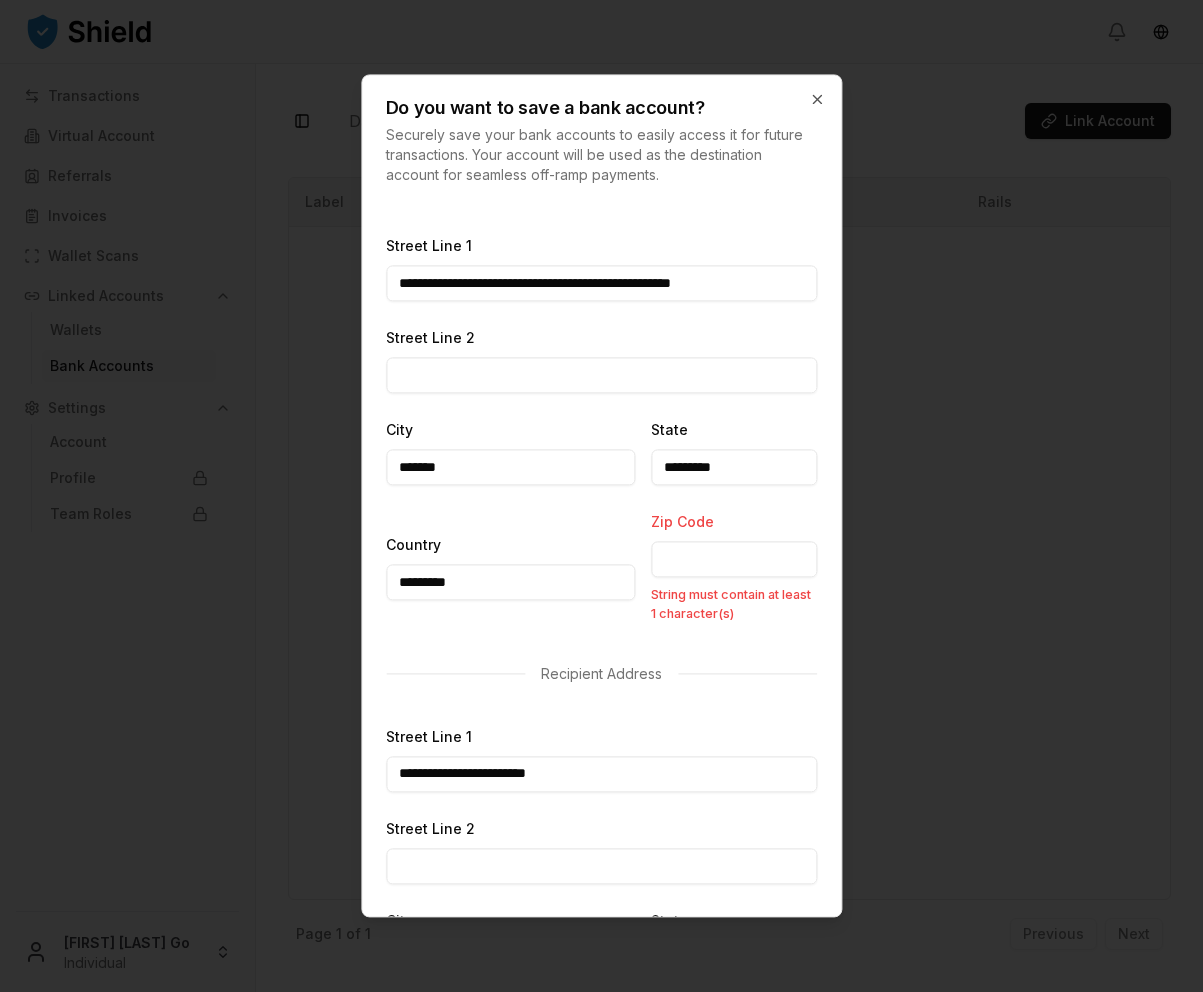 click on "Zip Code" at bounding box center [734, 560] 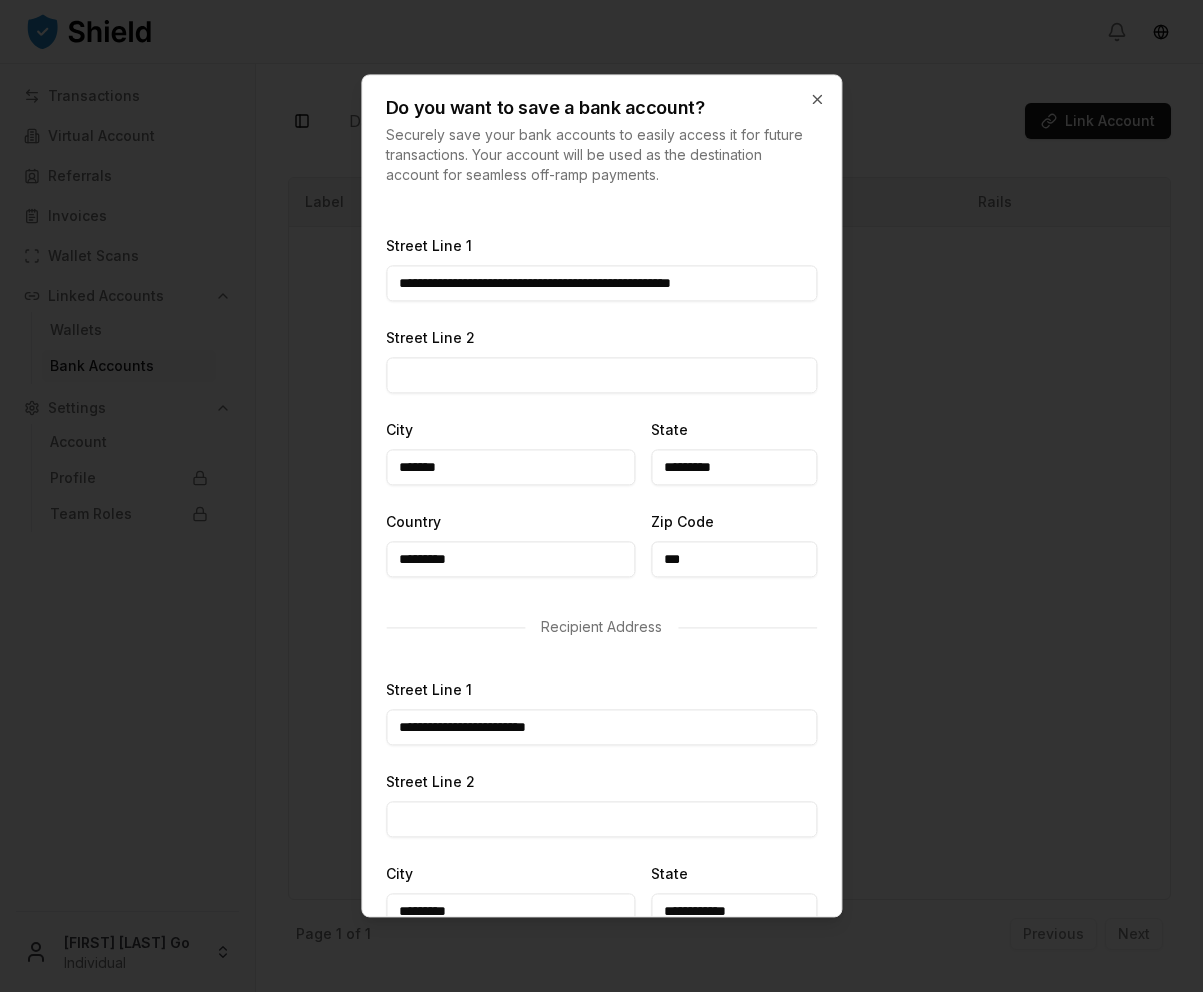 type on "***" 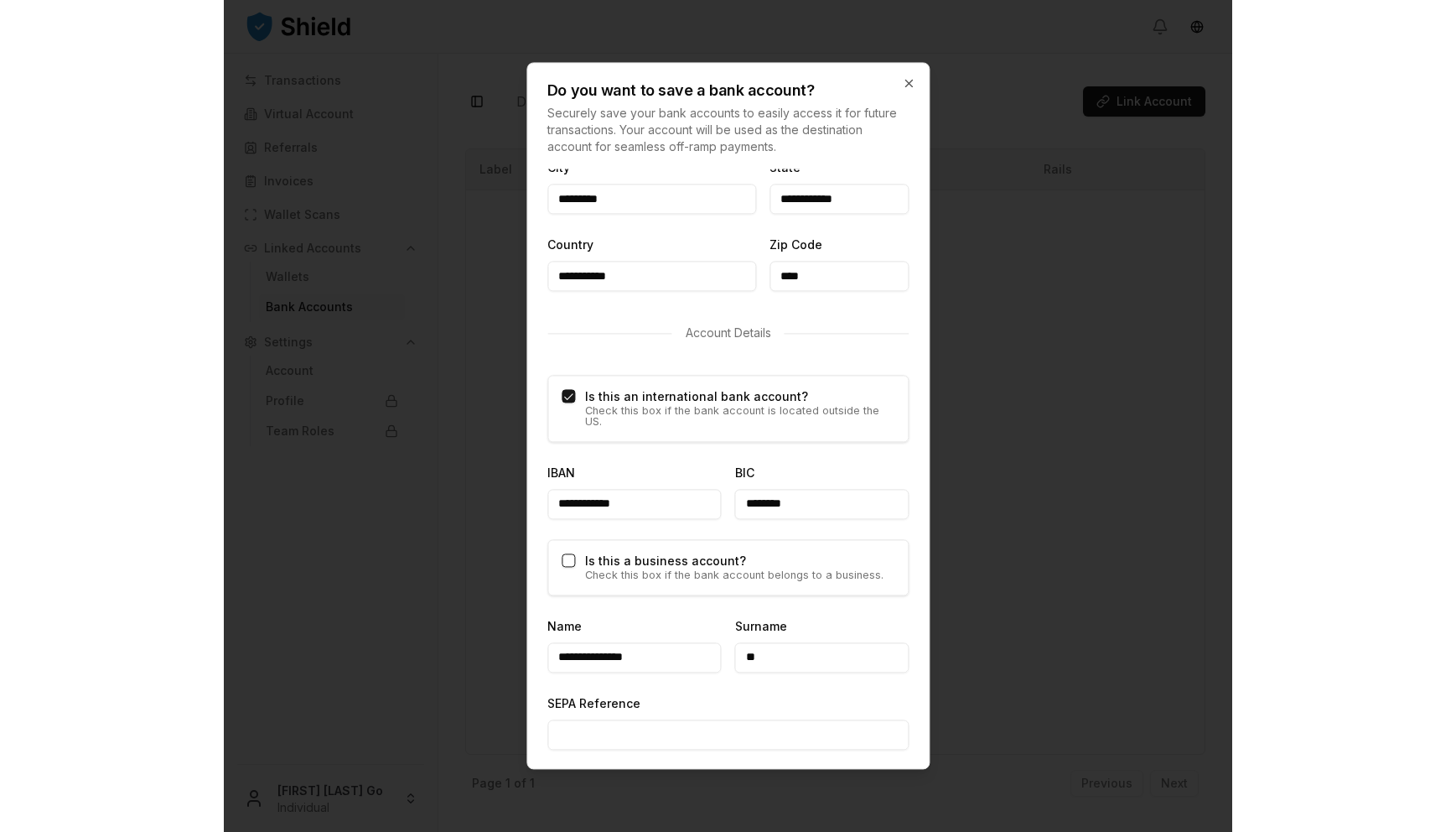 scroll, scrollTop: 830, scrollLeft: 0, axis: vertical 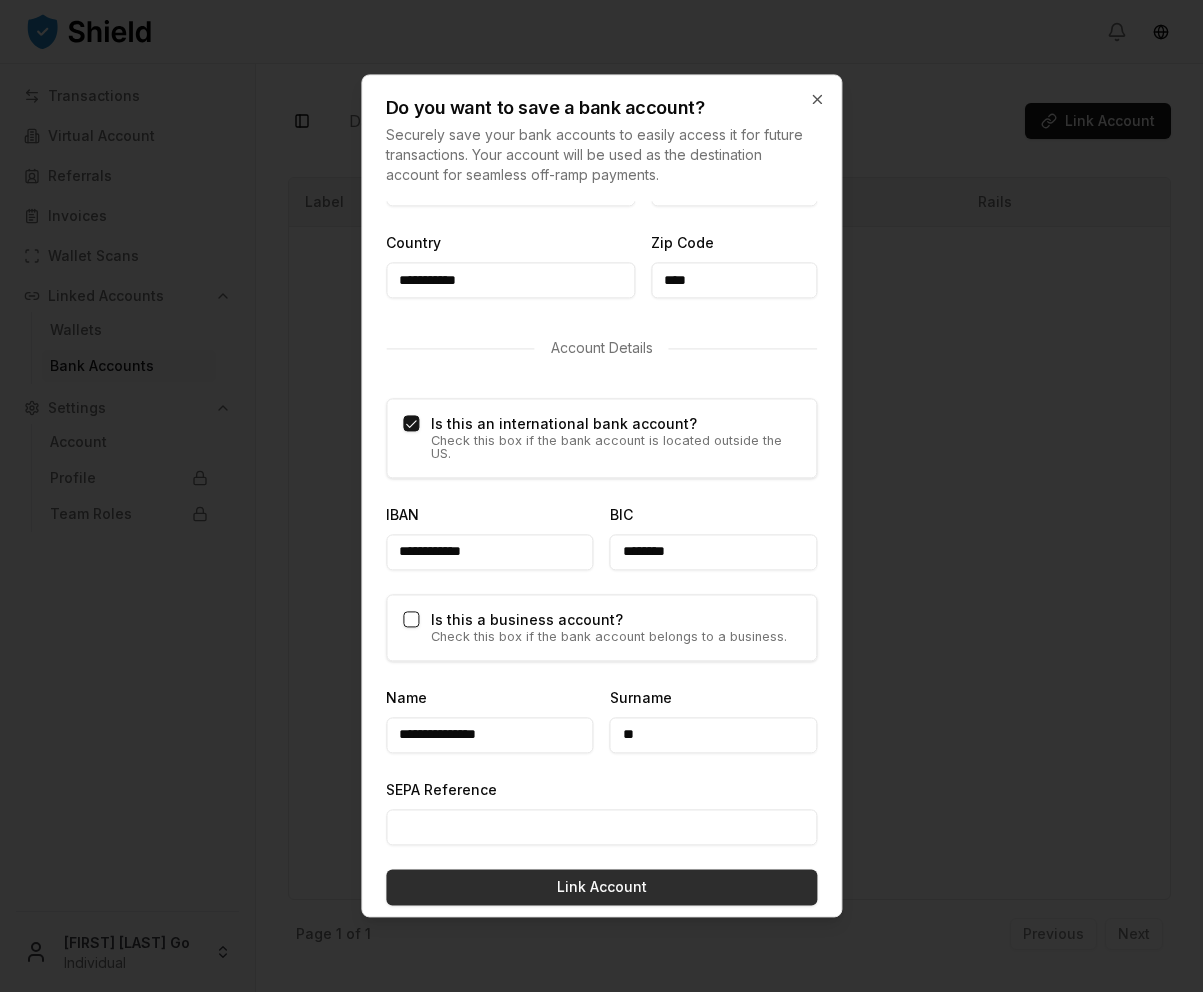 click on "Link Account" at bounding box center [601, 887] 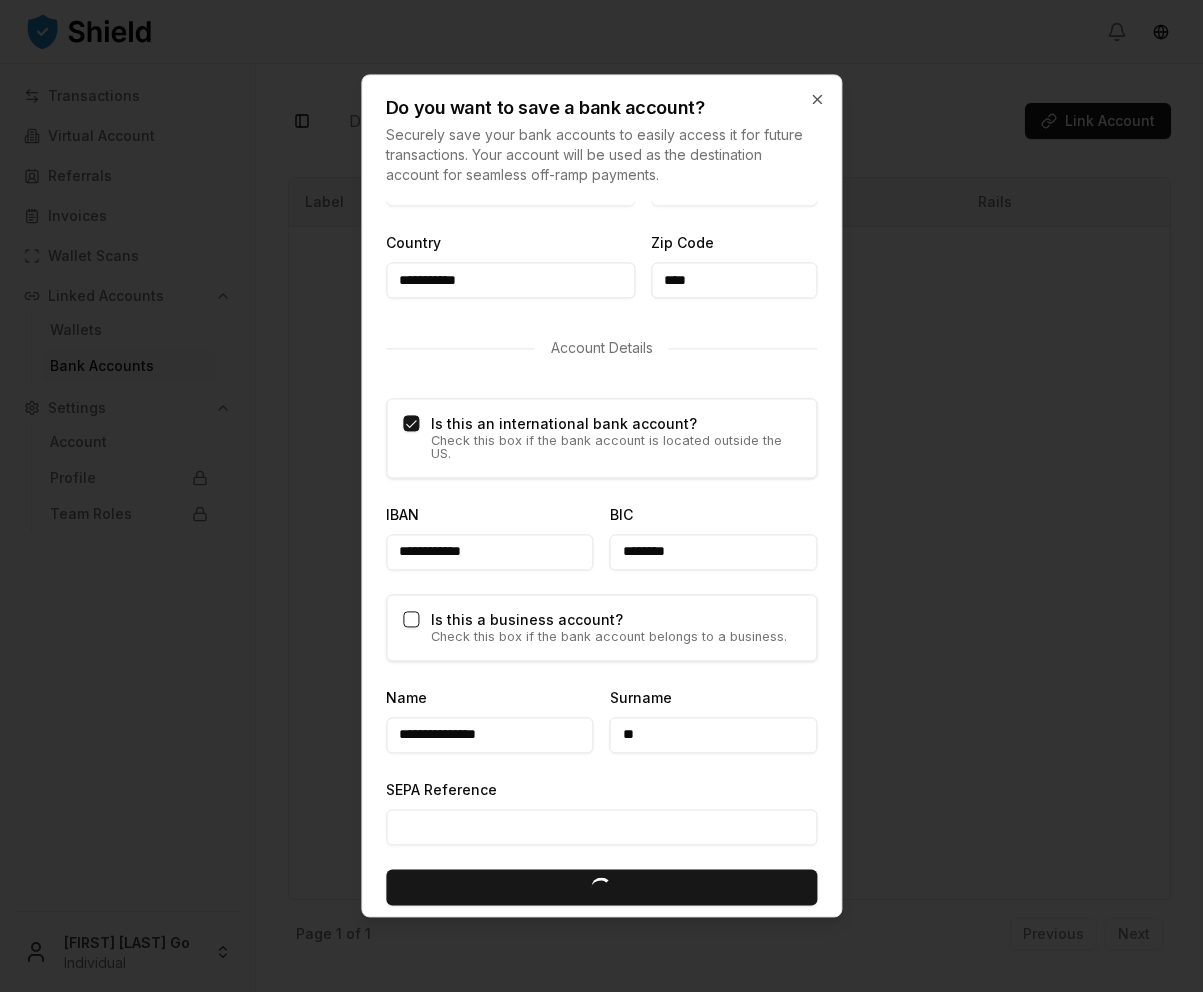 type 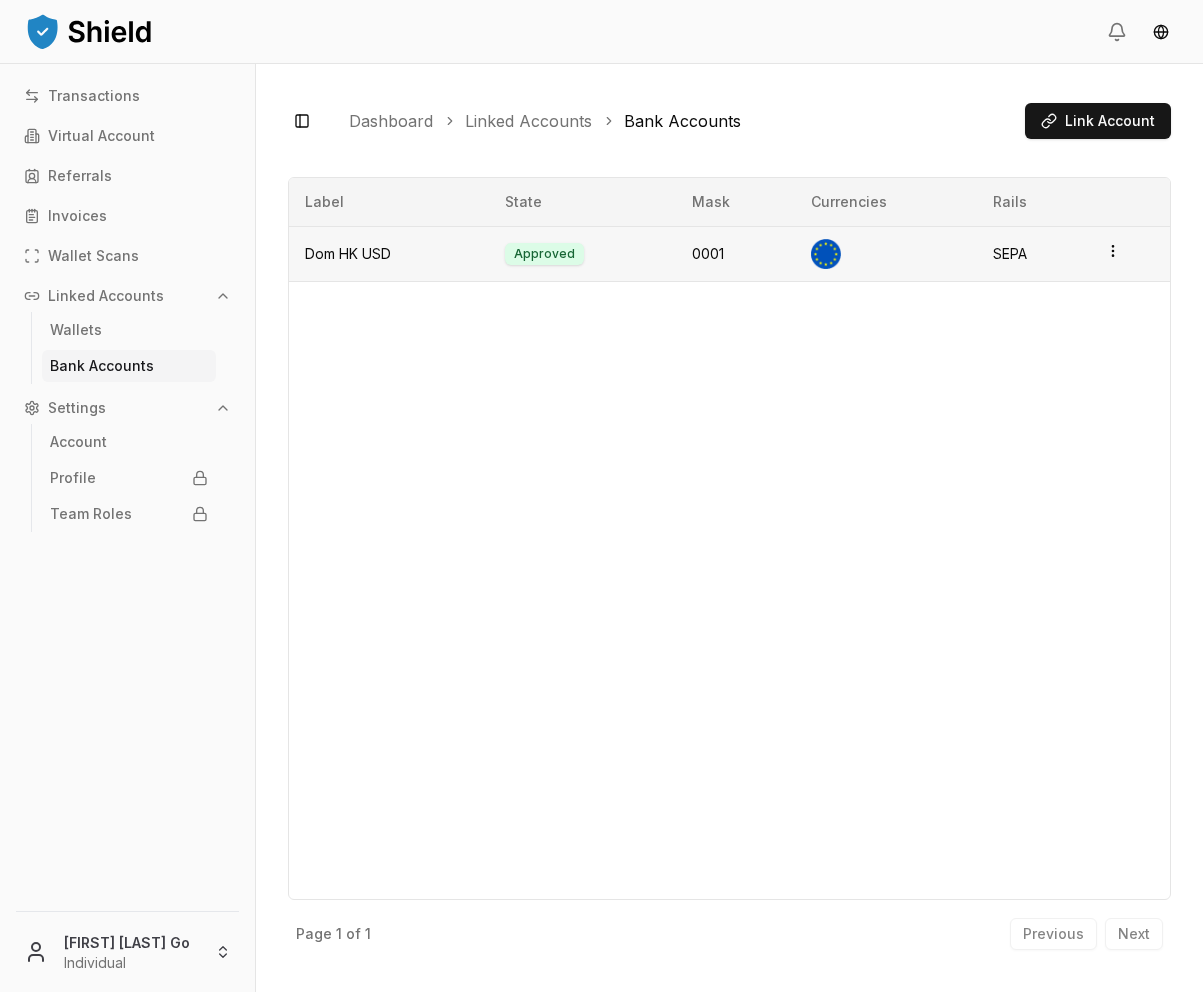 click at bounding box center (826, 254) 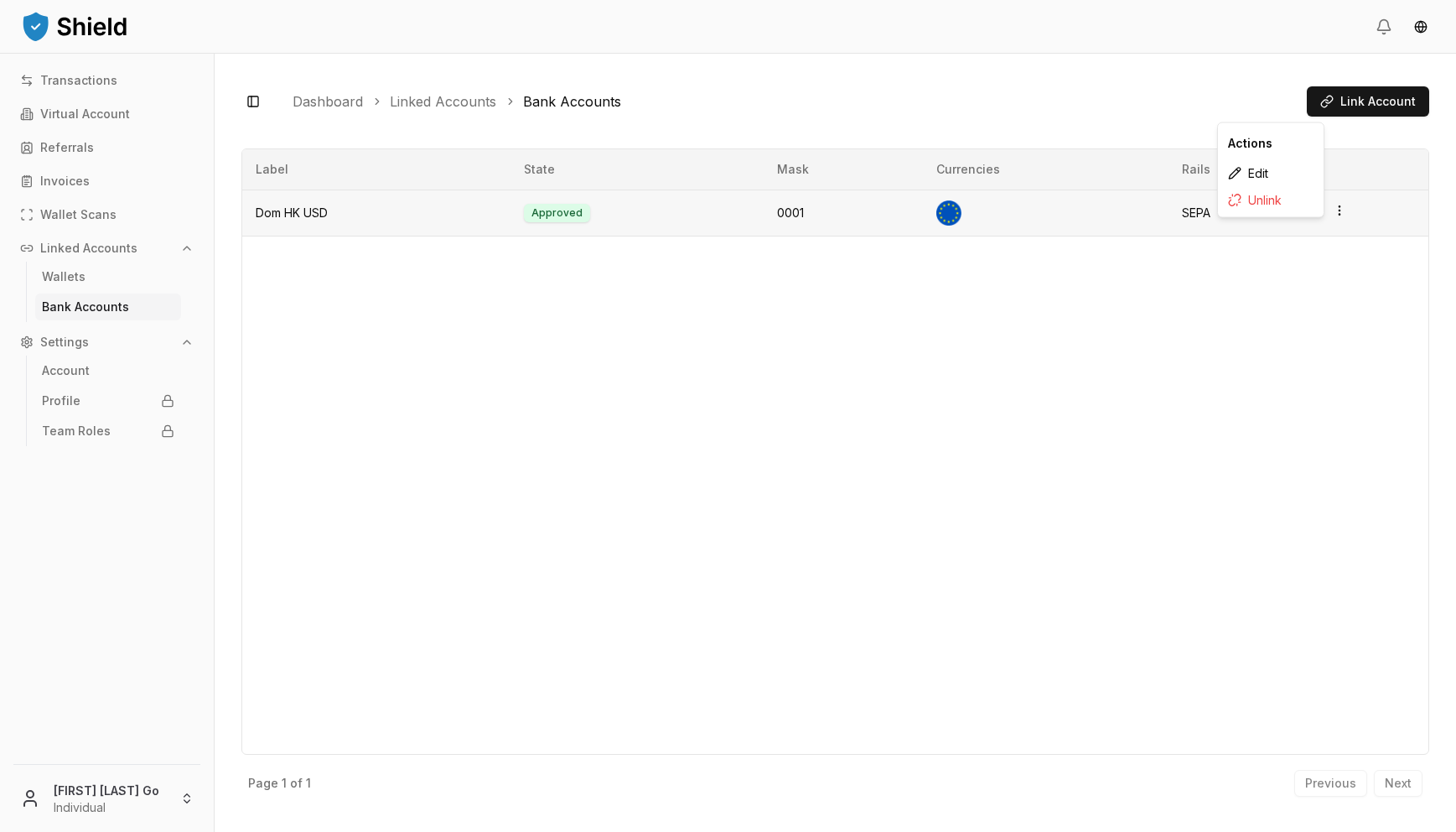 click on "Transactions Virtual Account Referrals Invoices Wallet Scans Linked Accounts Wallets Bank Accounts Settings Account Profile Team Roles [FIRST] [LAST] Go Individual Toggle Sidebar Dashboard Linked Accounts Bank Accounts   Link Account Dom HK USD Approved 0001 Currencies Rails SEPA Page 1 of 1 Previous Next Label State Mask Currencies Rails   Dom HK USD   Approved   0001     SEPA   Page 1 of 1 Previous Next Actions Edit  Unlink" at bounding box center [728, 416] 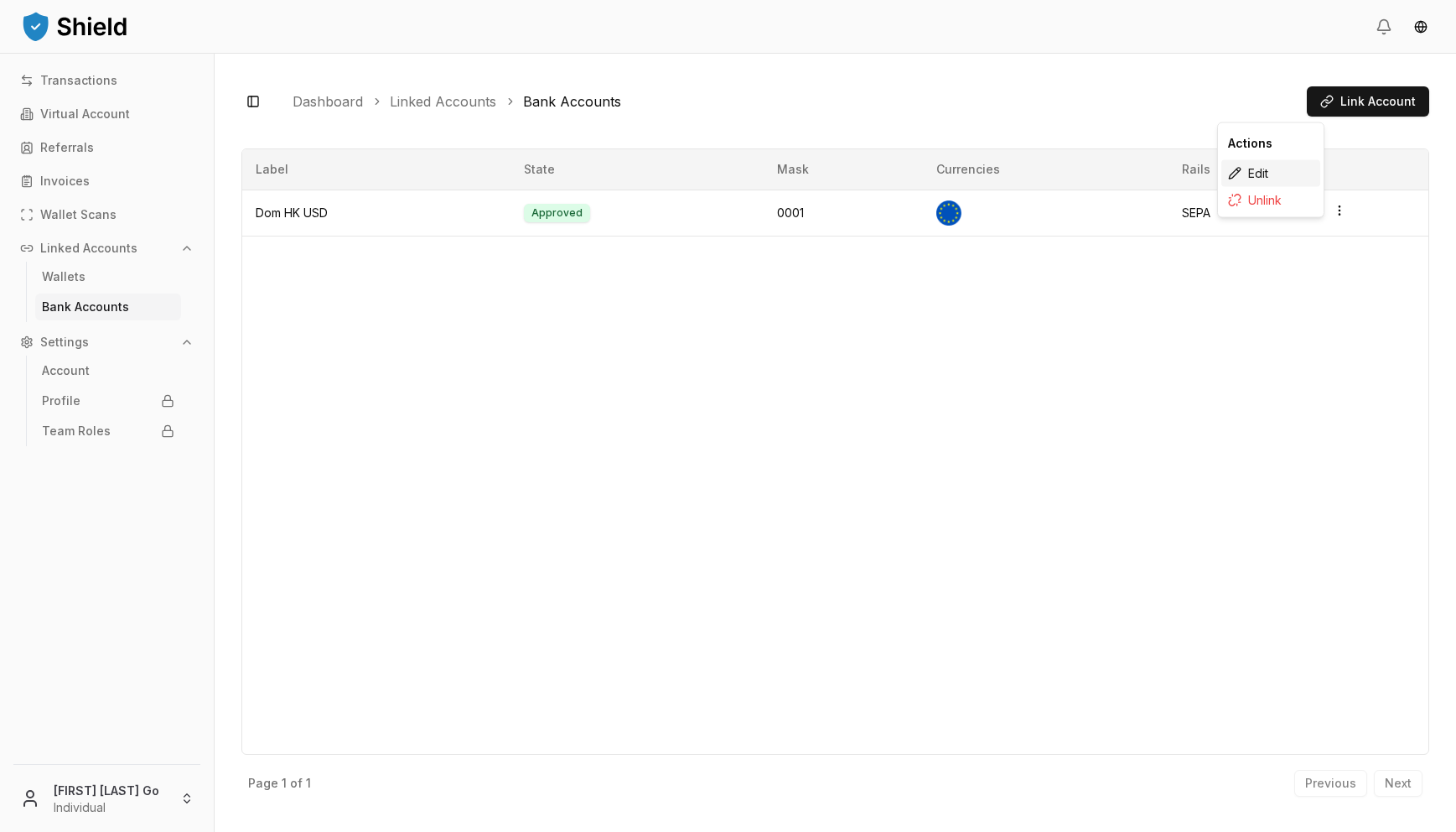 click on "Edit" at bounding box center [1271, 174] 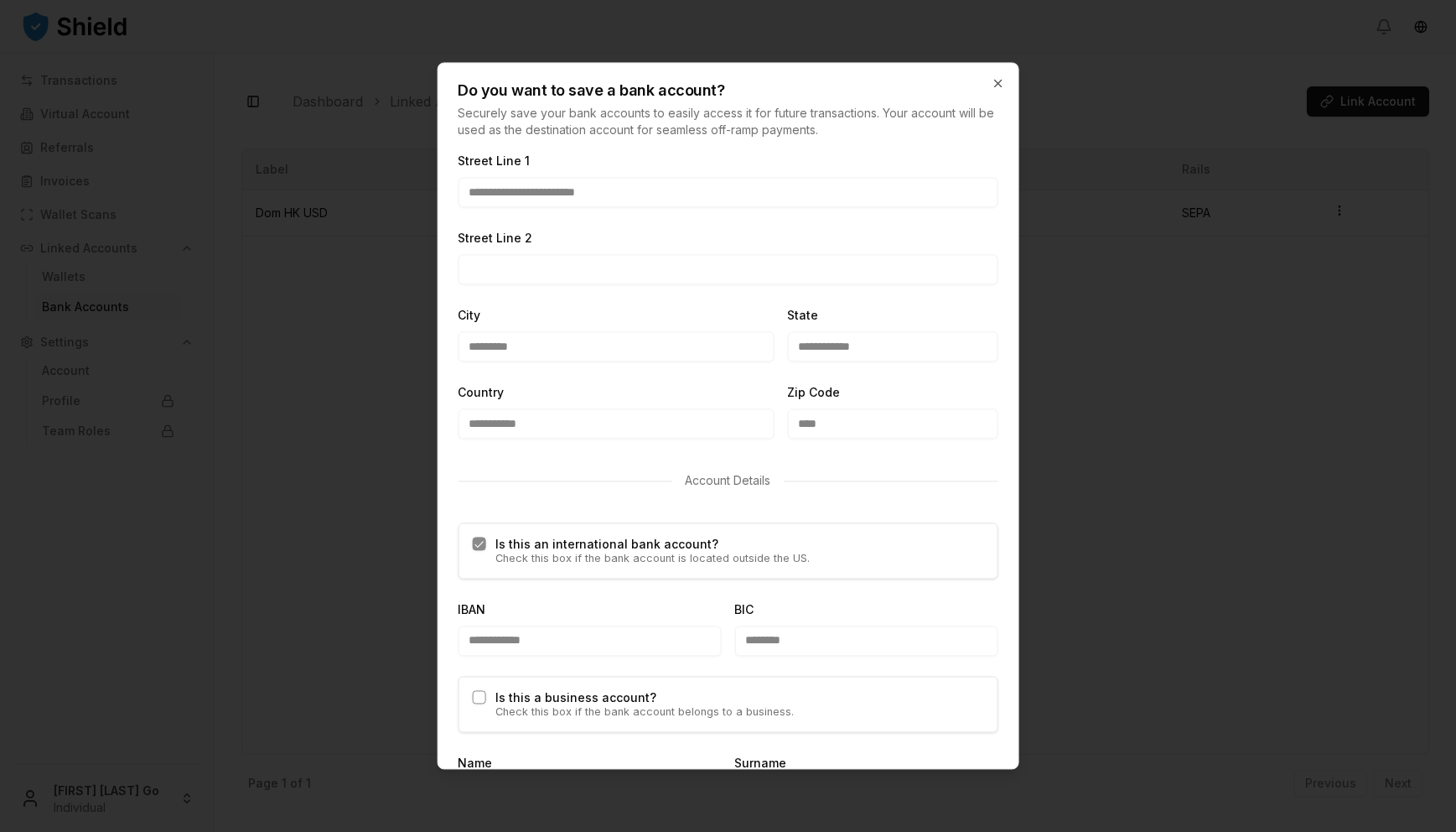 scroll, scrollTop: 814, scrollLeft: 0, axis: vertical 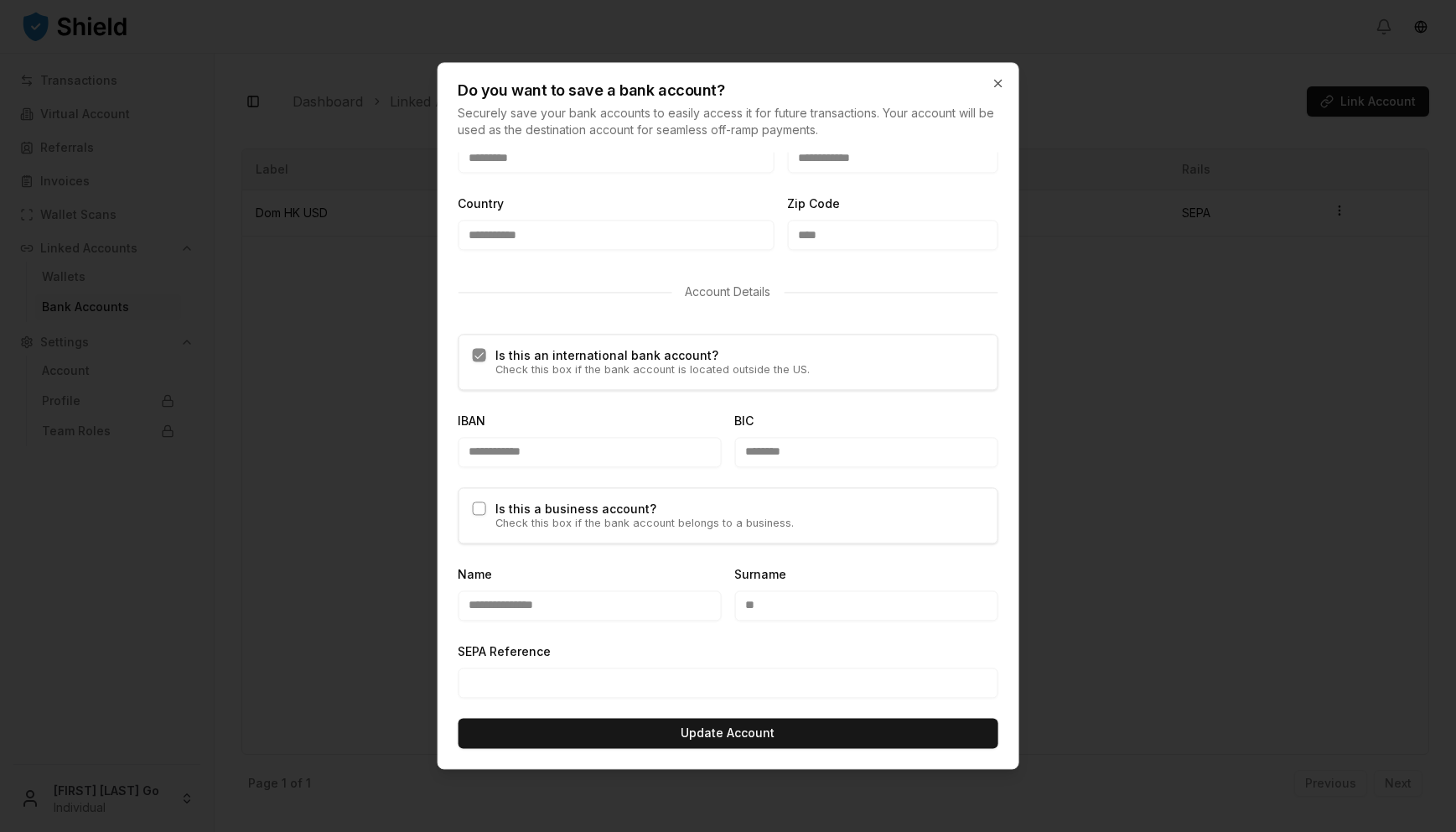 click at bounding box center (728, 416) 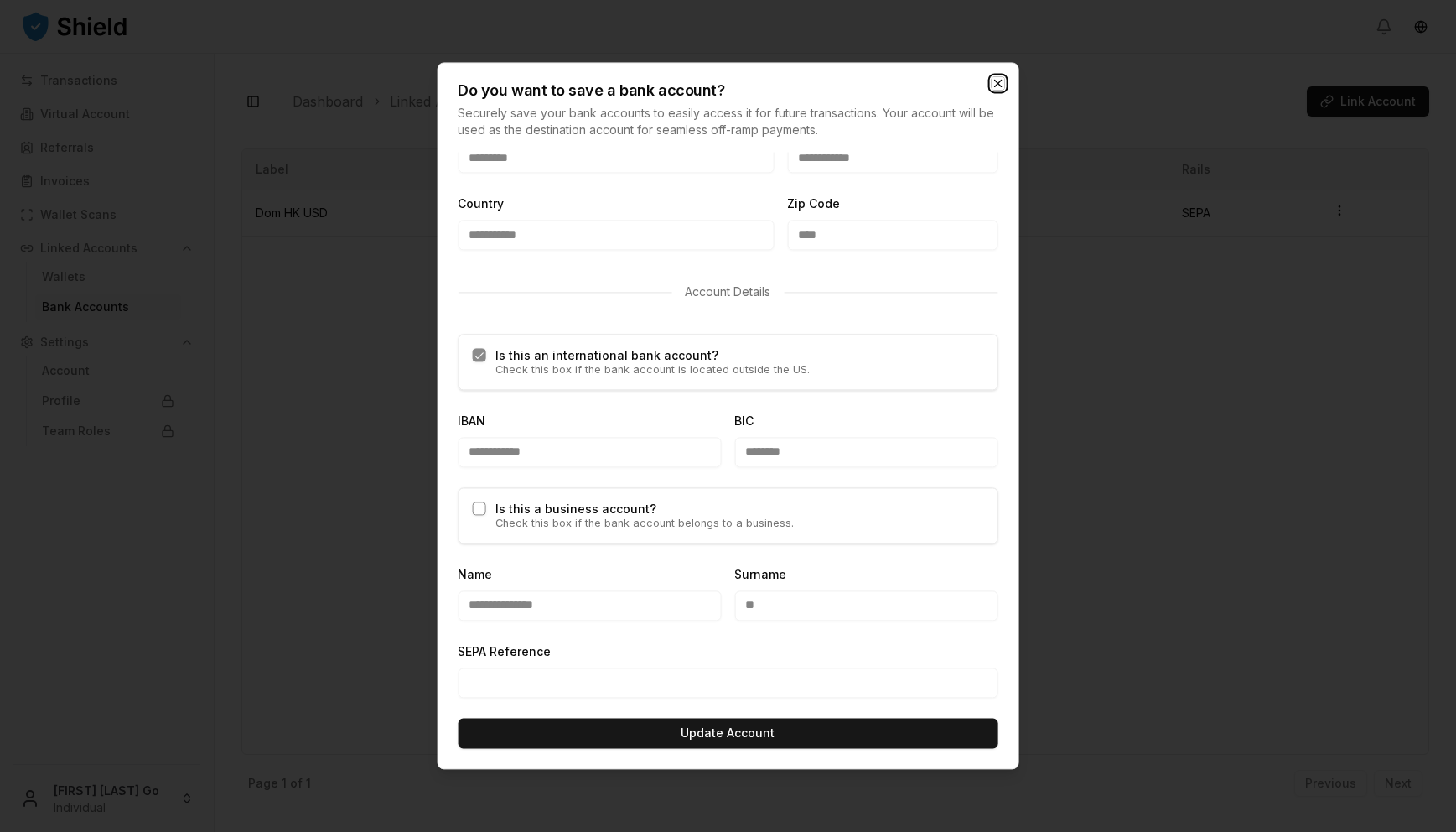 click 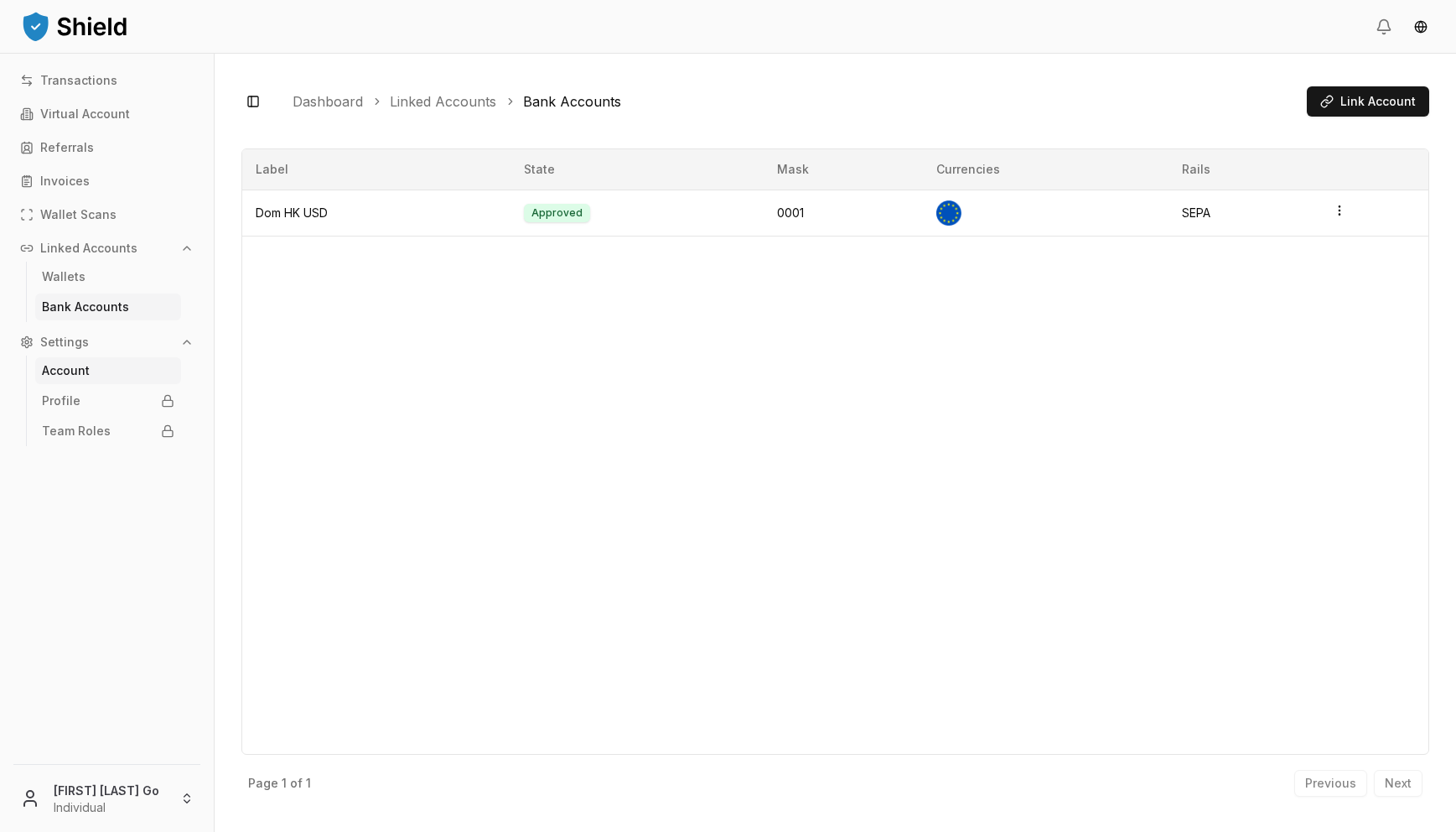 click on "Account" at bounding box center (108, 371) 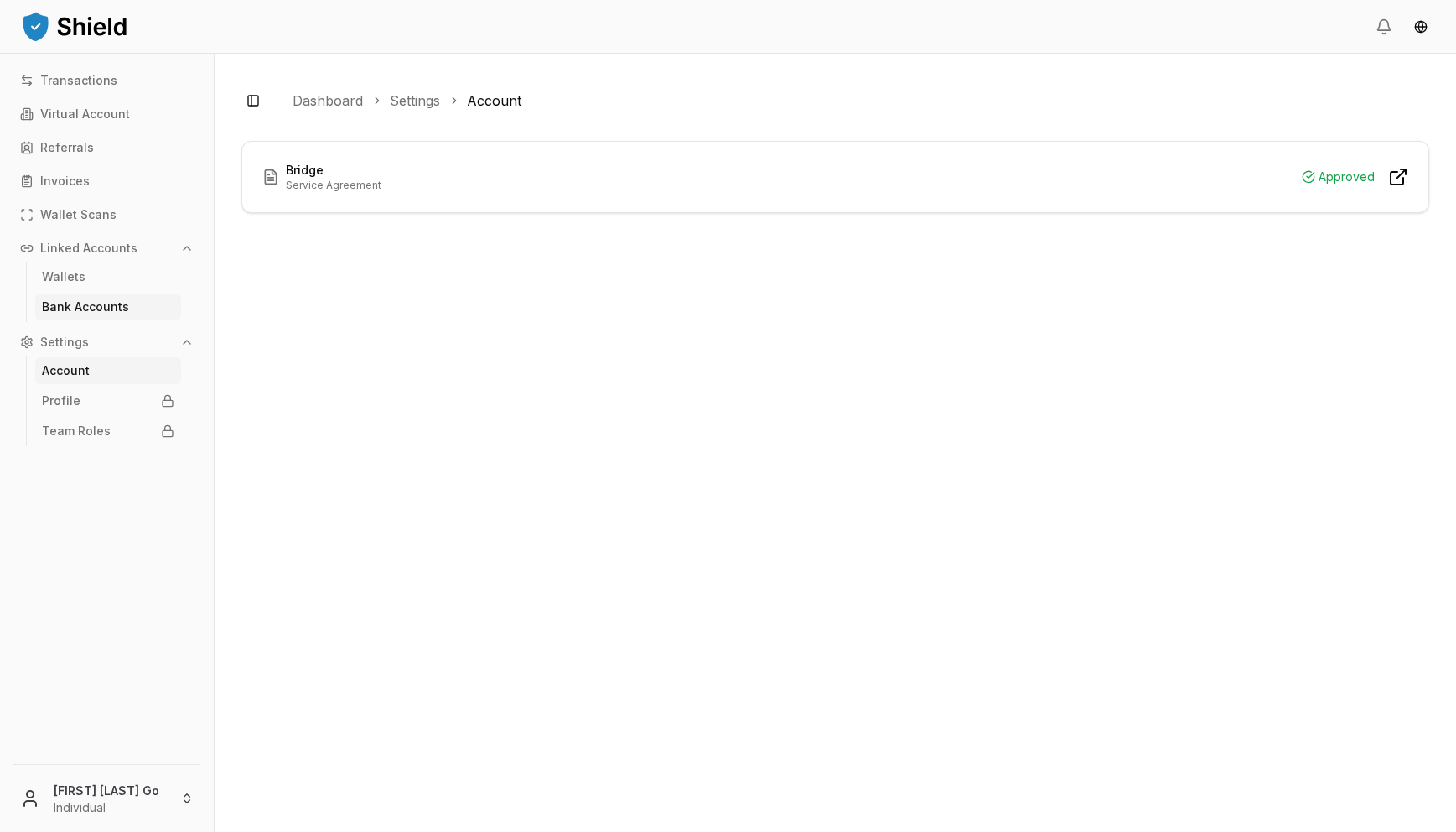 click on "Bank Accounts" at bounding box center (85, 307) 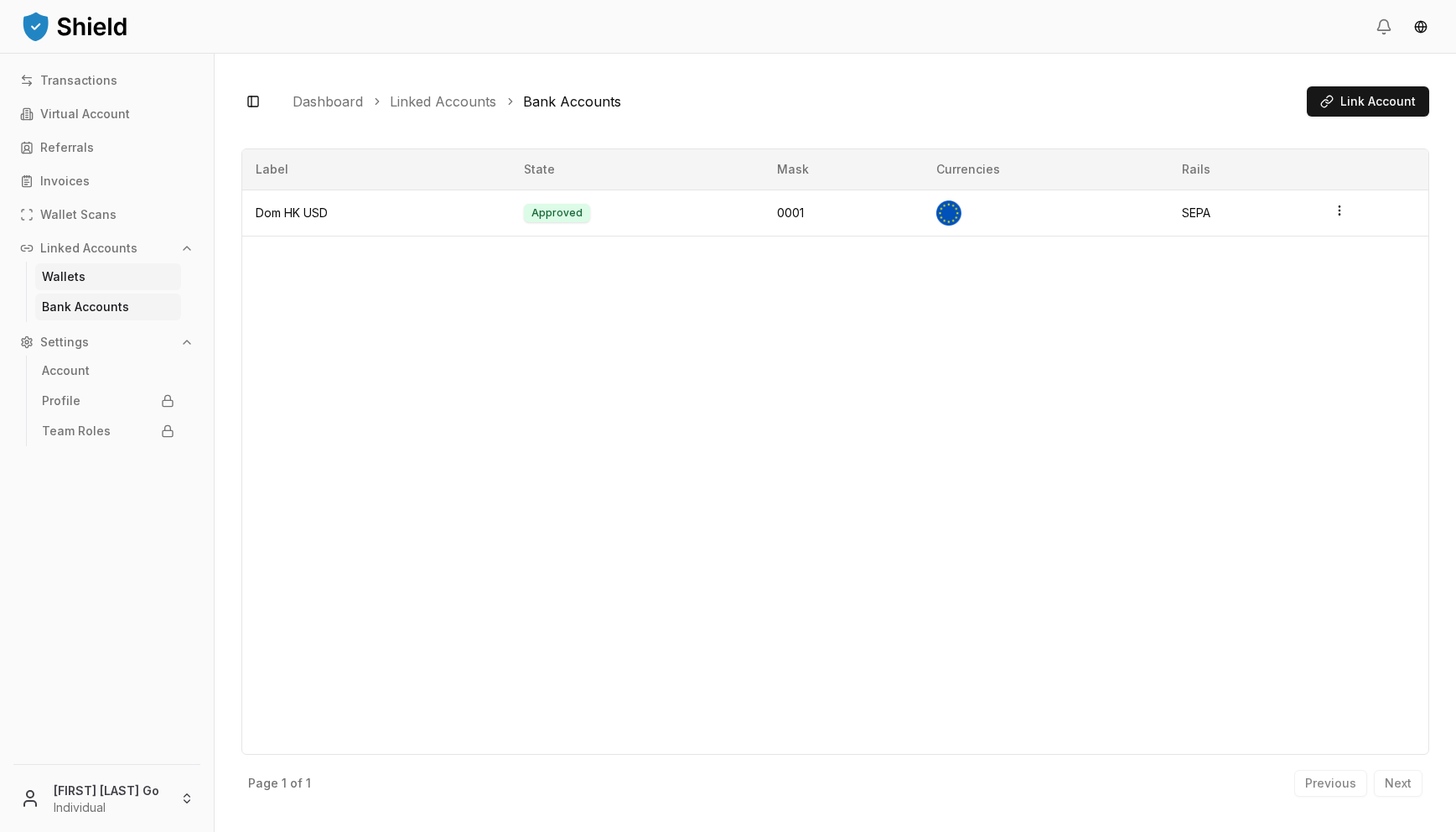 click on "Wallets" at bounding box center [108, 277] 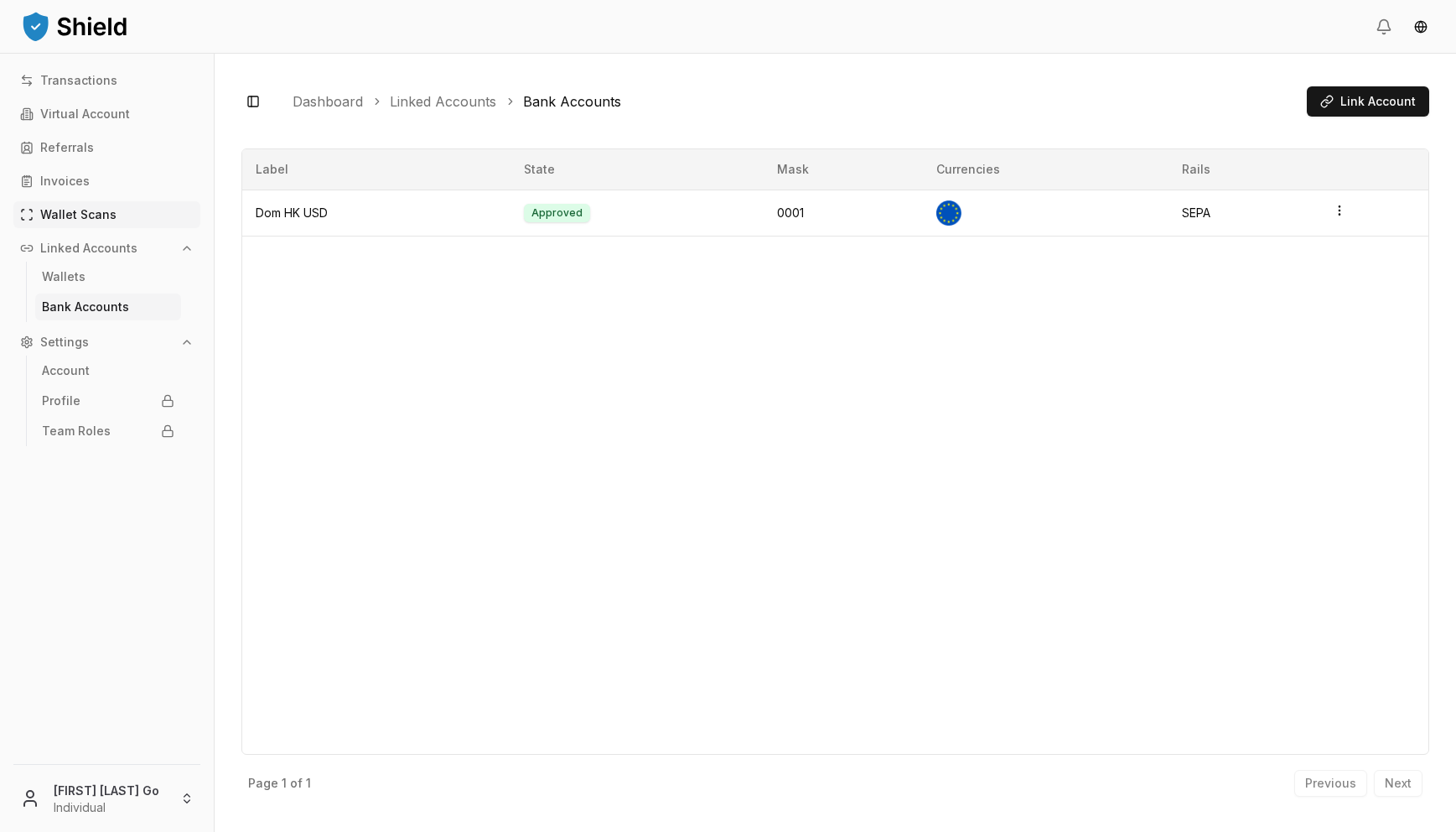 click on "Wallet Scans" at bounding box center (106, 215) 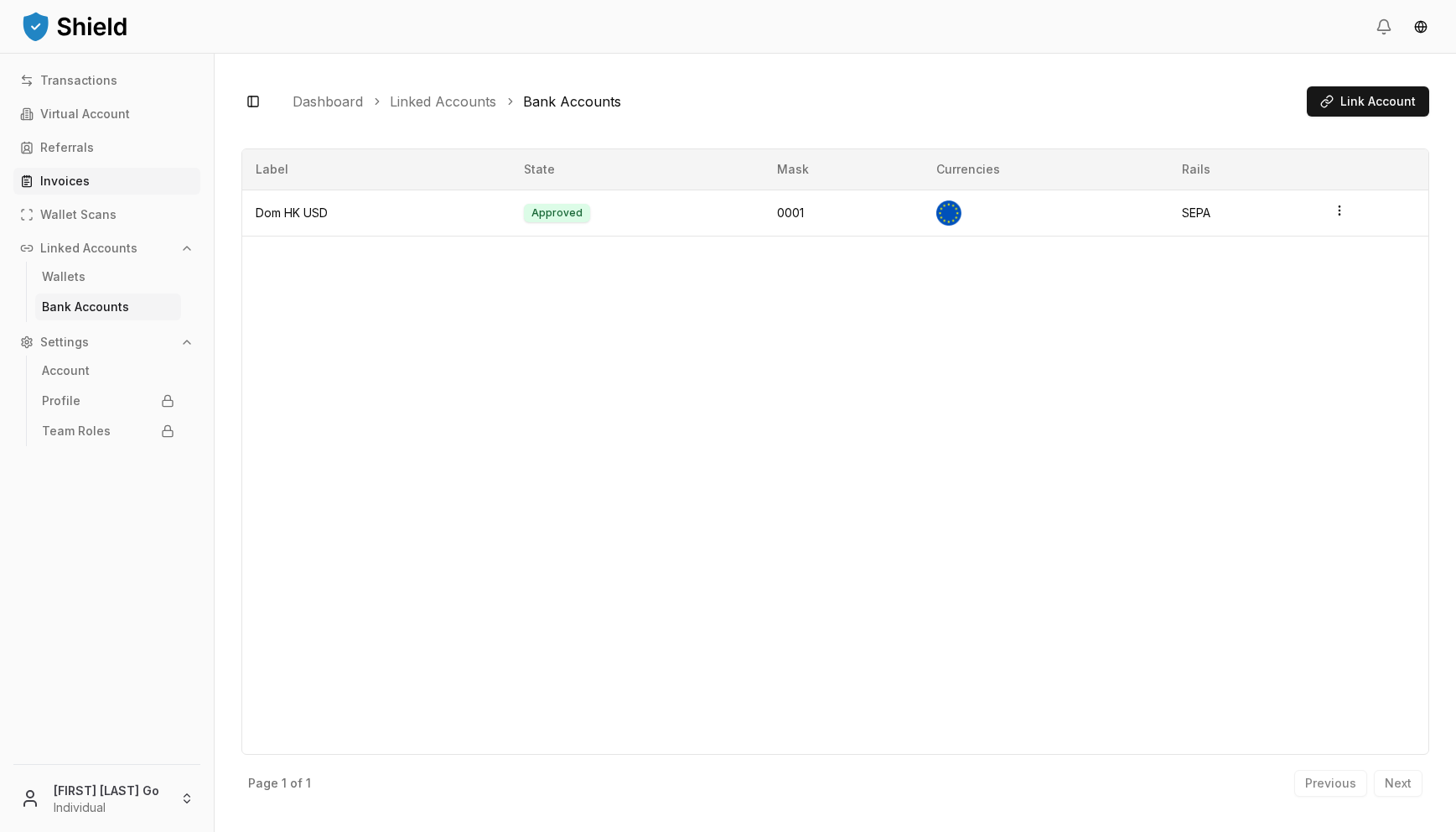 click on "Invoices" at bounding box center (106, 181) 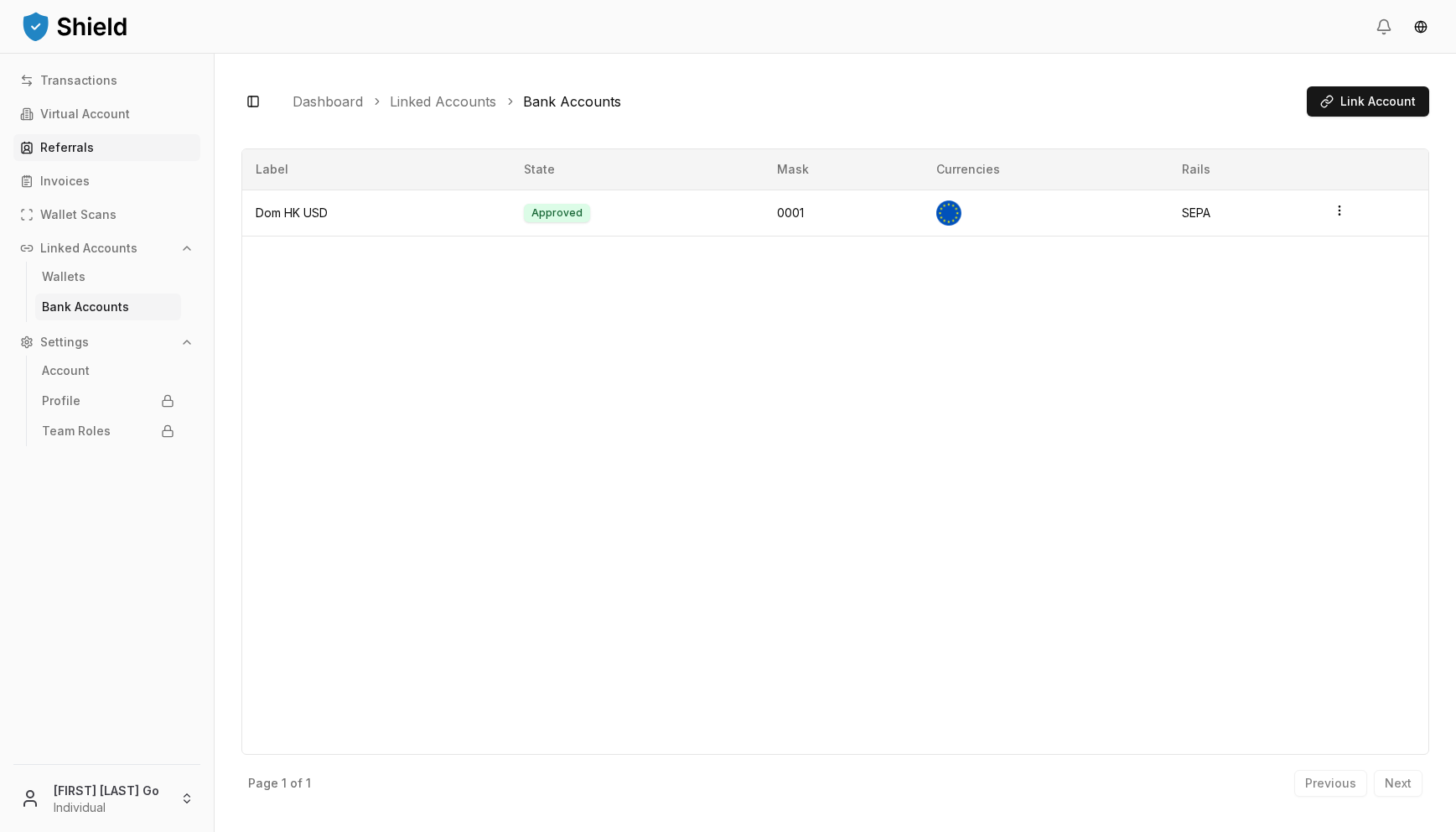 click on "Referrals" at bounding box center [106, 148] 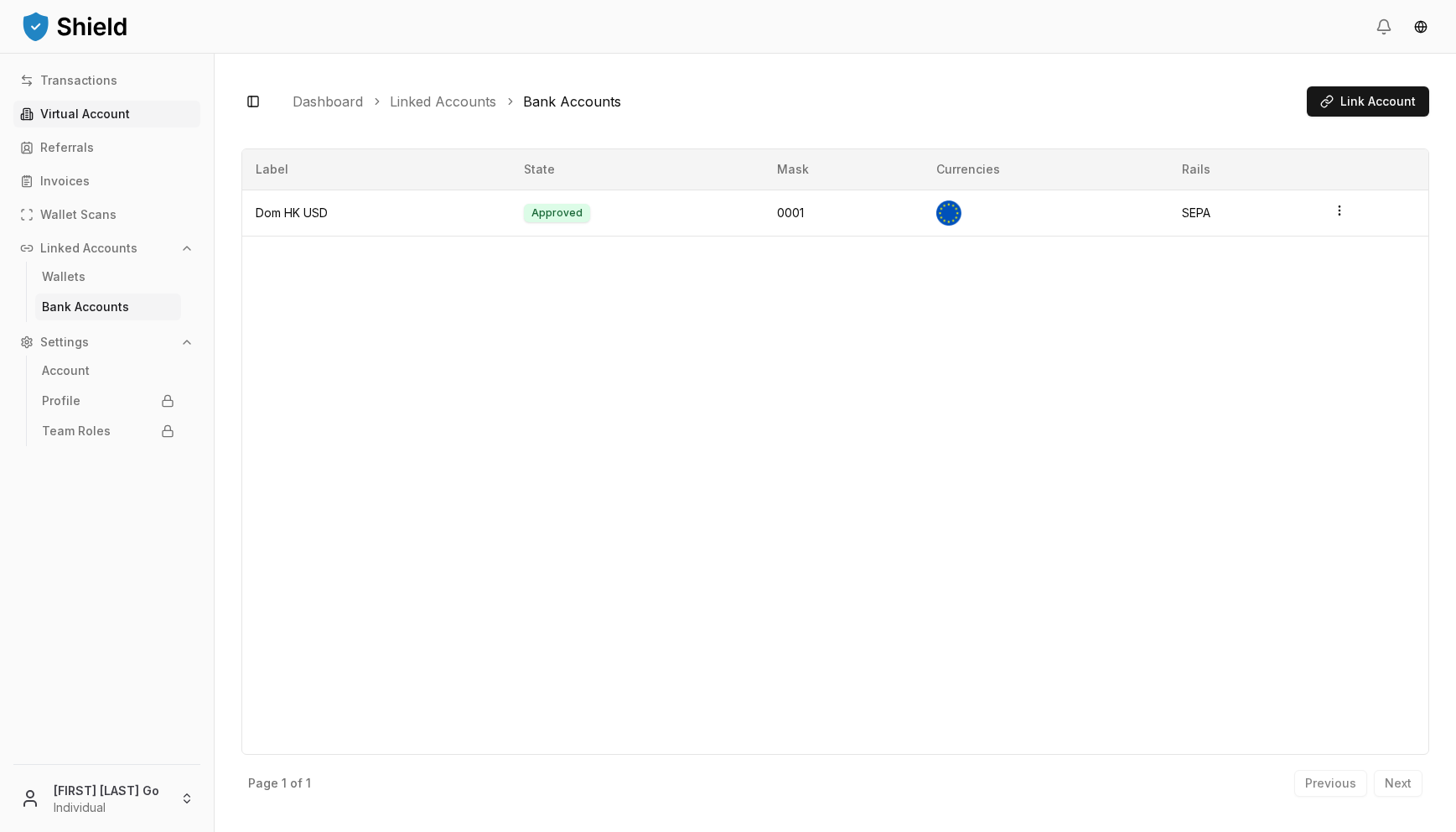 click on "Virtual Account" at bounding box center [106, 114] 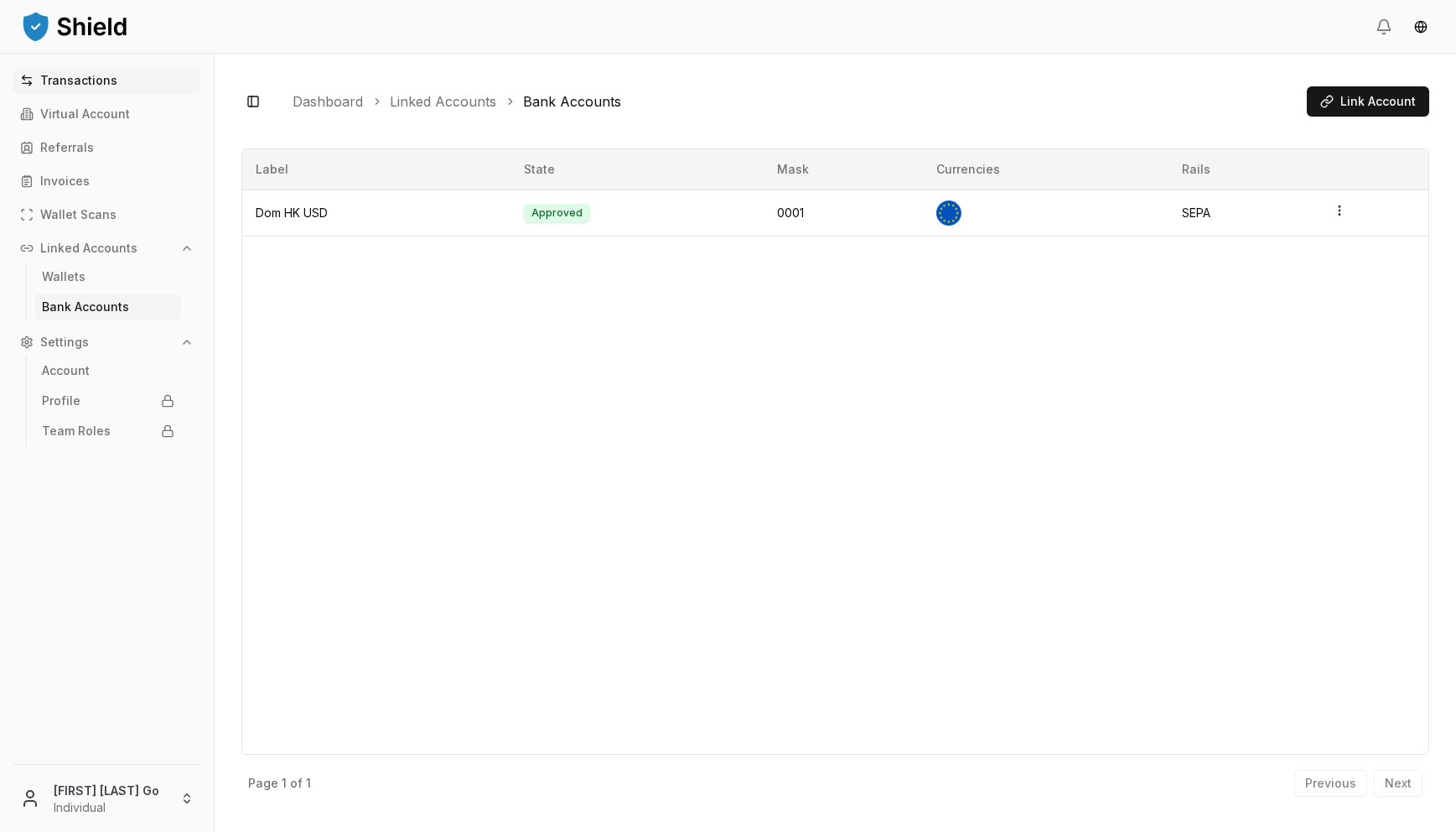 click on "Transactions" at bounding box center [106, 81] 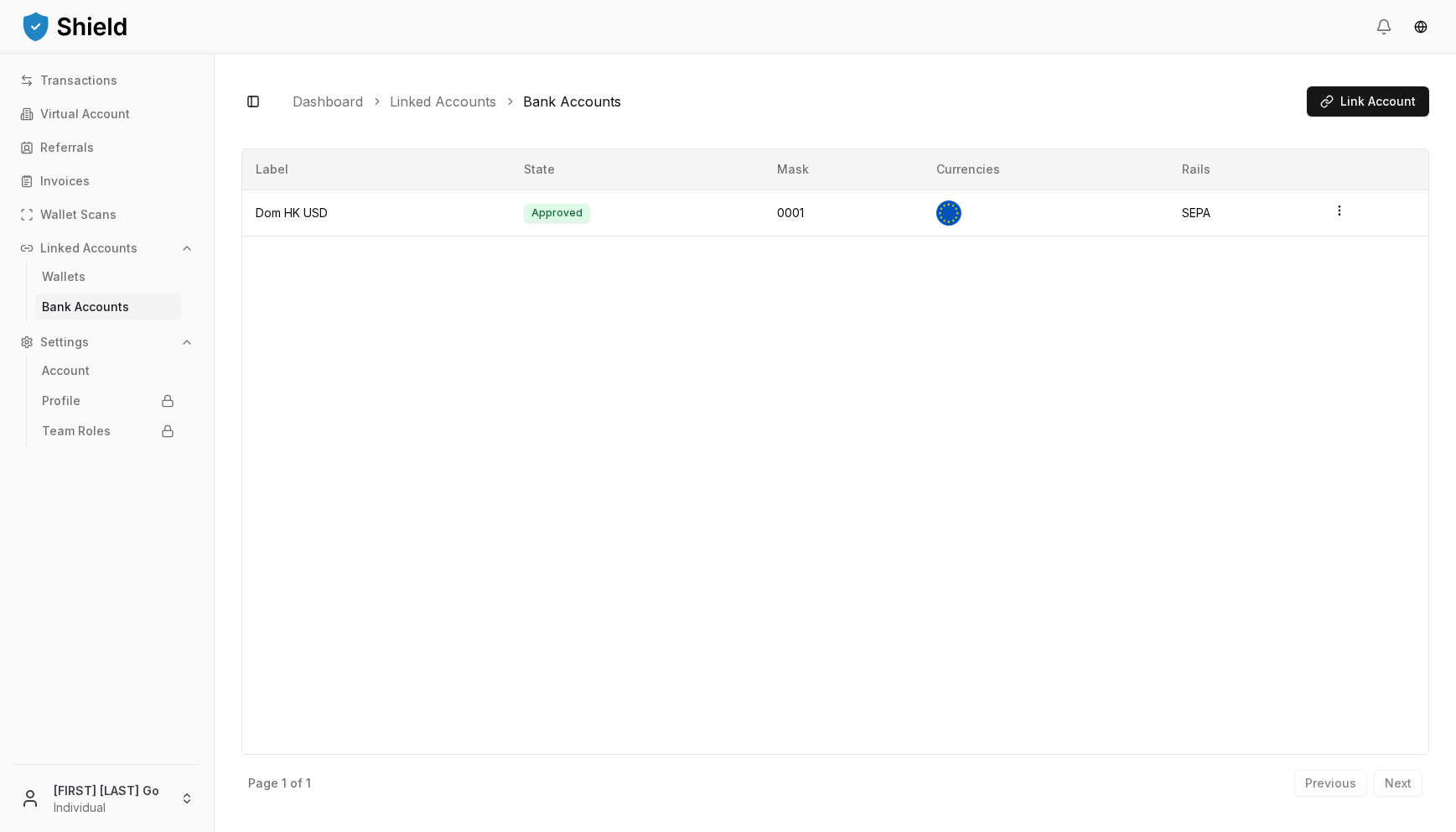 click on "Bank Accounts" at bounding box center [107, 307] 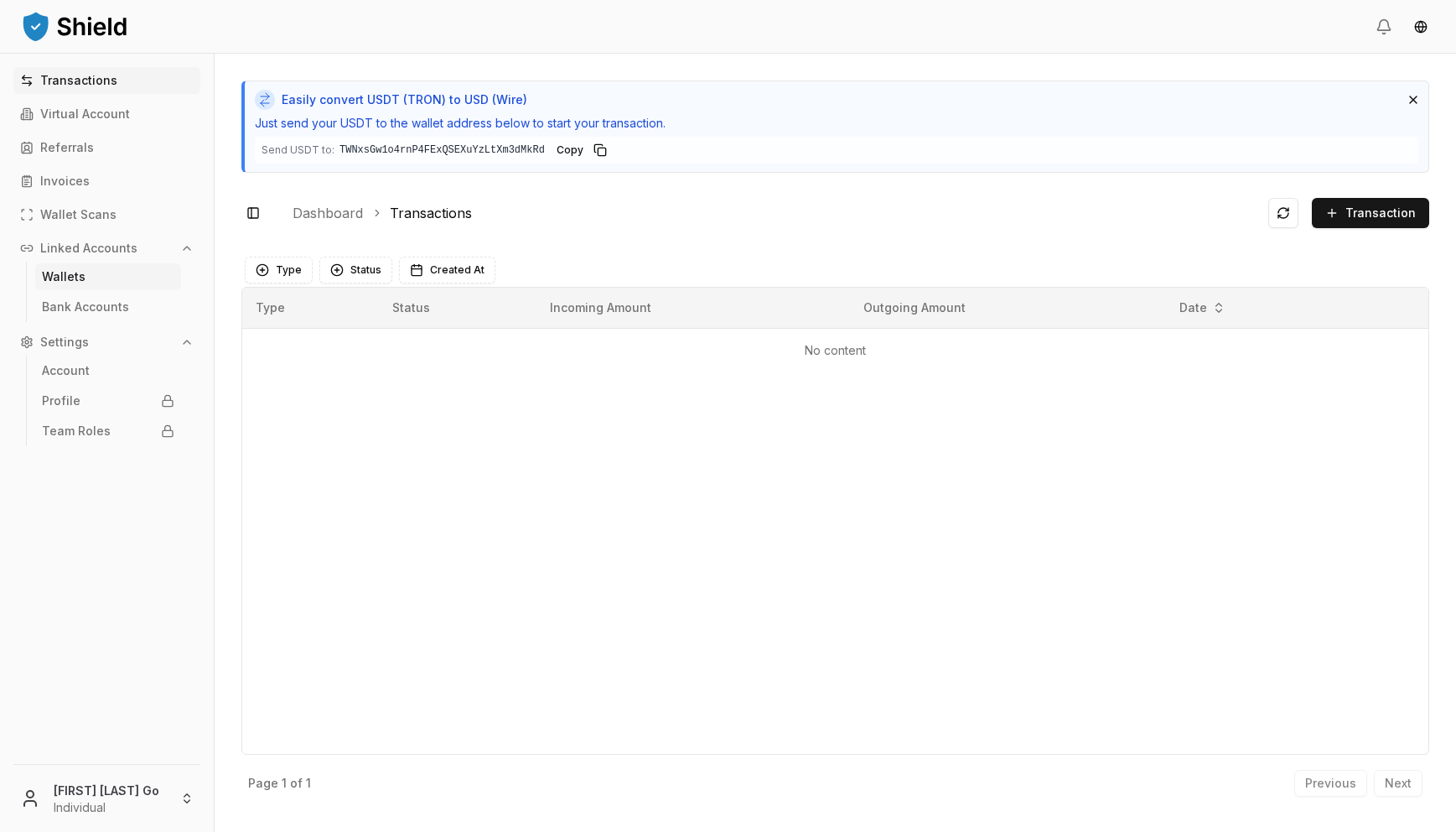 click on "Wallets" at bounding box center [108, 277] 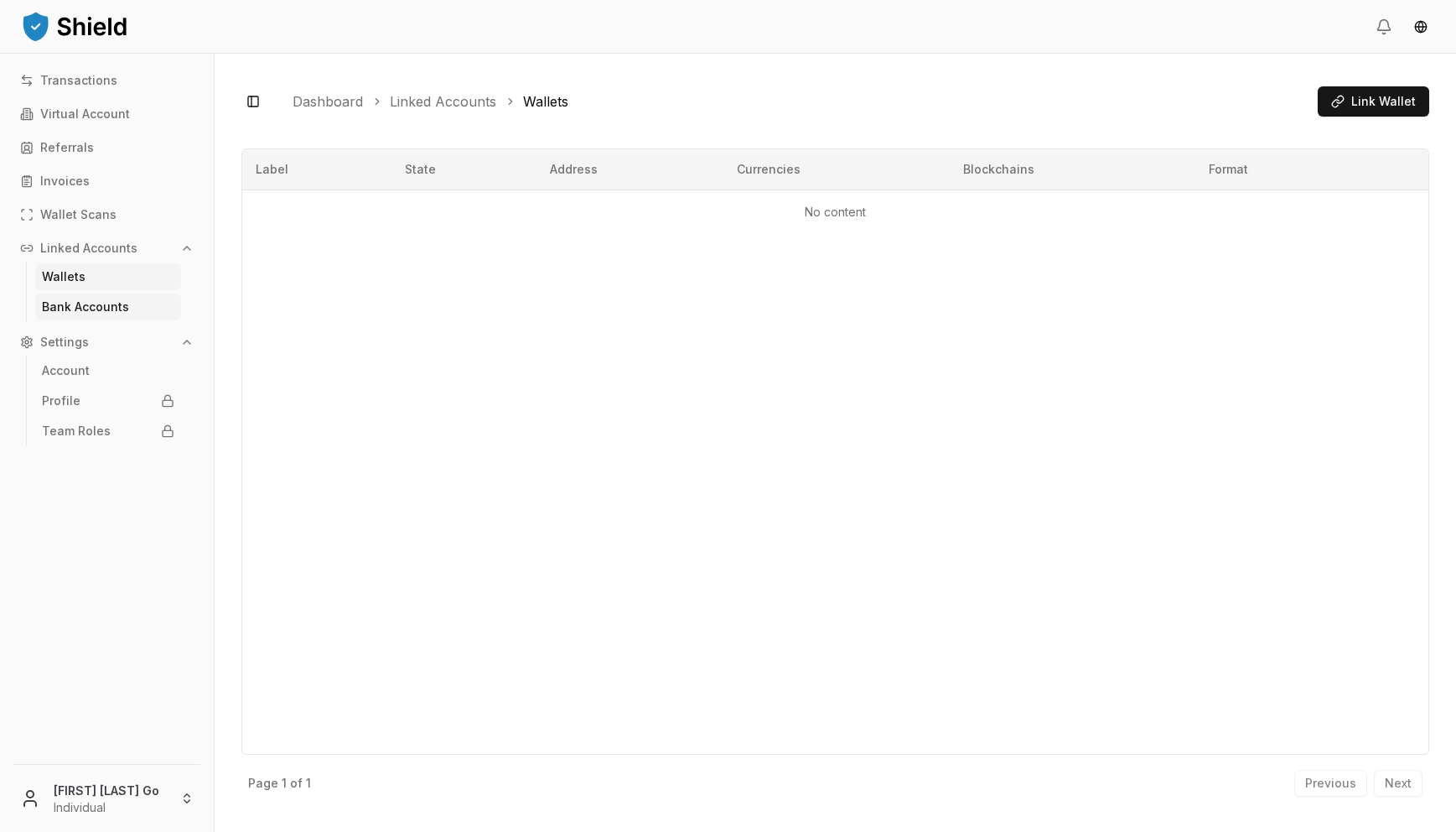 click on "Bank Accounts" at bounding box center [108, 307] 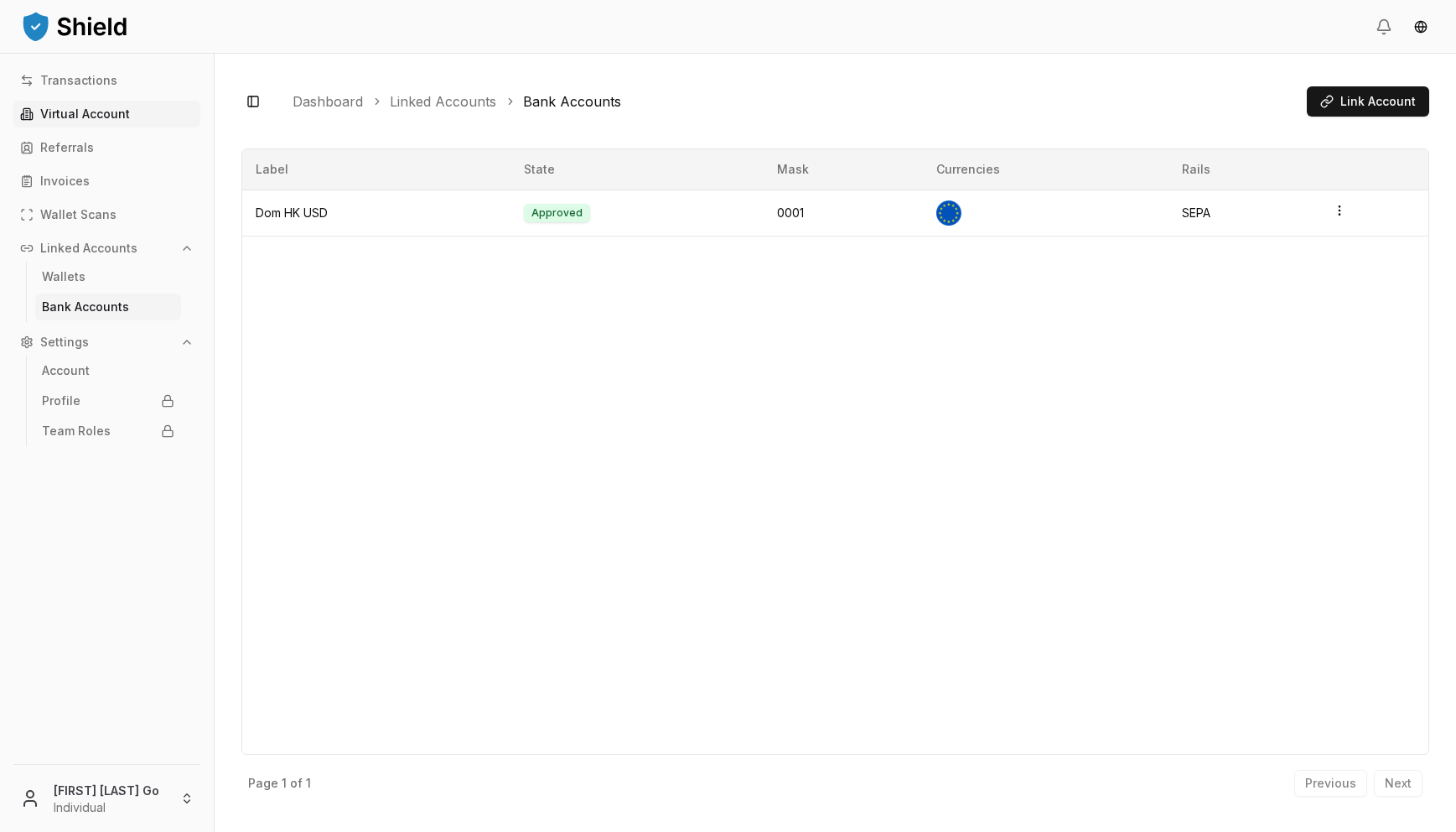 click on "Virtual Account" at bounding box center (106, 114) 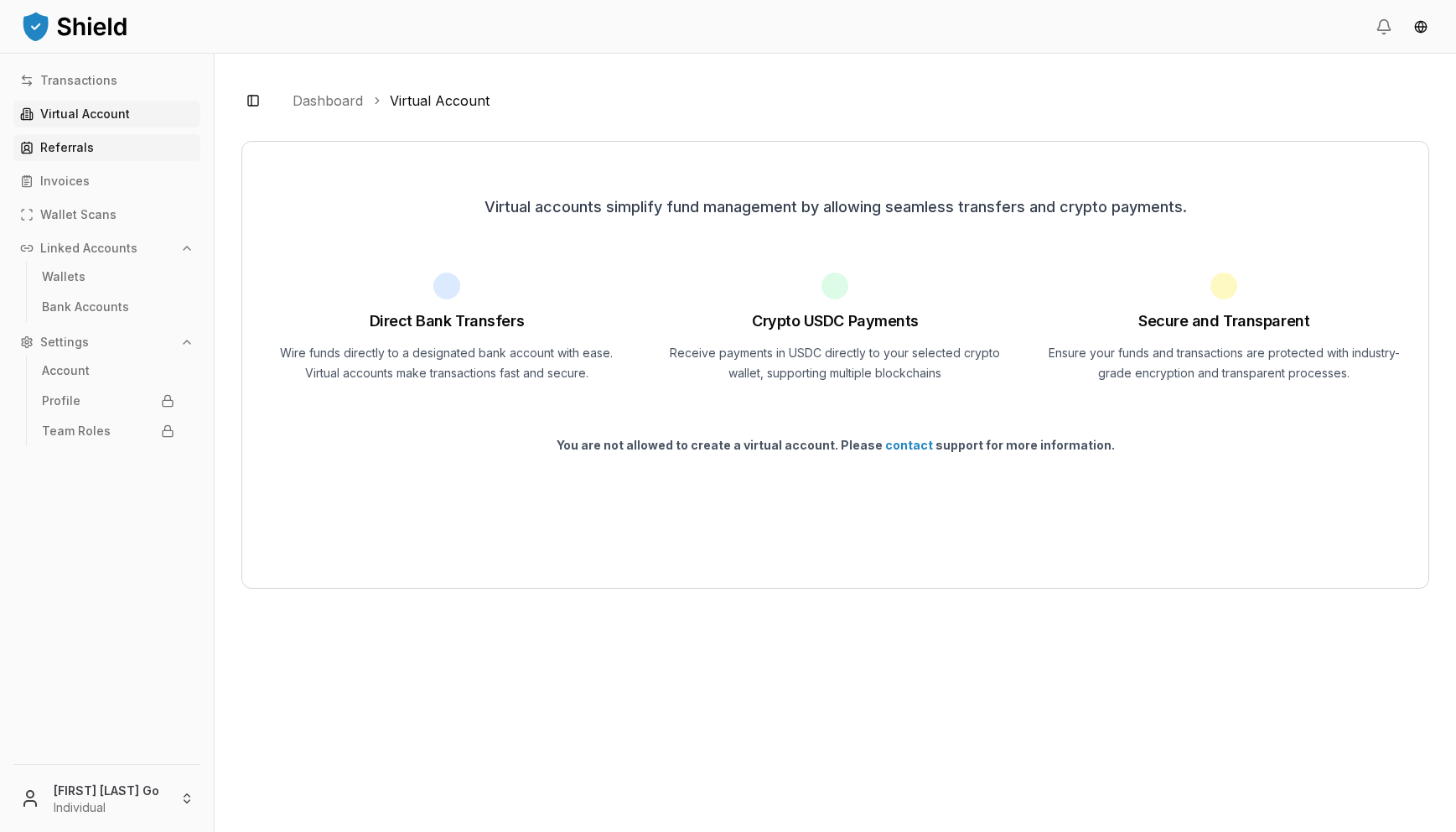 click on "Referrals" at bounding box center [106, 148] 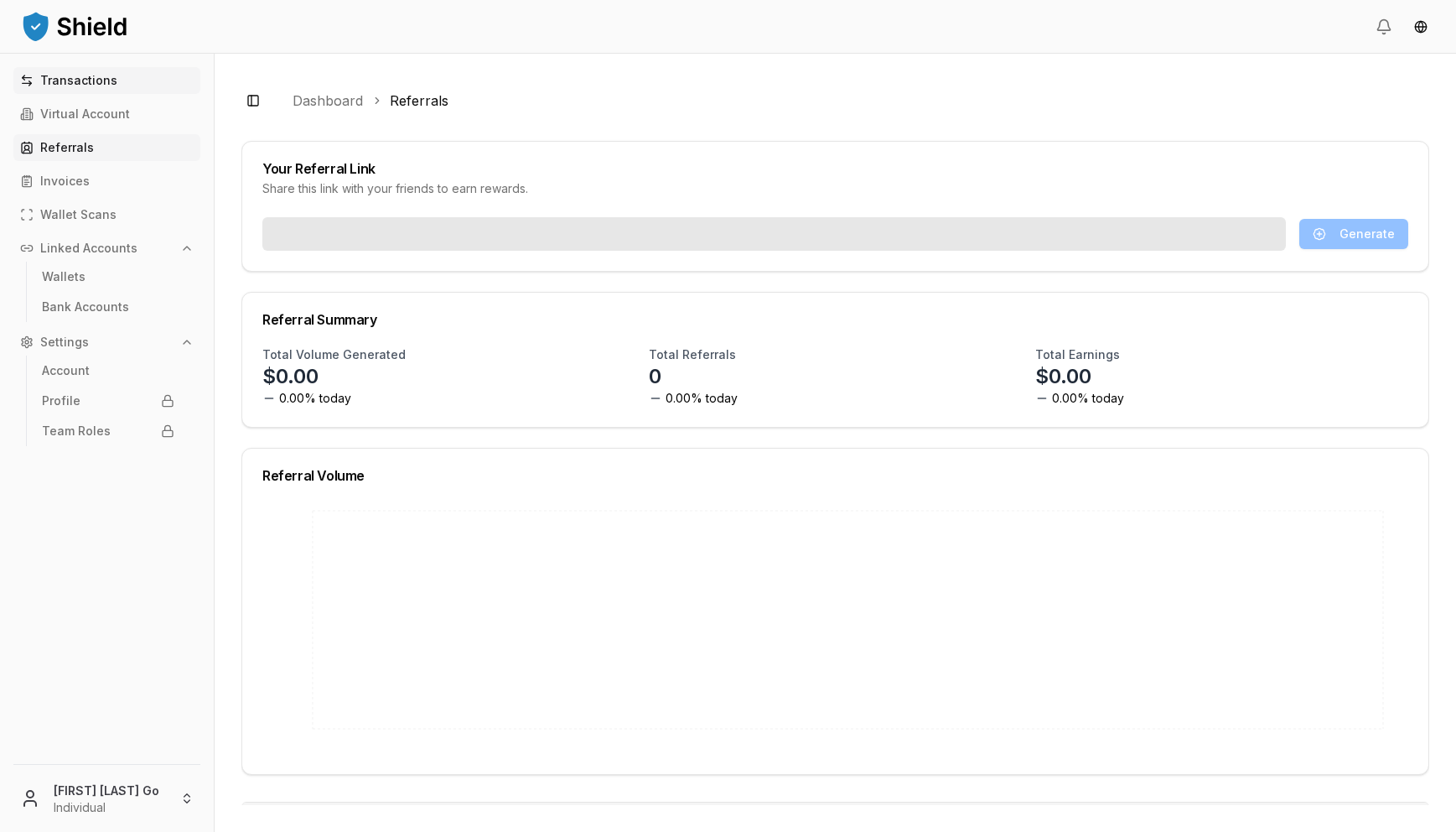 click on "Transactions" at bounding box center (106, 81) 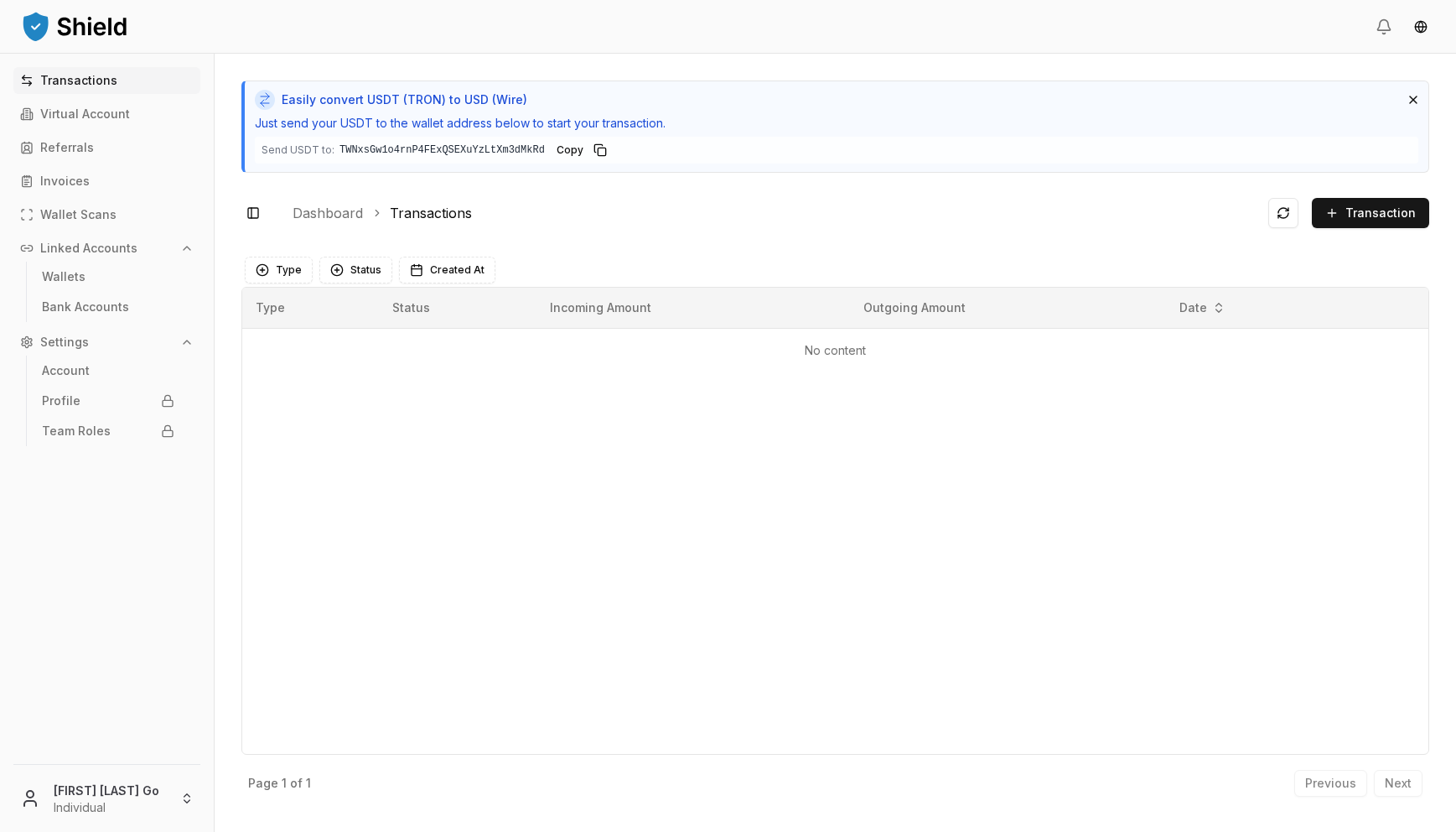 click at bounding box center (75, 26) 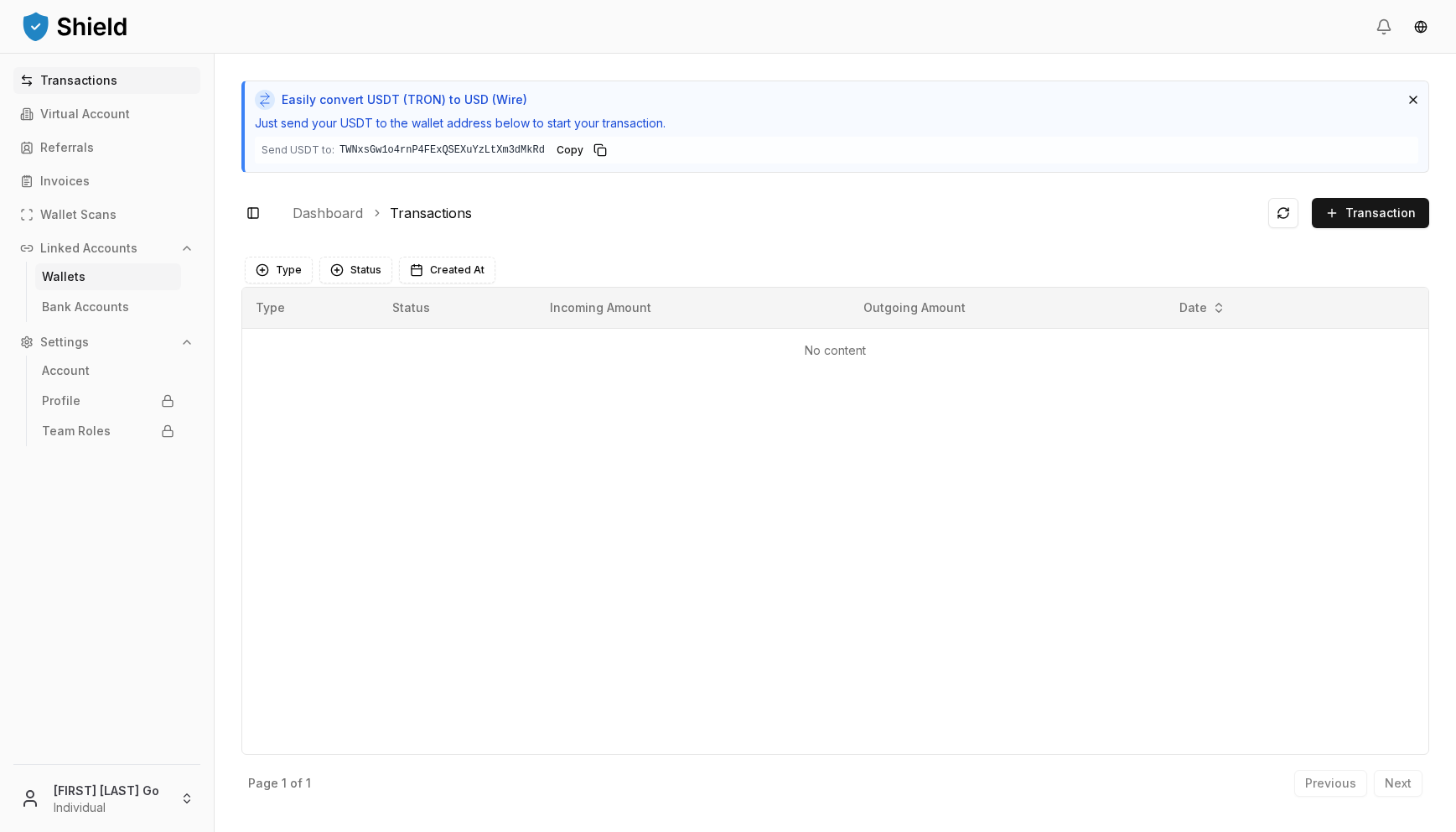 click on "Wallets" at bounding box center (108, 277) 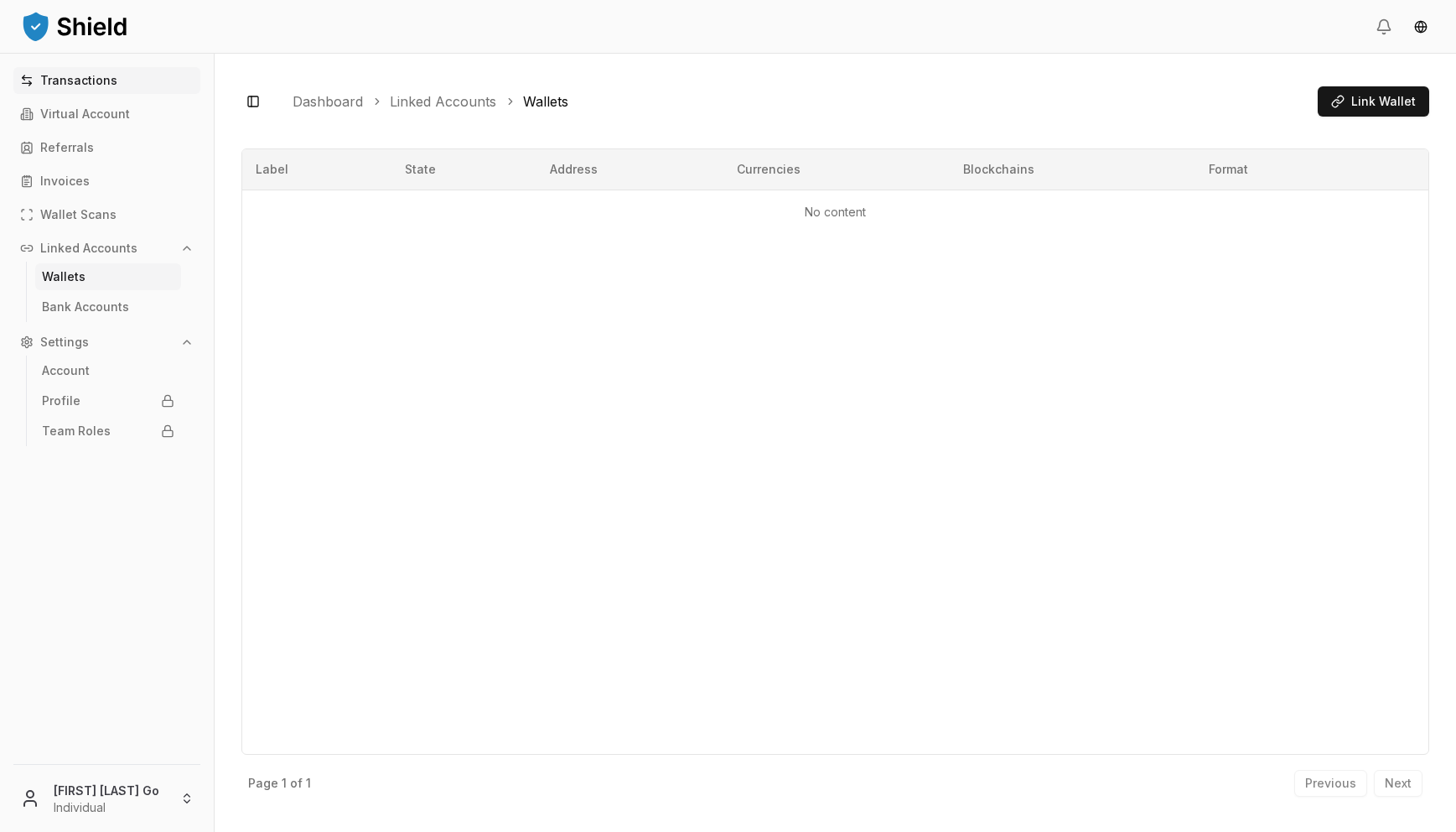 click on "Transactions" at bounding box center (106, 81) 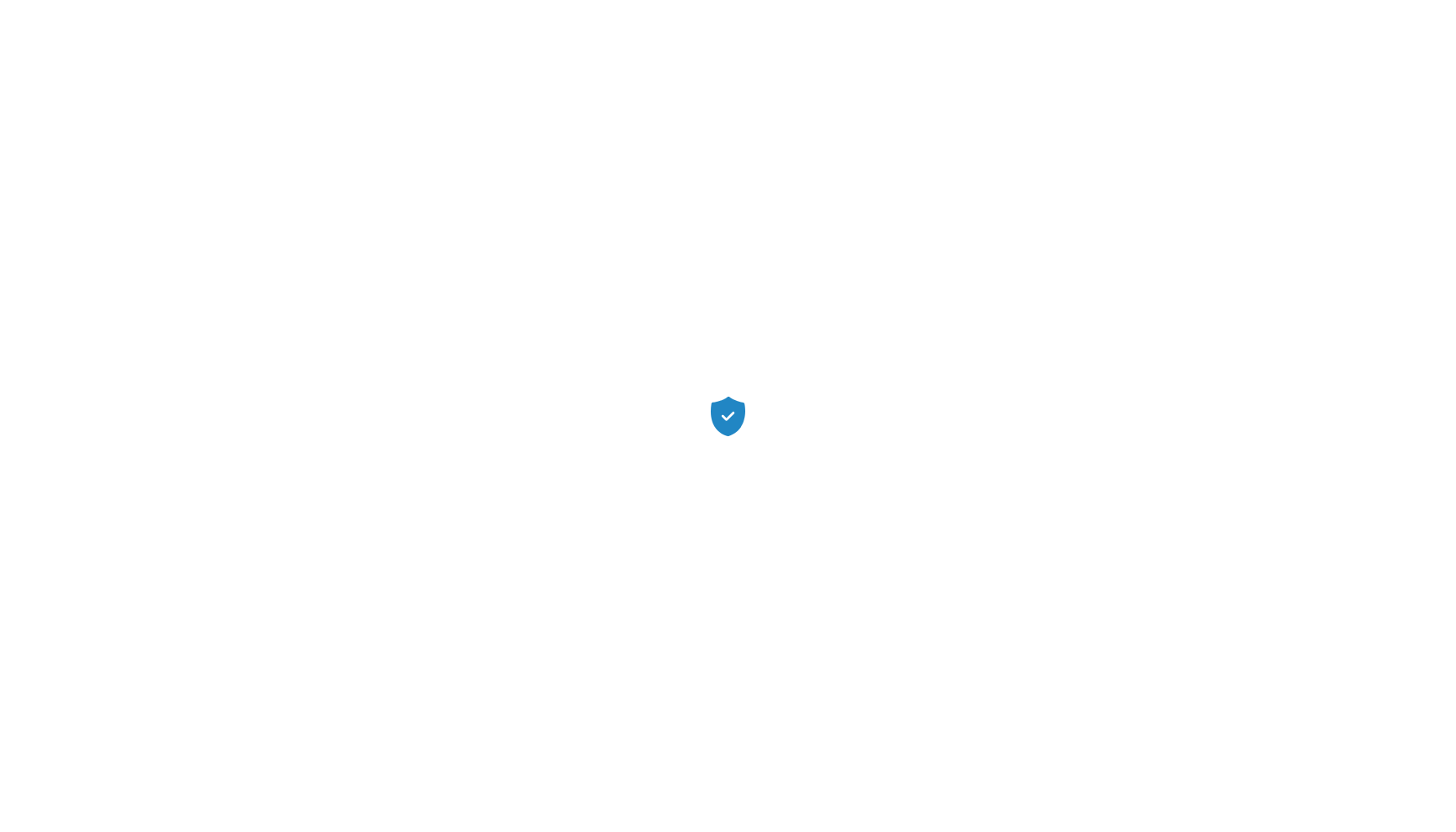 scroll, scrollTop: 0, scrollLeft: 0, axis: both 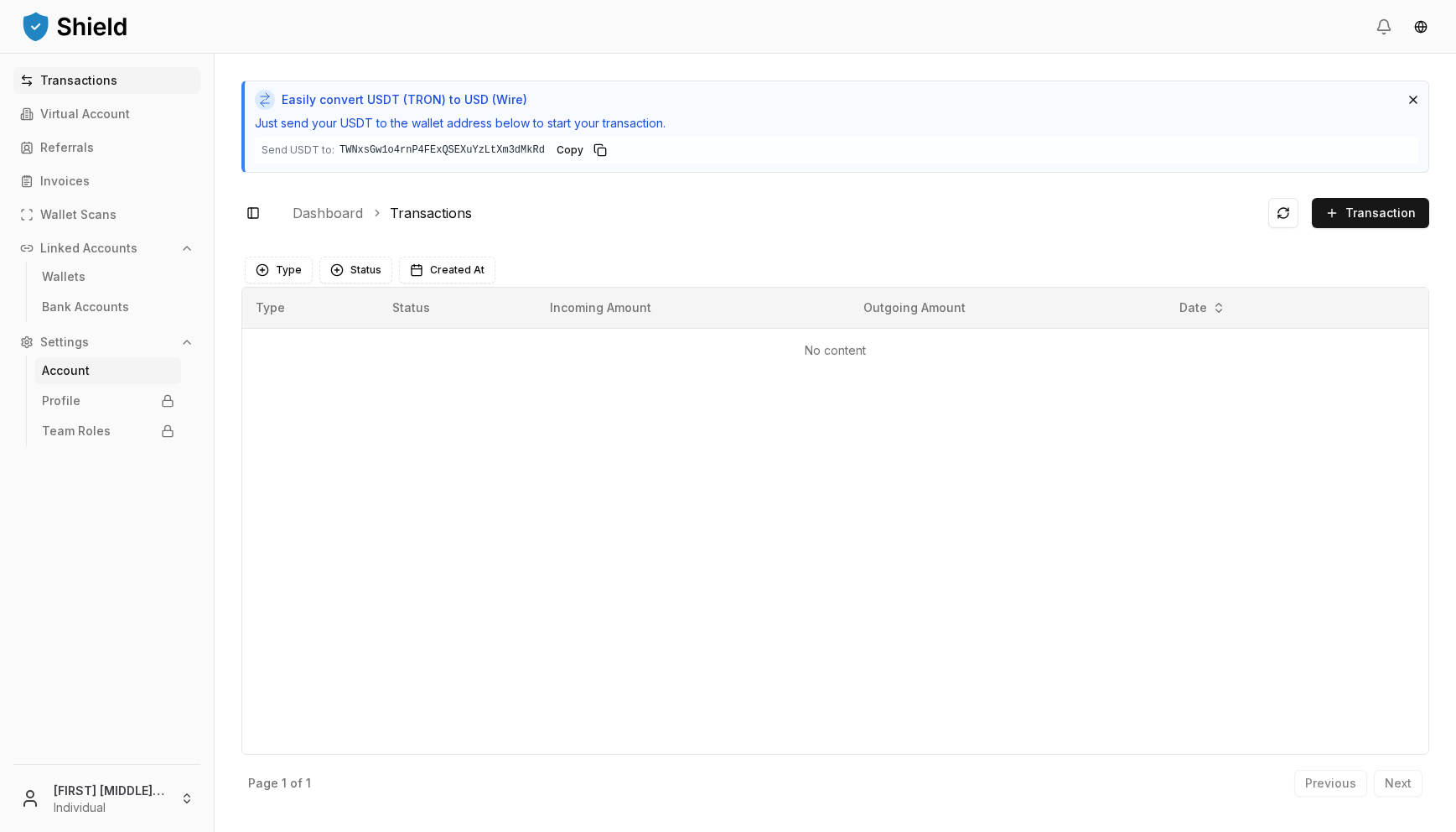 click on "Account" at bounding box center (108, 371) 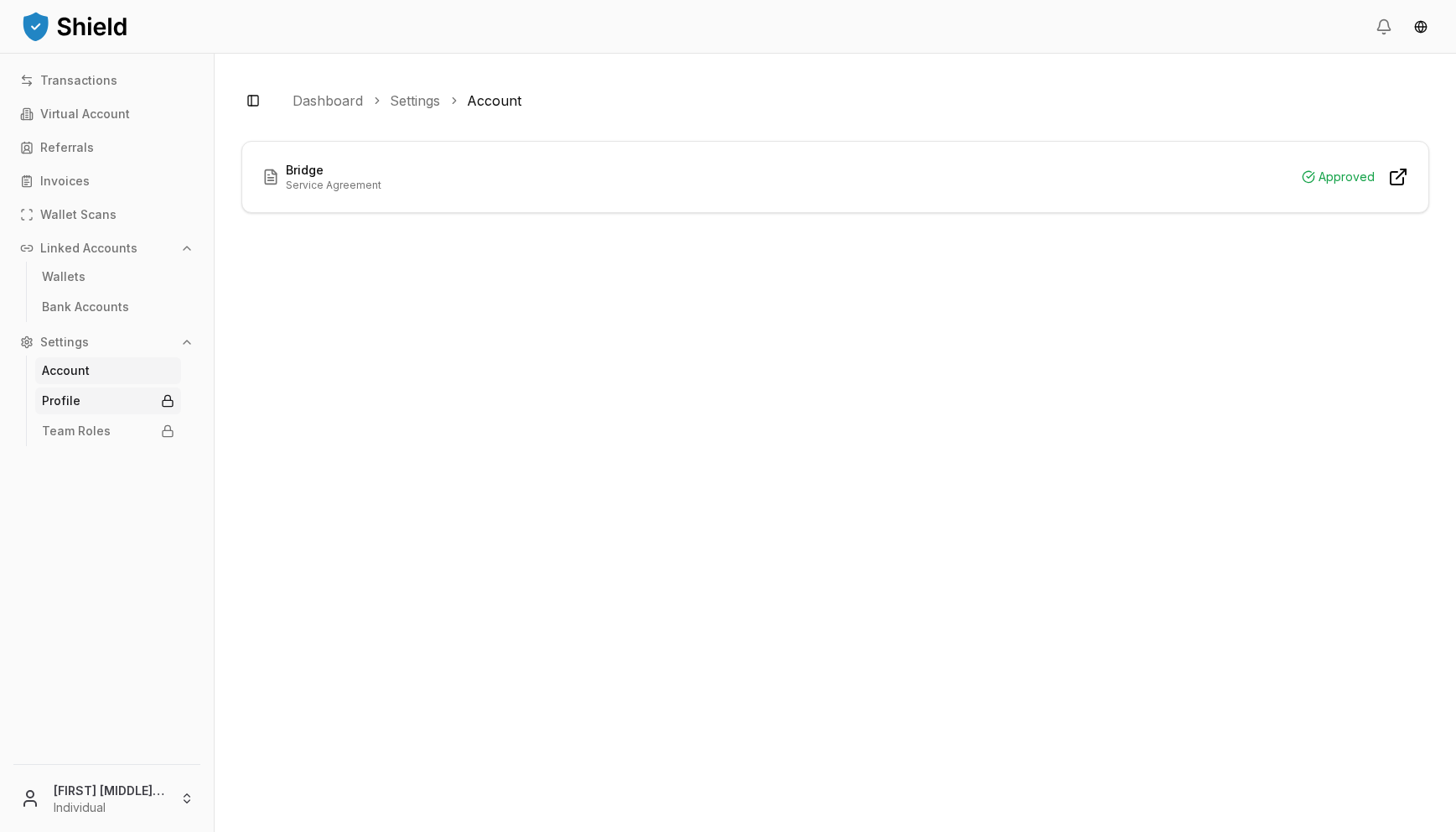 click on "Profile" at bounding box center (108, 401) 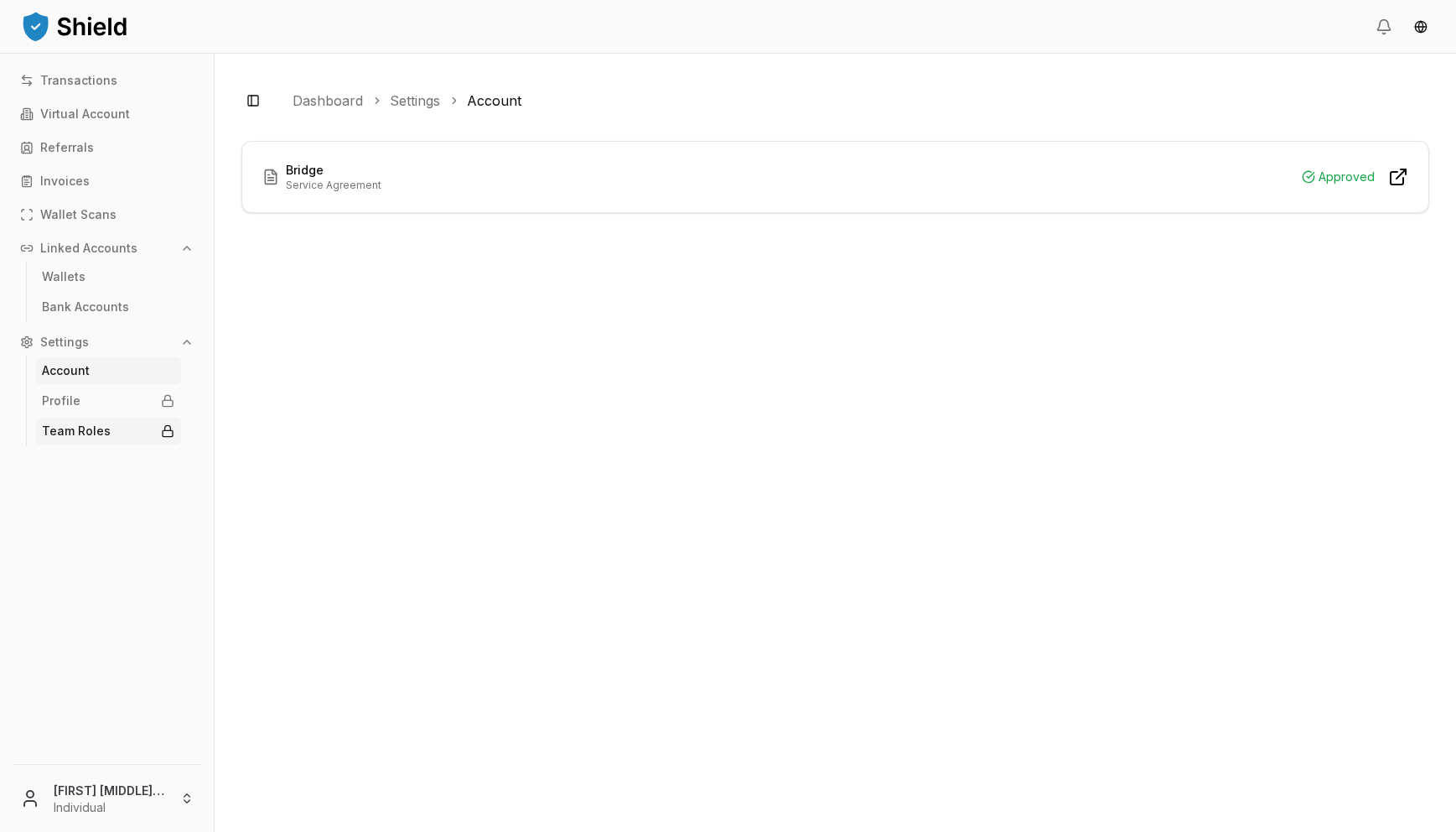 click on "Team Roles" at bounding box center (76, 431) 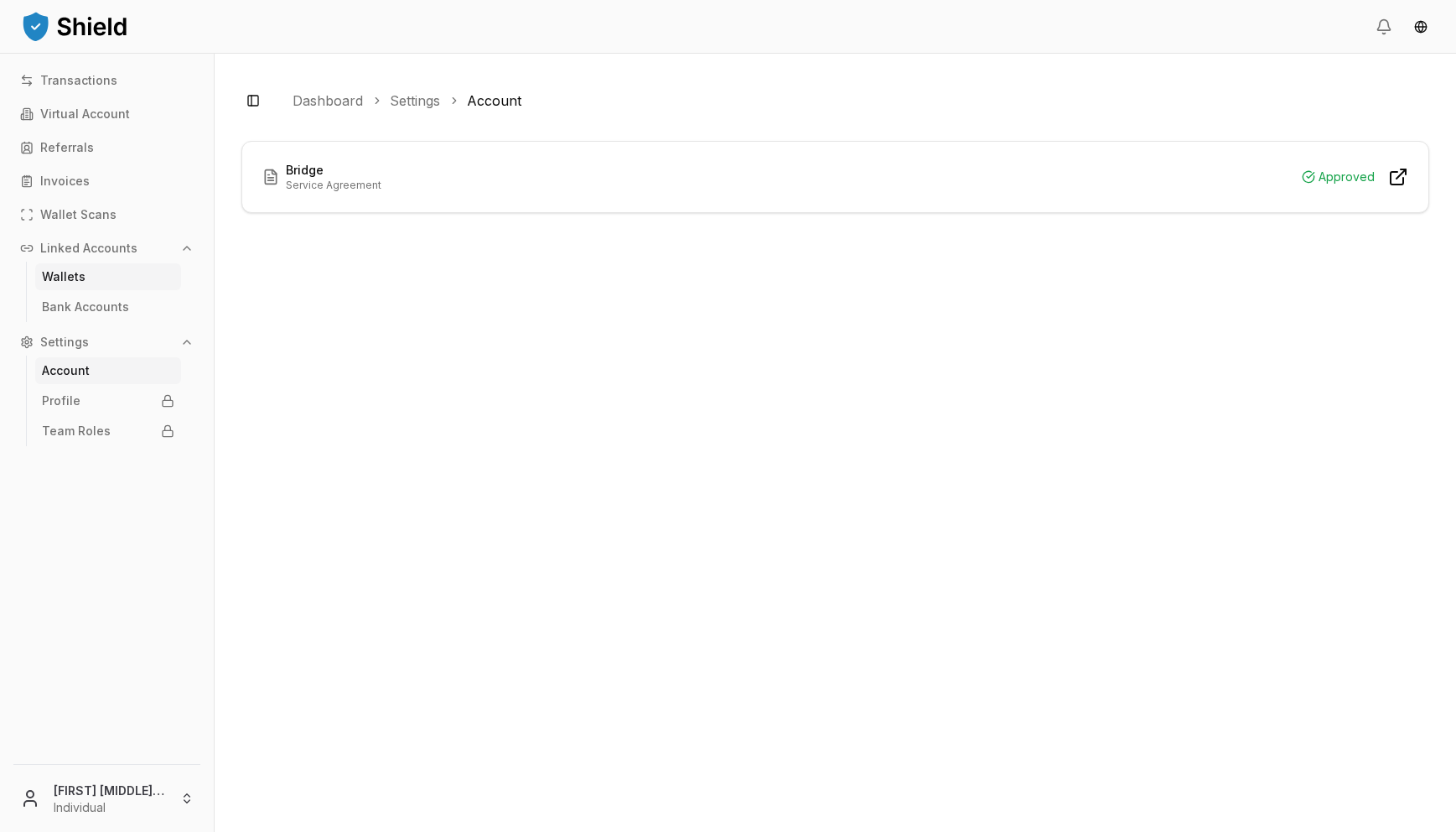 click on "Wallets" at bounding box center (108, 277) 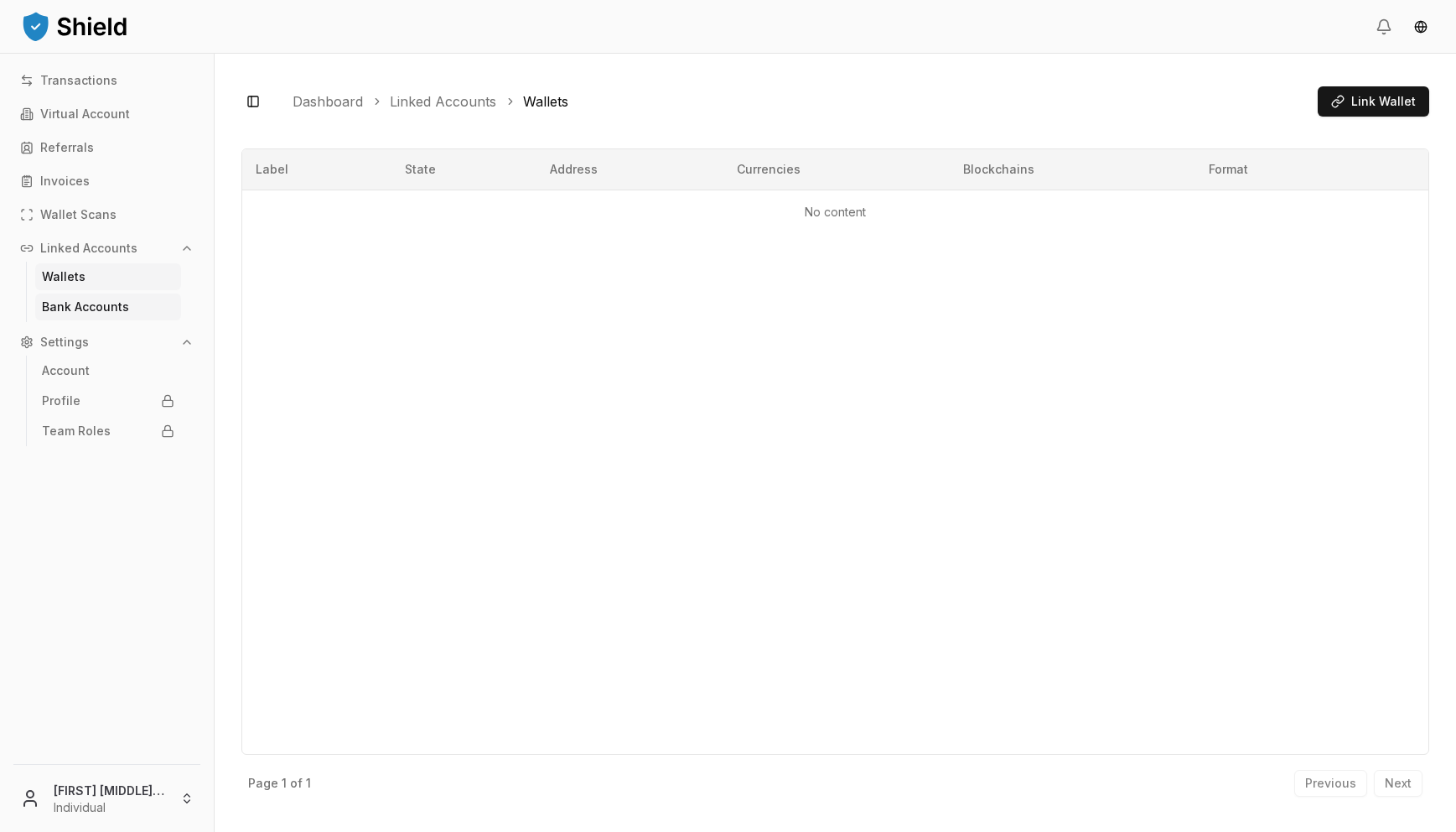 click on "Bank Accounts" at bounding box center [85, 307] 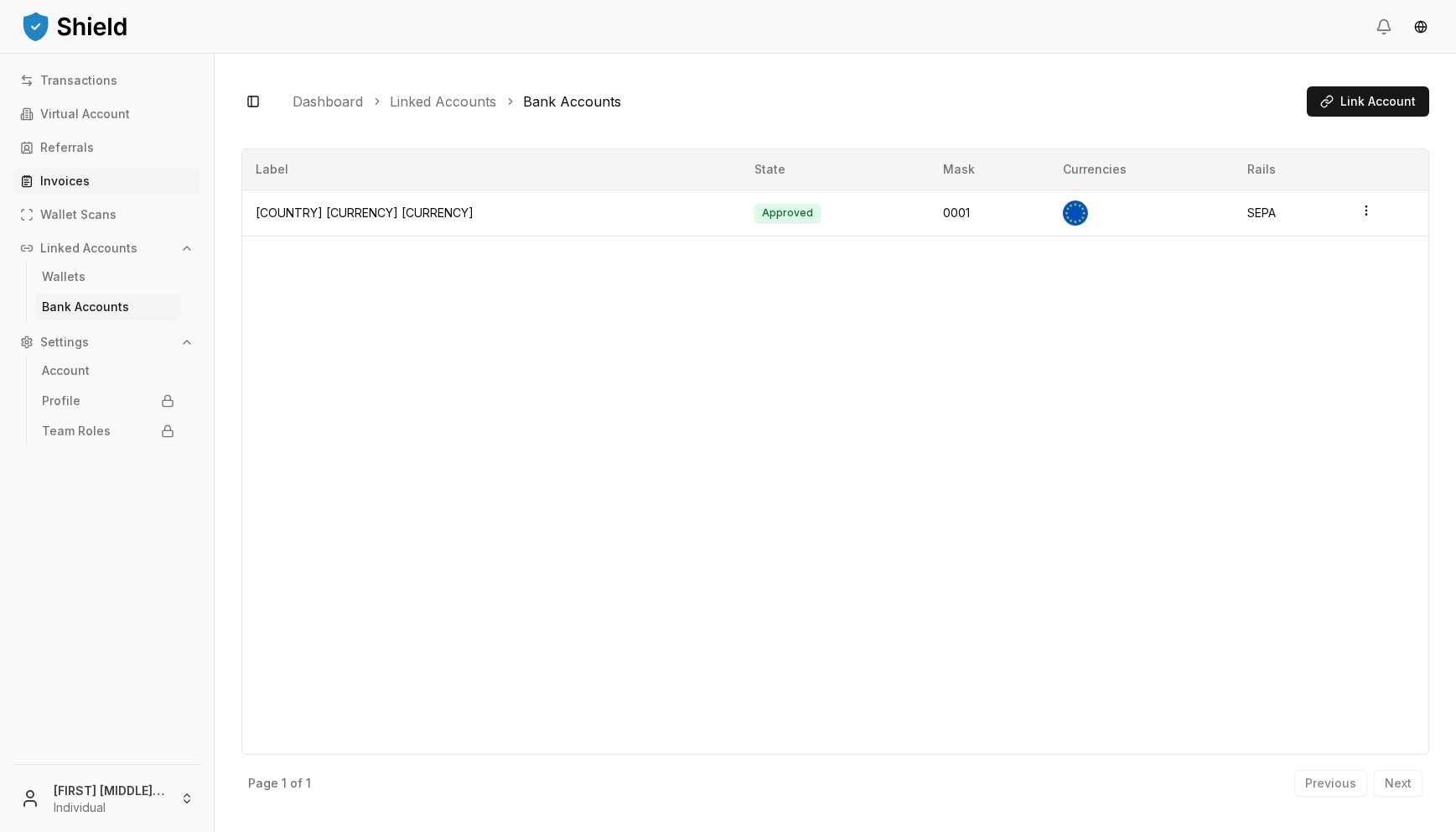 click on "Invoices" at bounding box center (65, 181) 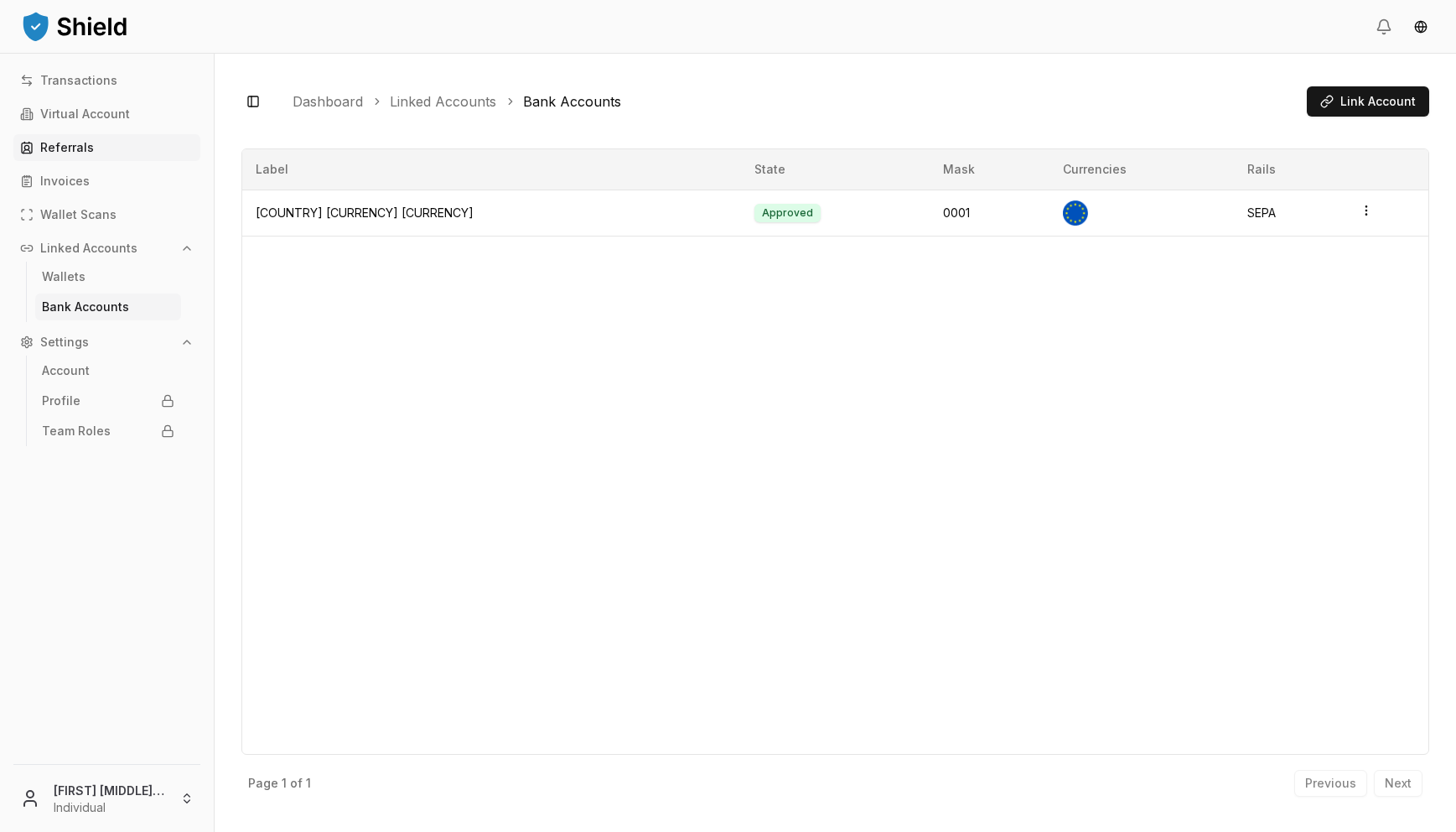 click on "Referrals" at bounding box center (67, 148) 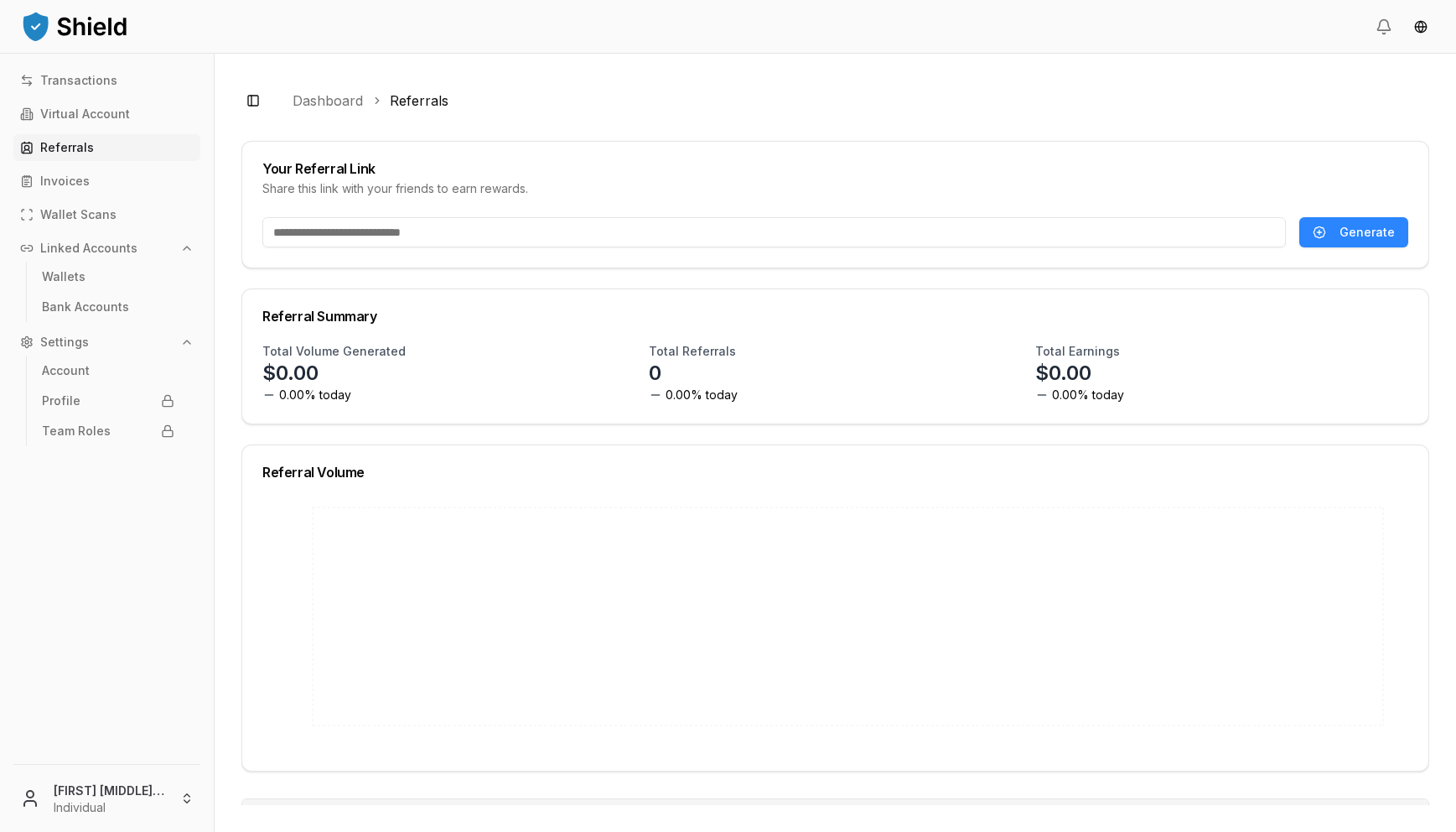 click on "Referrals" at bounding box center (106, 148) 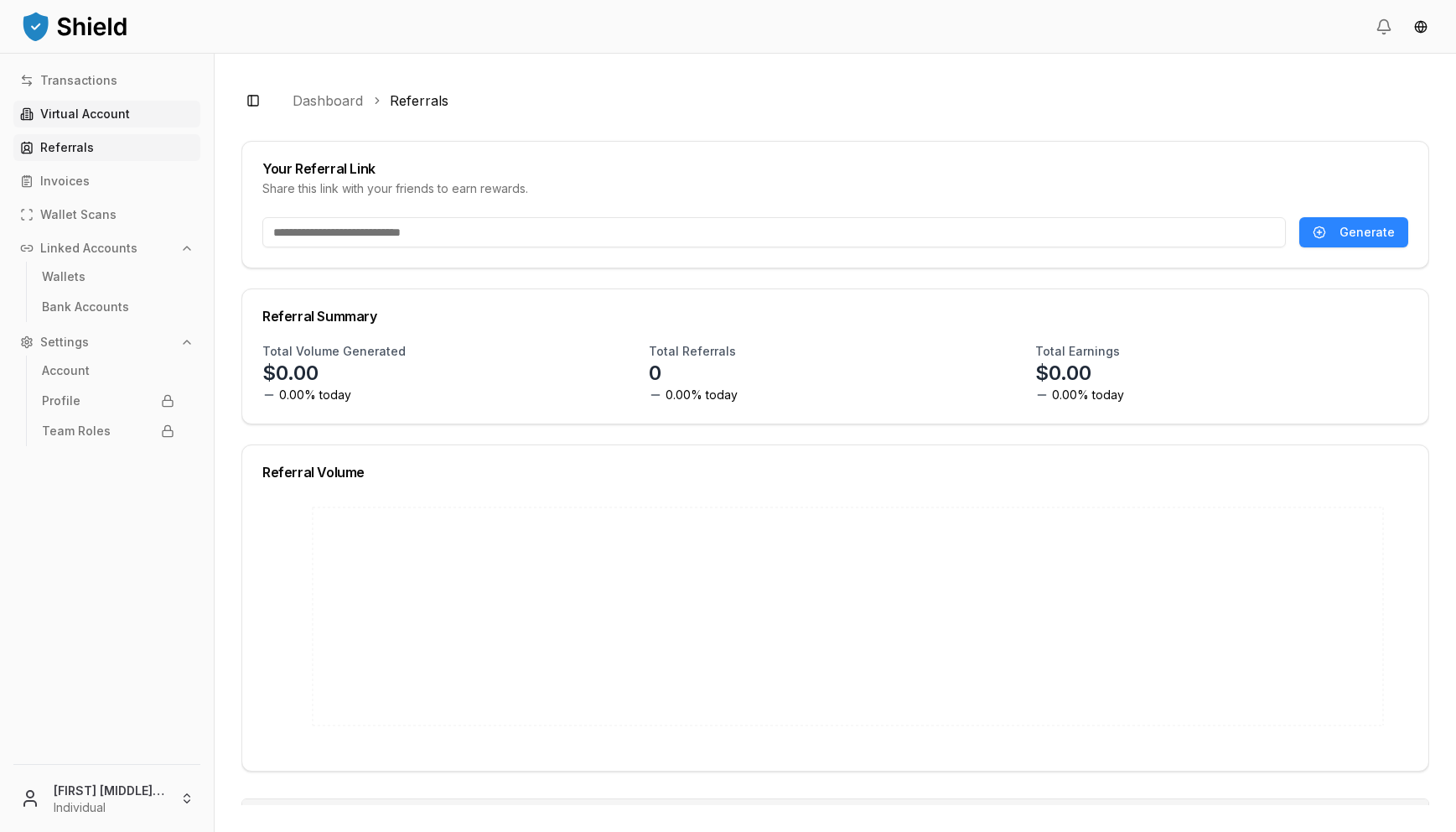 click on "Virtual Account" at bounding box center (106, 114) 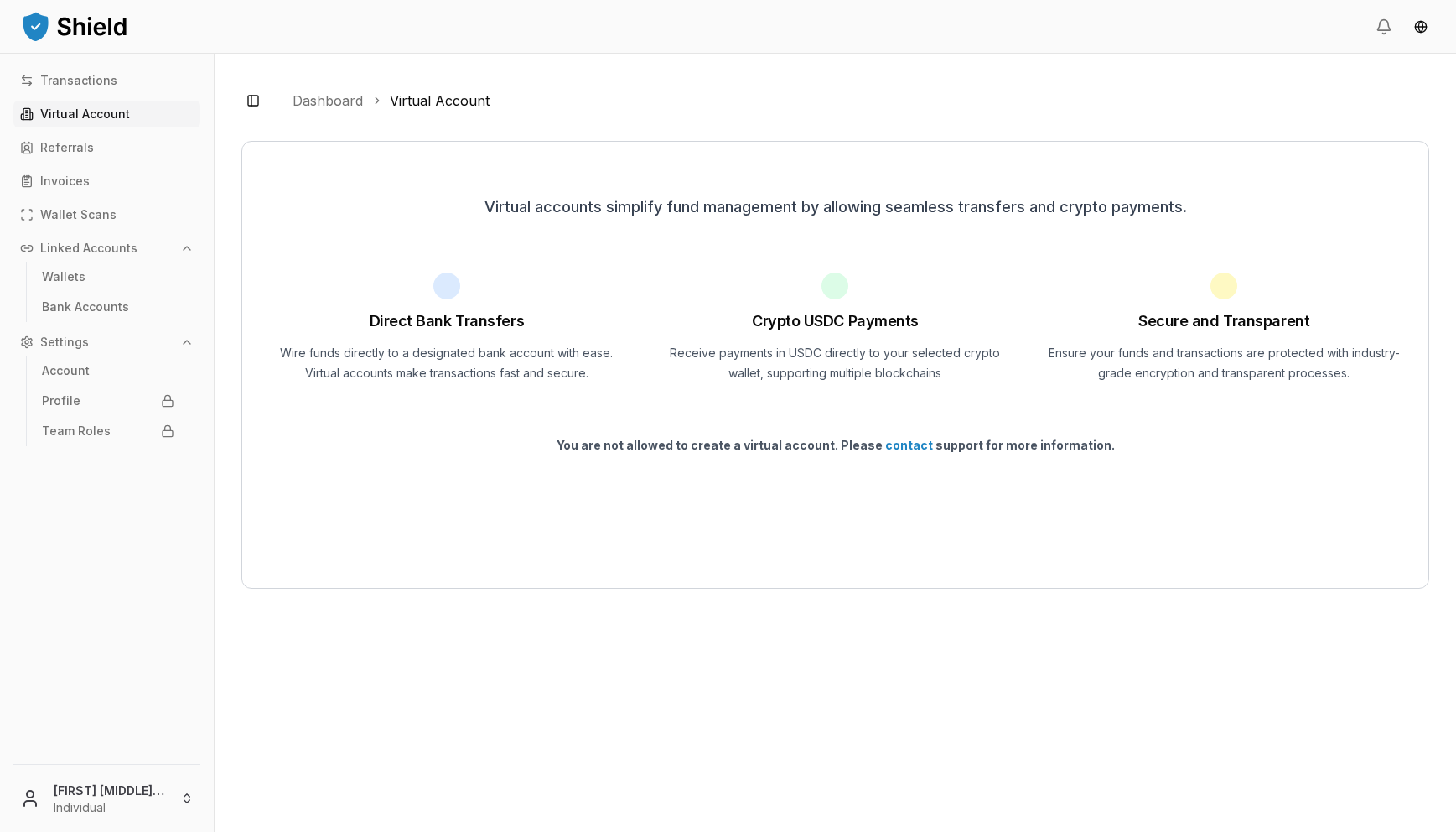 click on "Transactions Virtual Account Referrals Invoices Wallet Scans Linked Accounts Wallets Bank Accounts Settings Account Profile Team Roles" at bounding box center (106, 405) 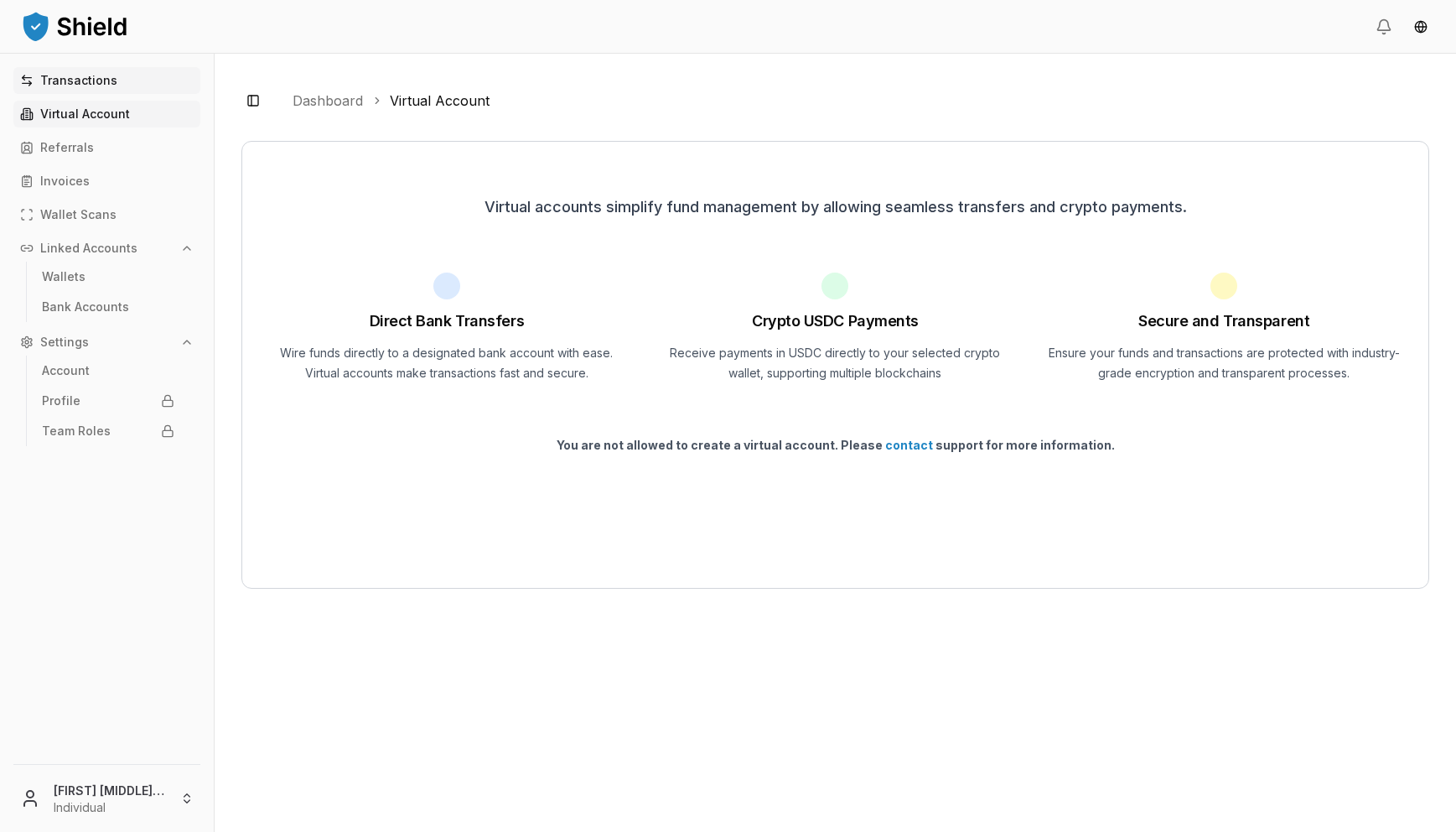 click on "Transactions" at bounding box center (79, 81) 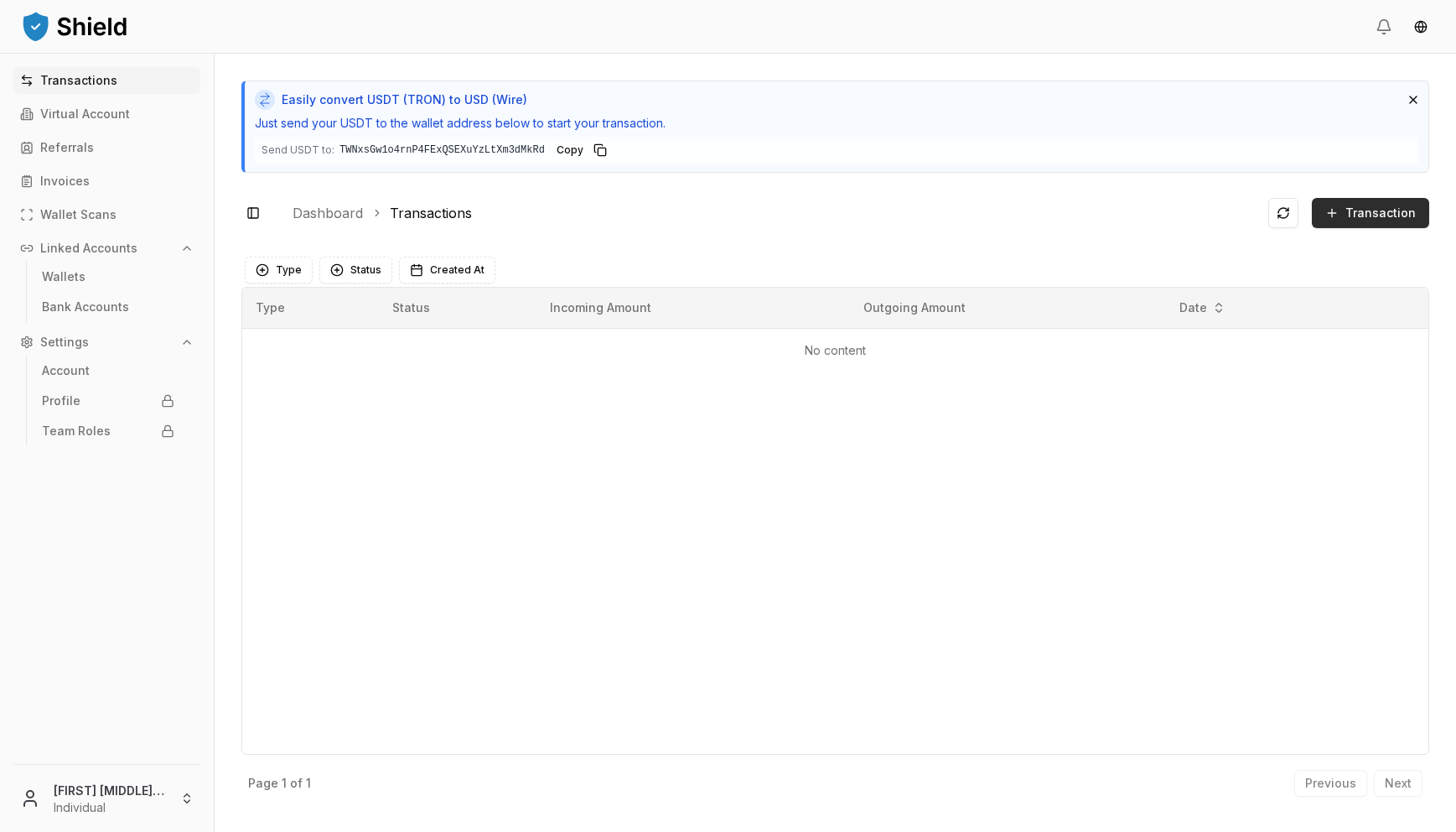 click on "Transaction" at bounding box center [1381, 213] 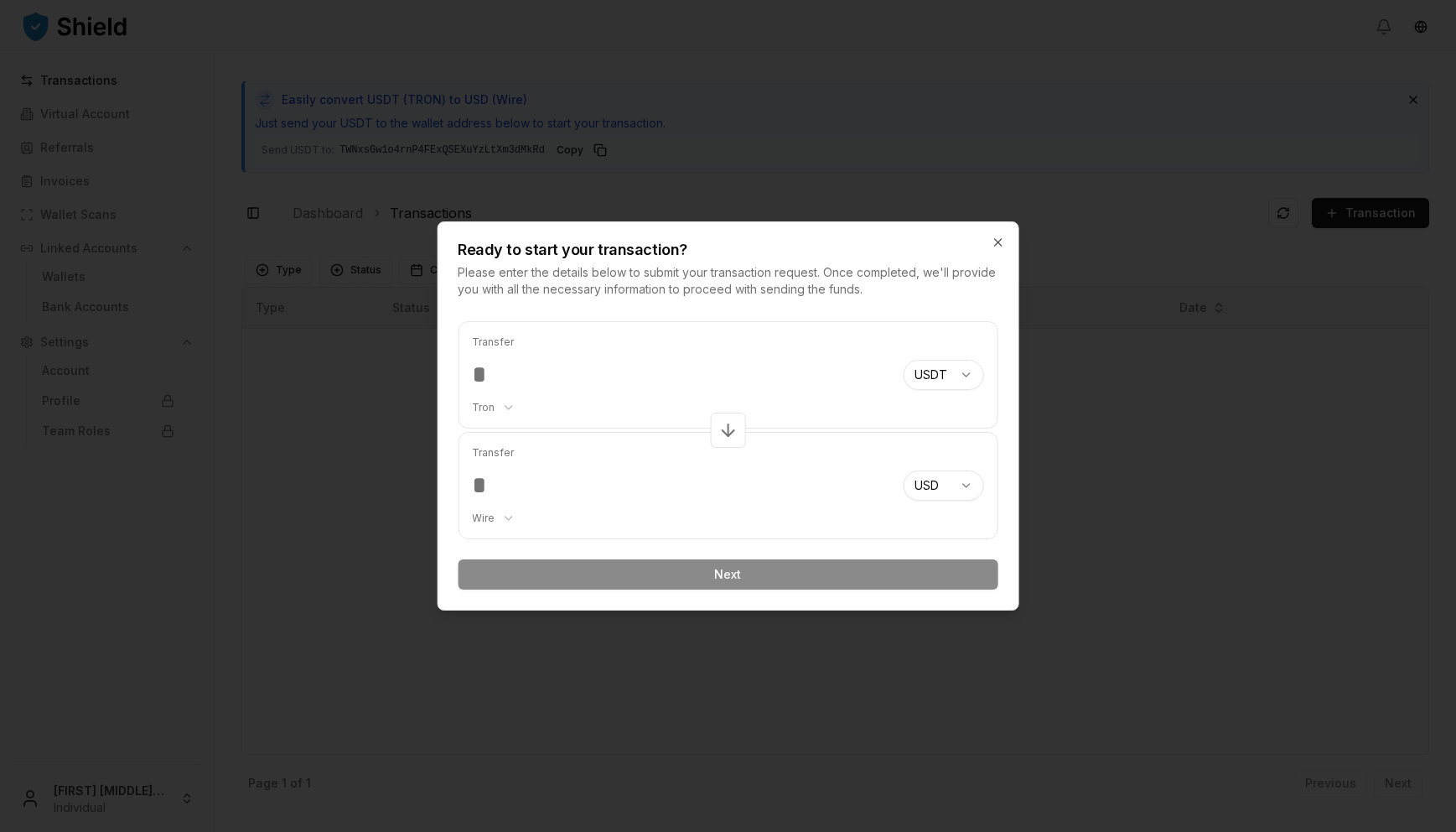 click on "Ready to start your transaction? Please enter the details below to submit your transaction request. Once completed, we'll provide you with all the necessary information to proceed with sending the funds." at bounding box center [728, 260] 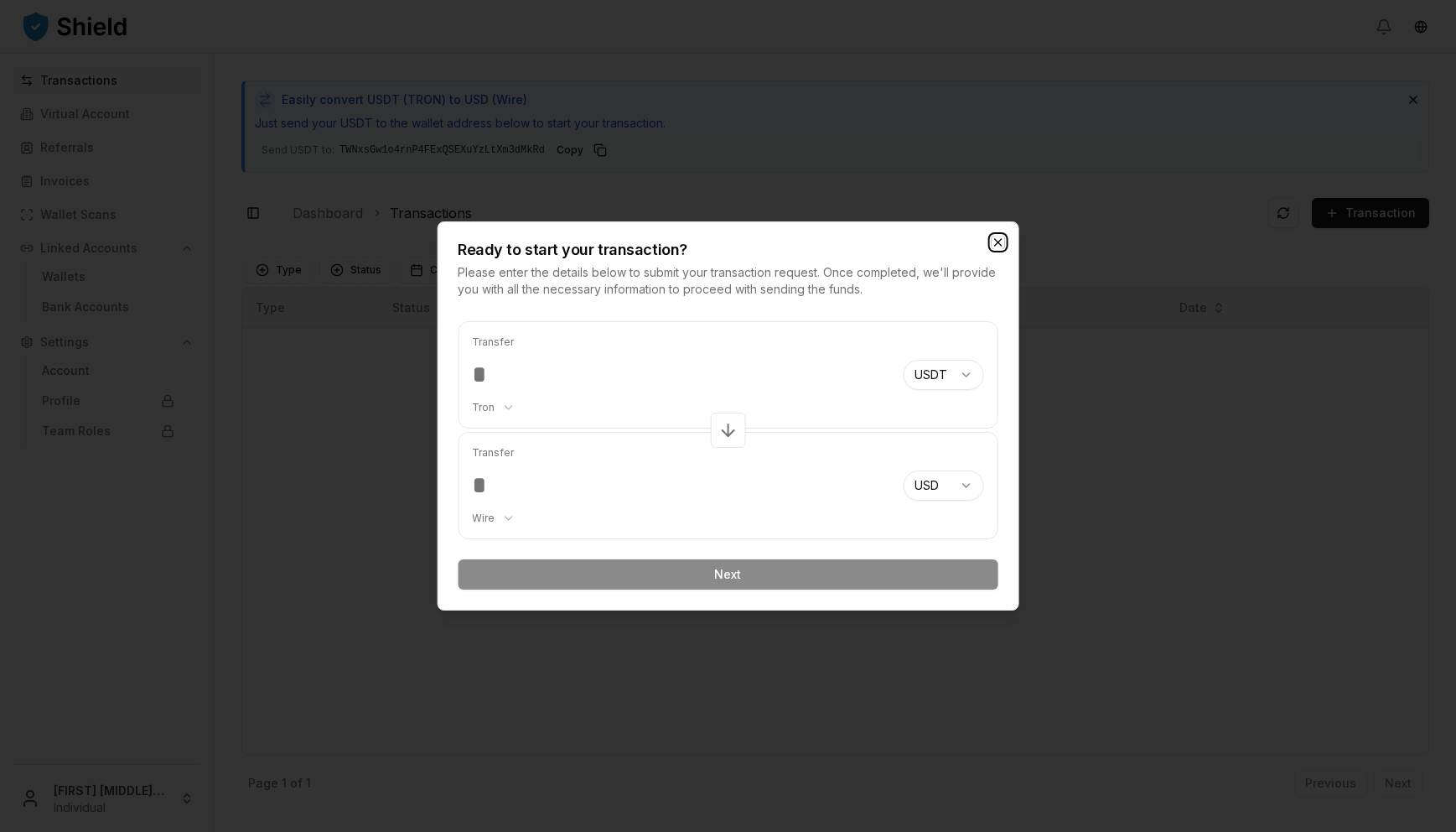 click 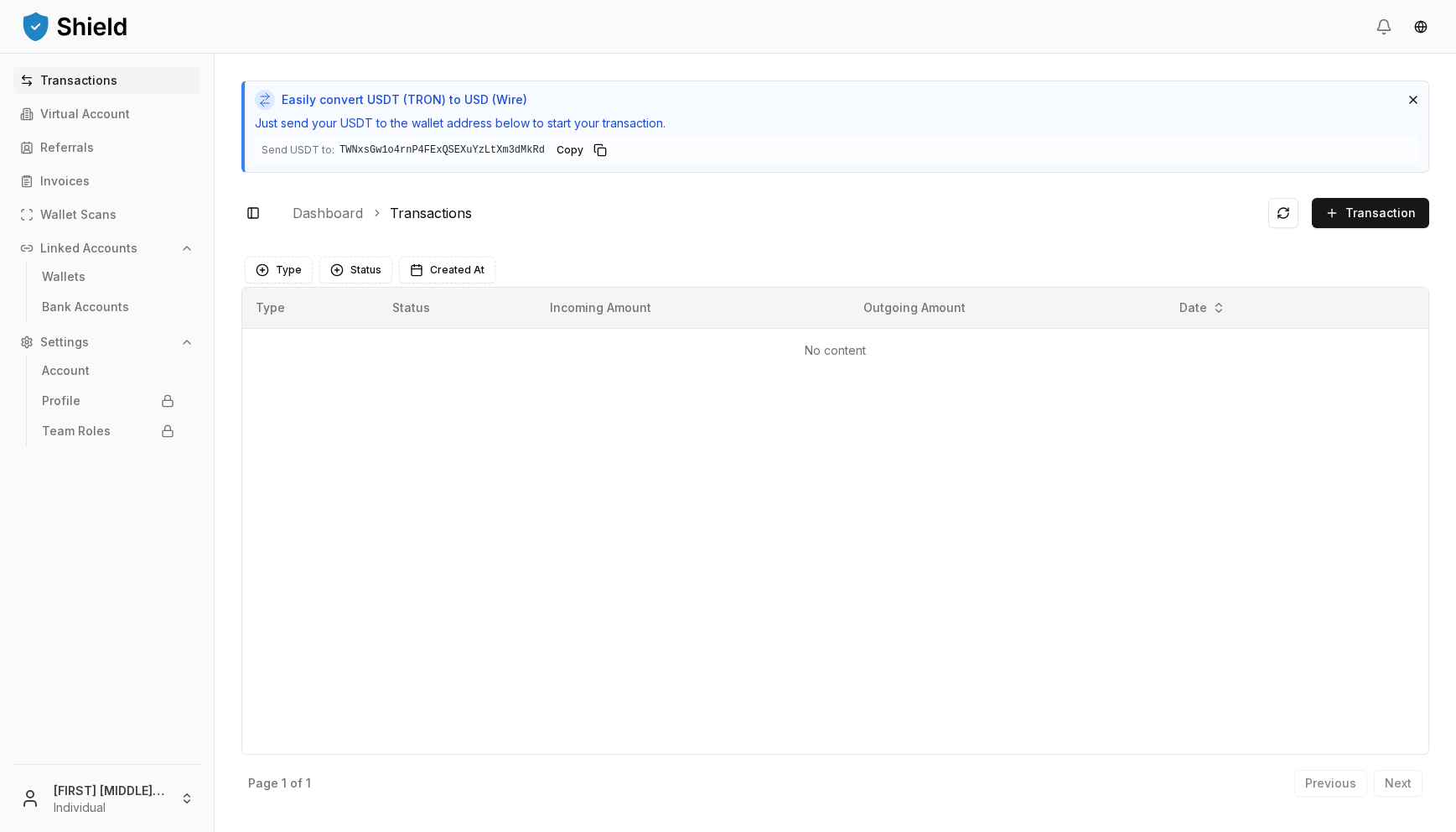 type 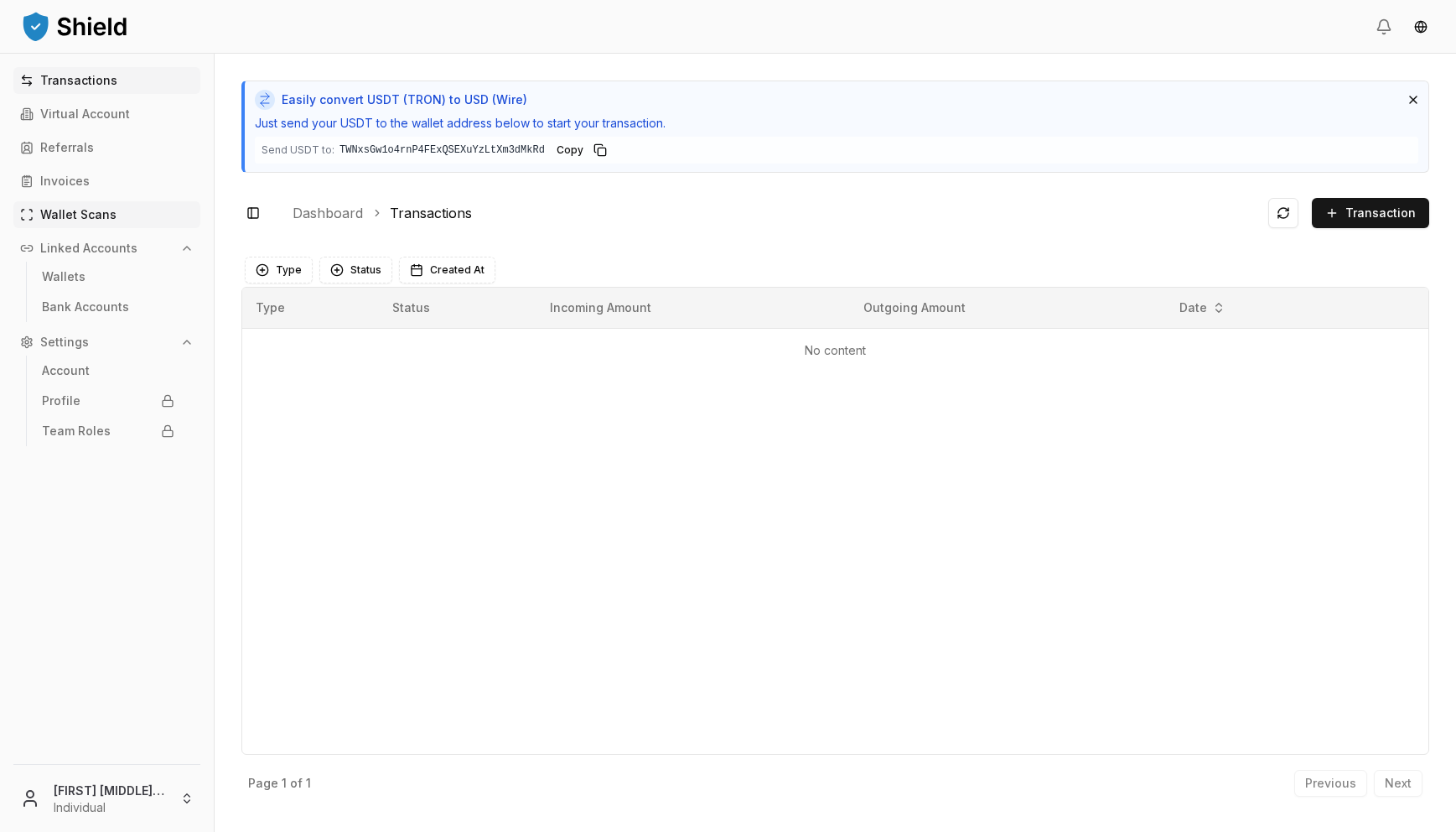 click on "Wallet Scans" at bounding box center (78, 215) 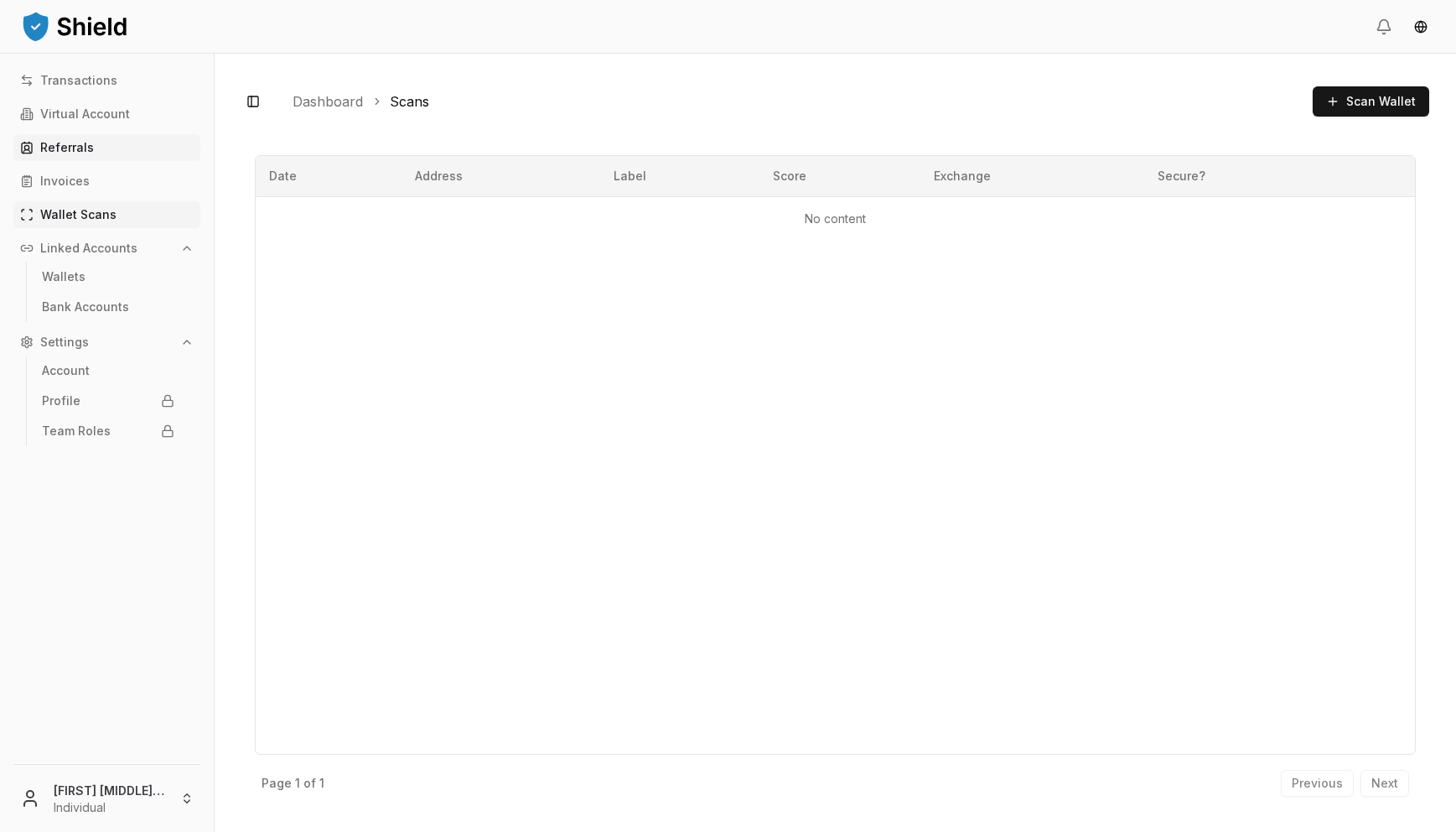 click on "Referrals" at bounding box center [106, 148] 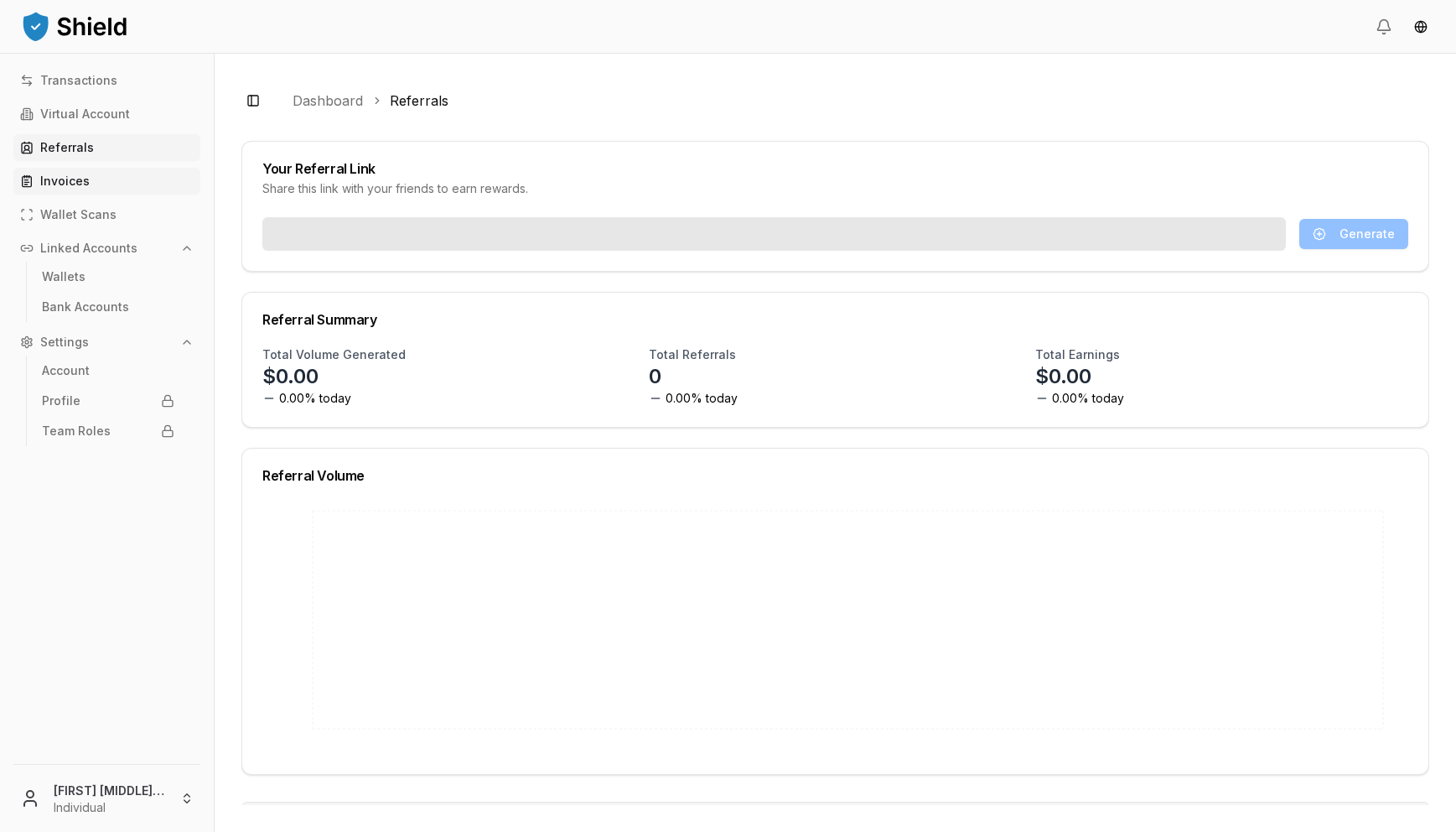 click on "Invoices" at bounding box center (106, 181) 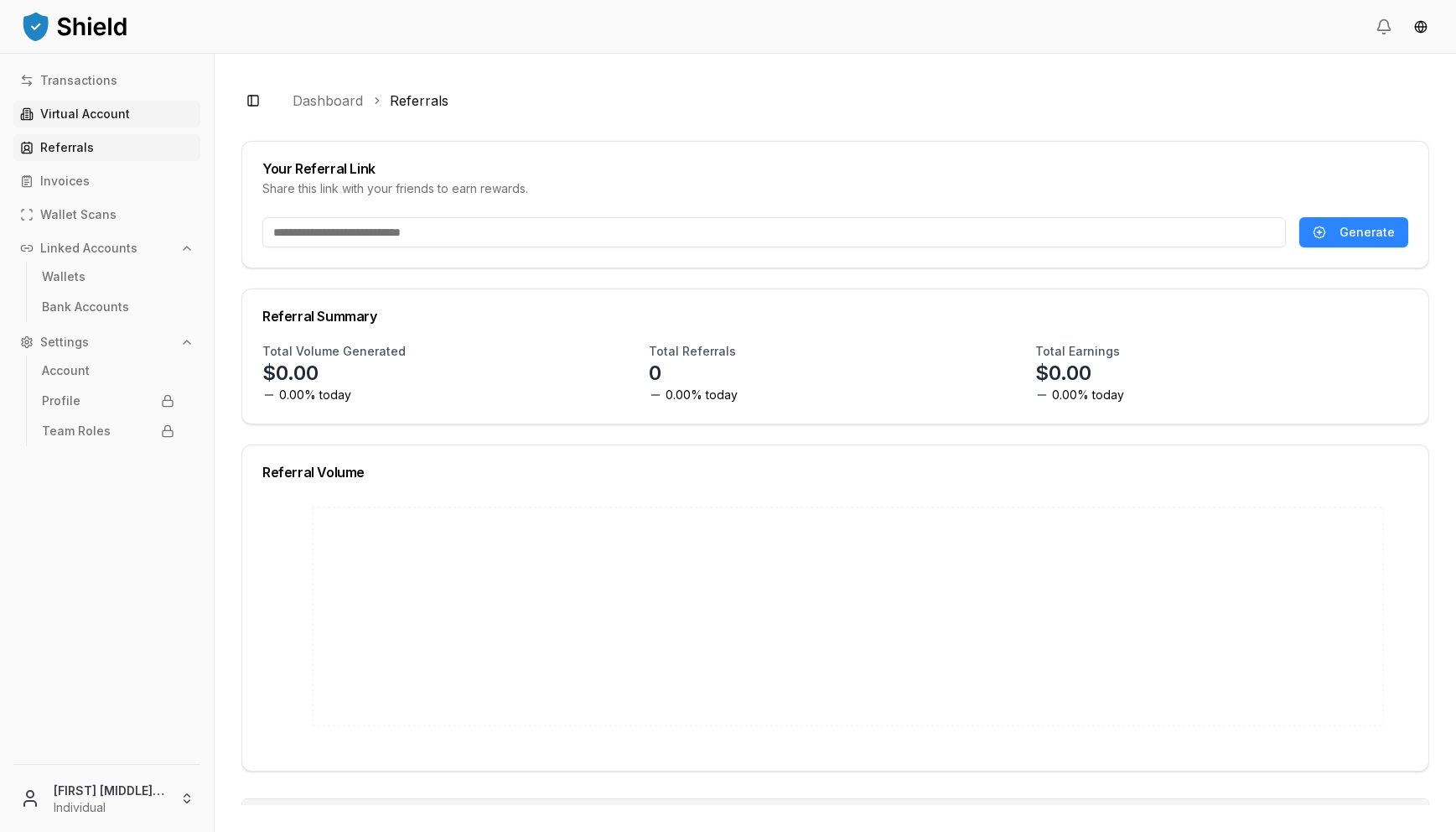 click on "Virtual Account" at bounding box center (106, 114) 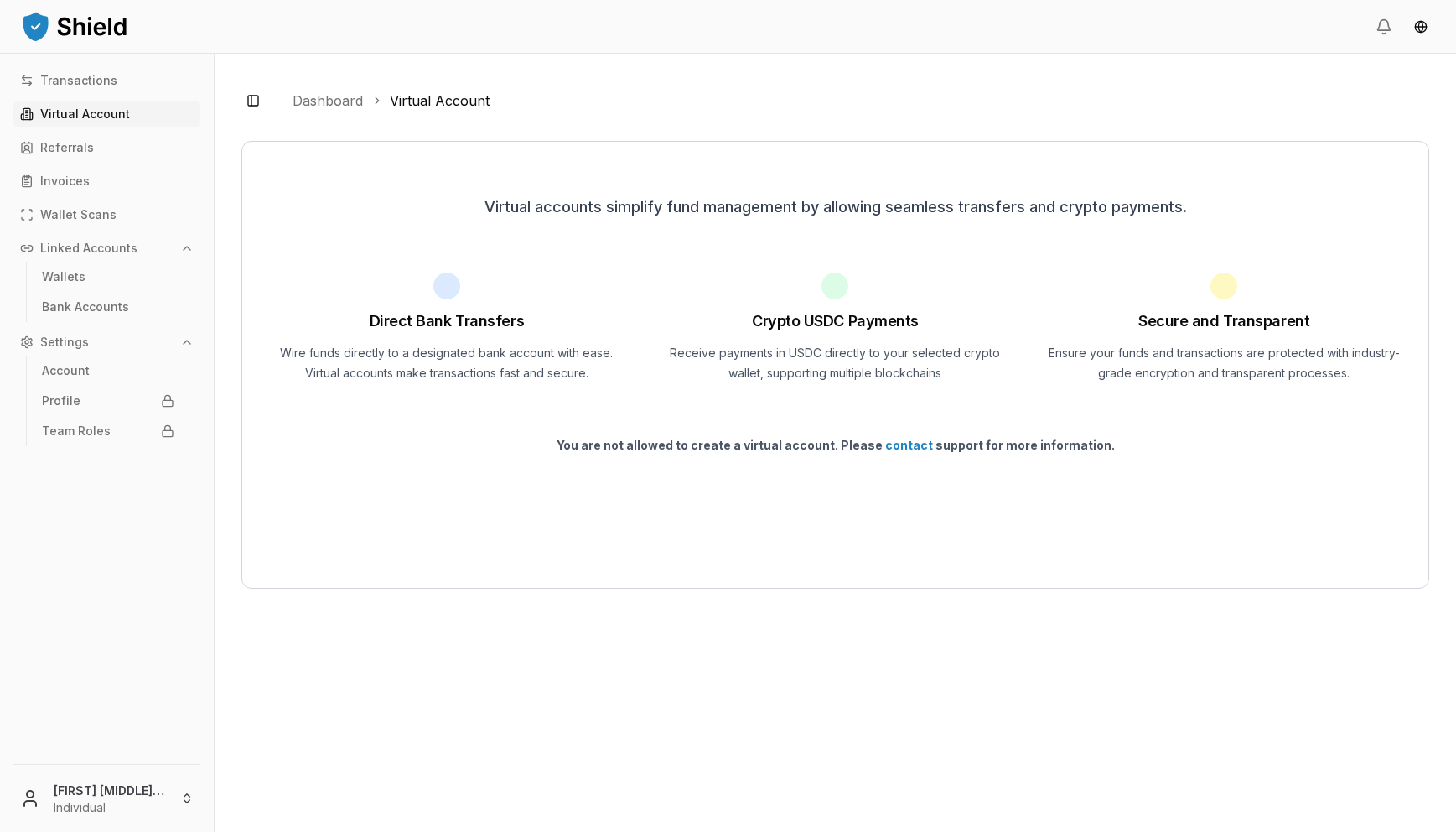 click on "Virtual Account" at bounding box center [85, 114] 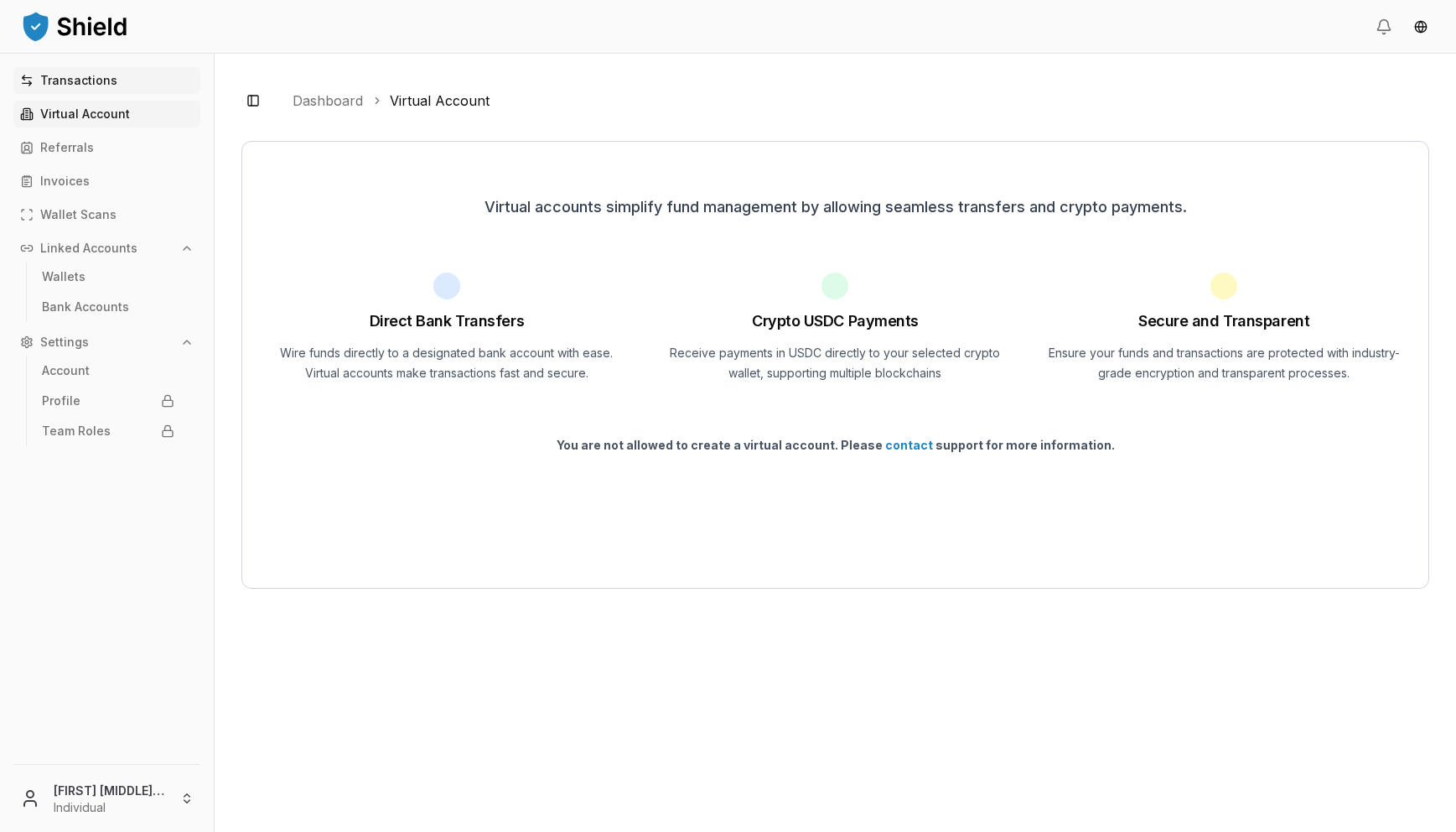 click on "Transactions" at bounding box center [79, 81] 